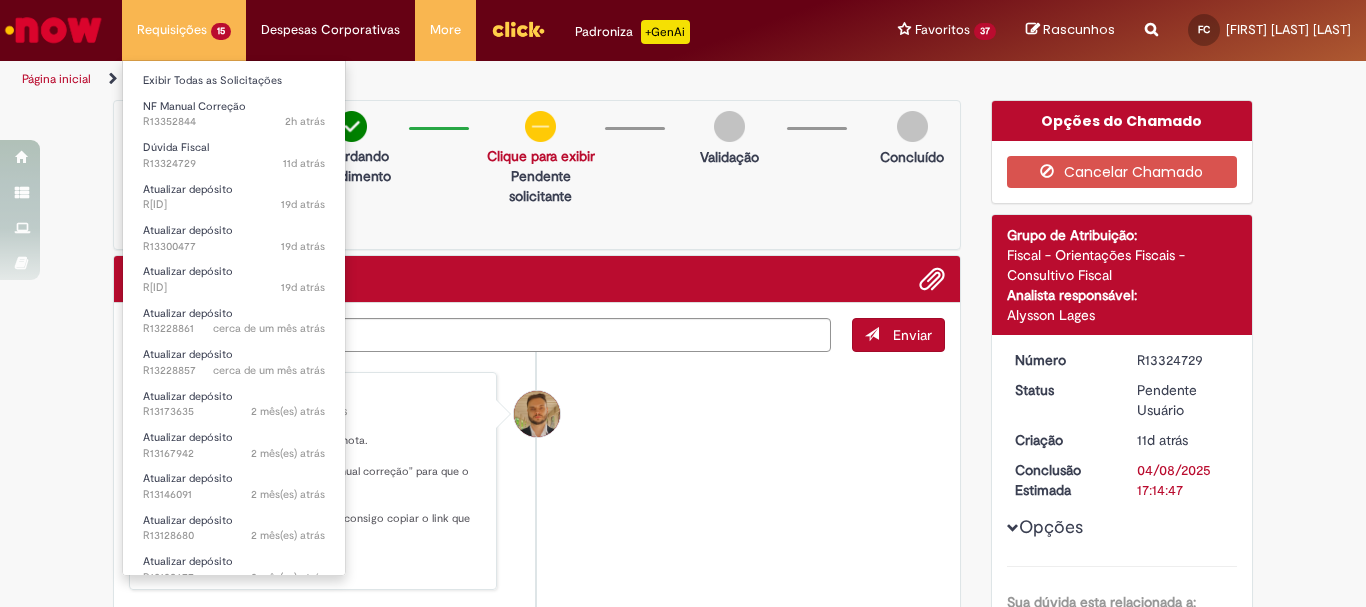 scroll, scrollTop: 0, scrollLeft: 0, axis: both 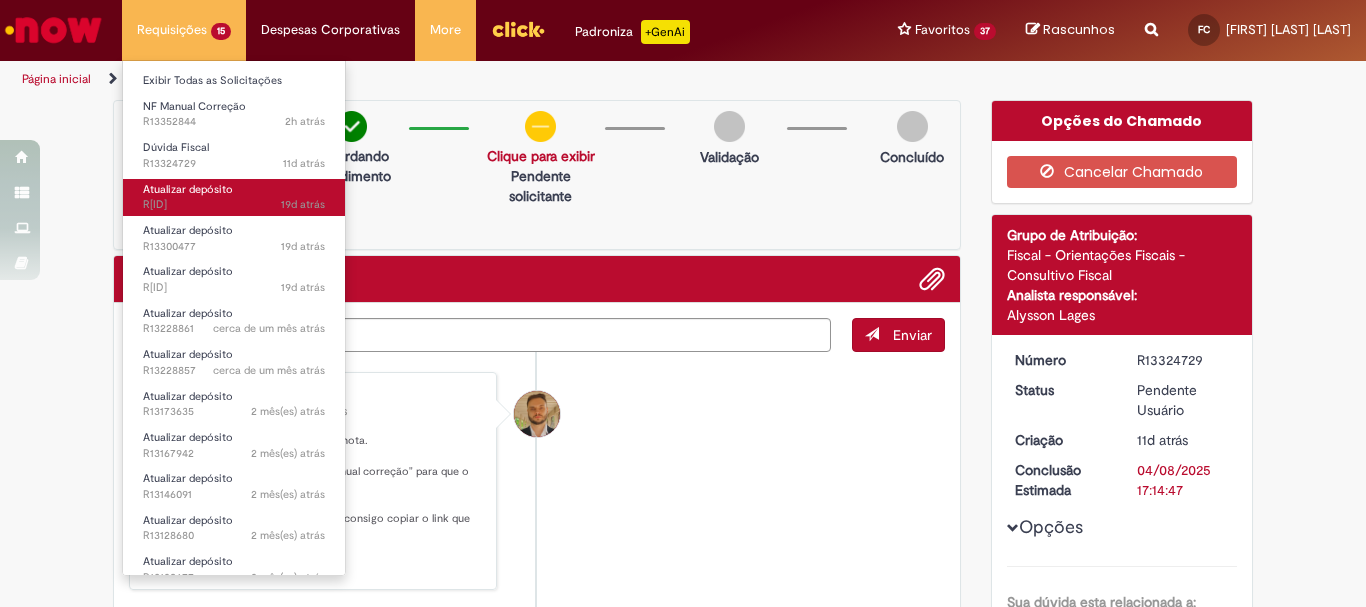 click on "Atualizar depósito" at bounding box center (188, 189) 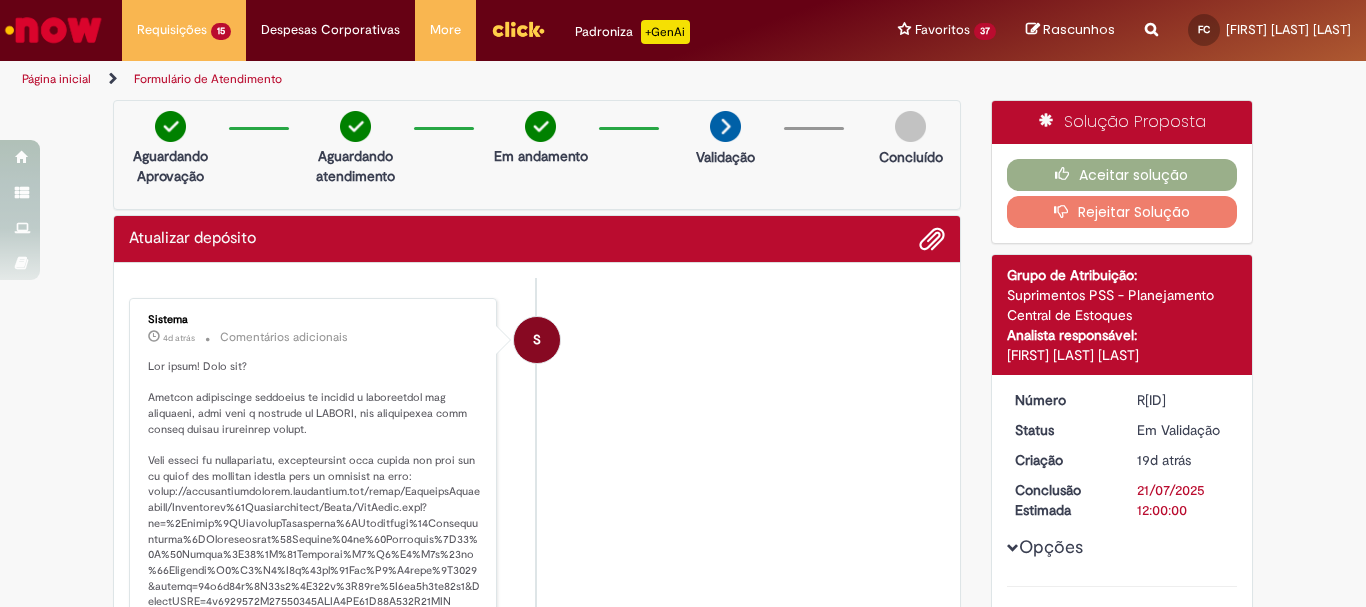 scroll, scrollTop: 400, scrollLeft: 0, axis: vertical 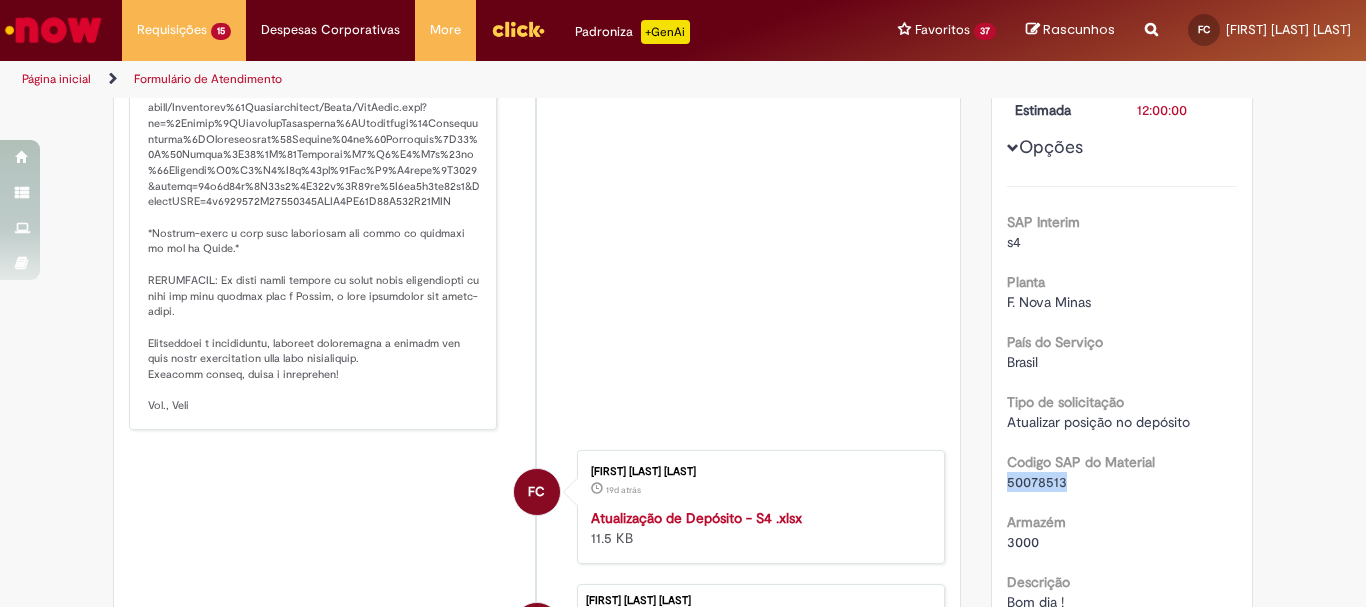 drag, startPoint x: 1067, startPoint y: 487, endPoint x: 998, endPoint y: 484, distance: 69.065186 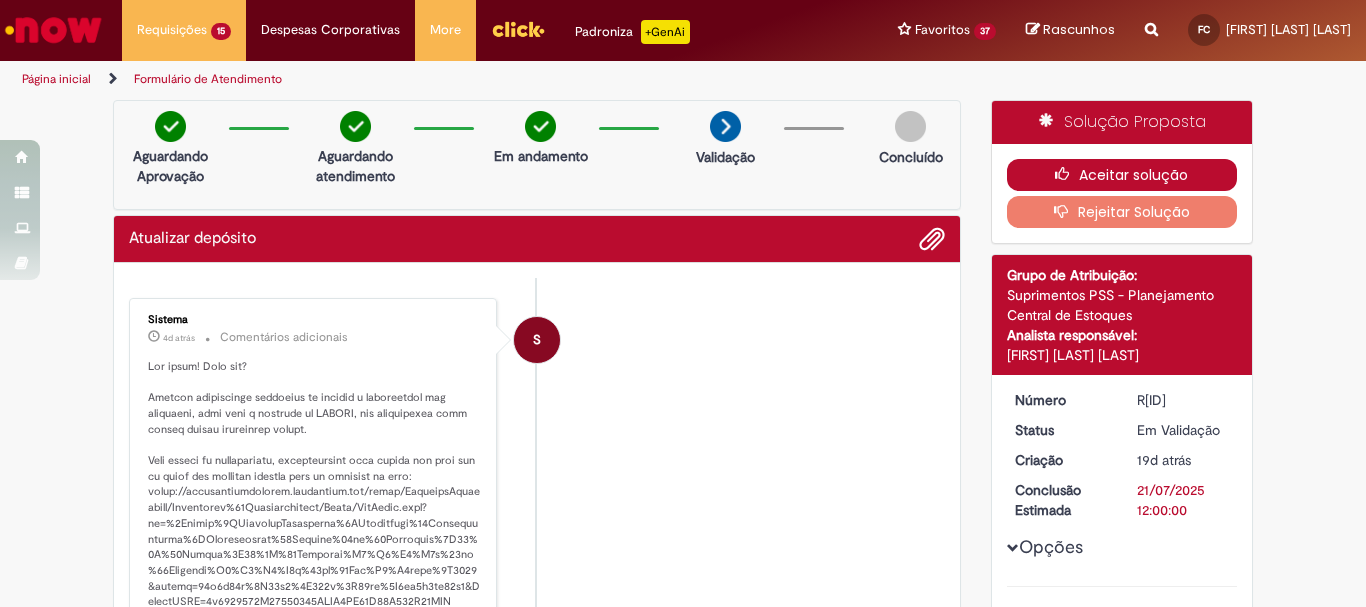 click on "Aceitar solução" at bounding box center (1122, 175) 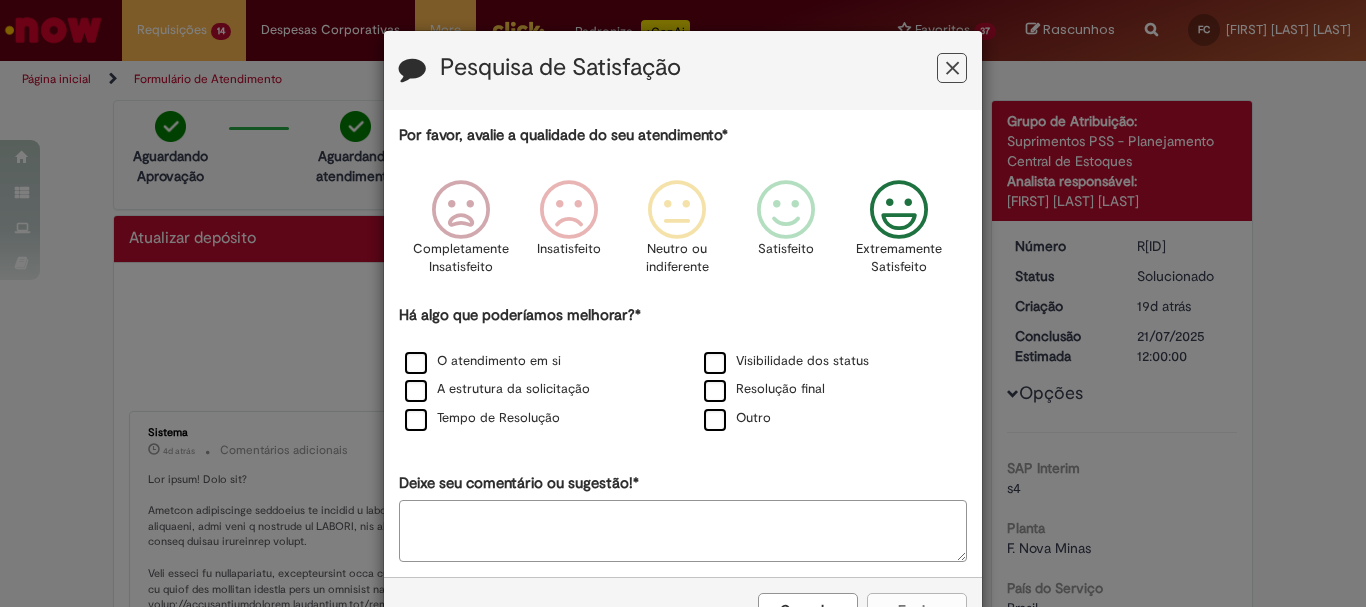 click at bounding box center [899, 210] 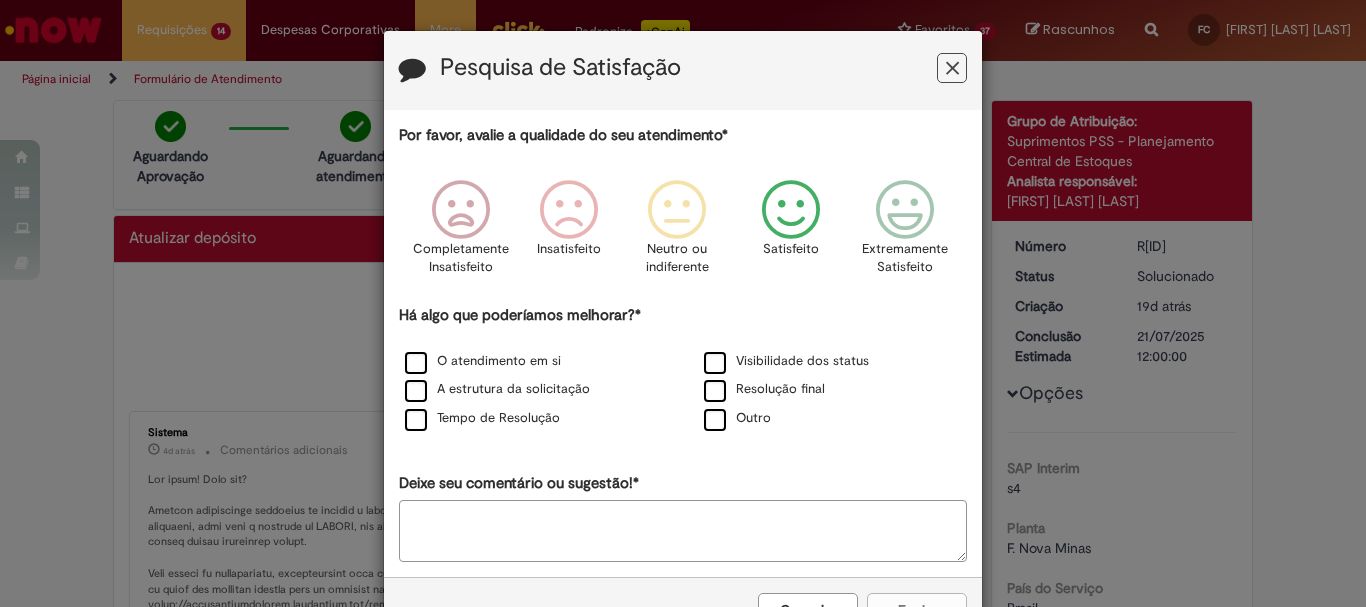 click at bounding box center [791, 210] 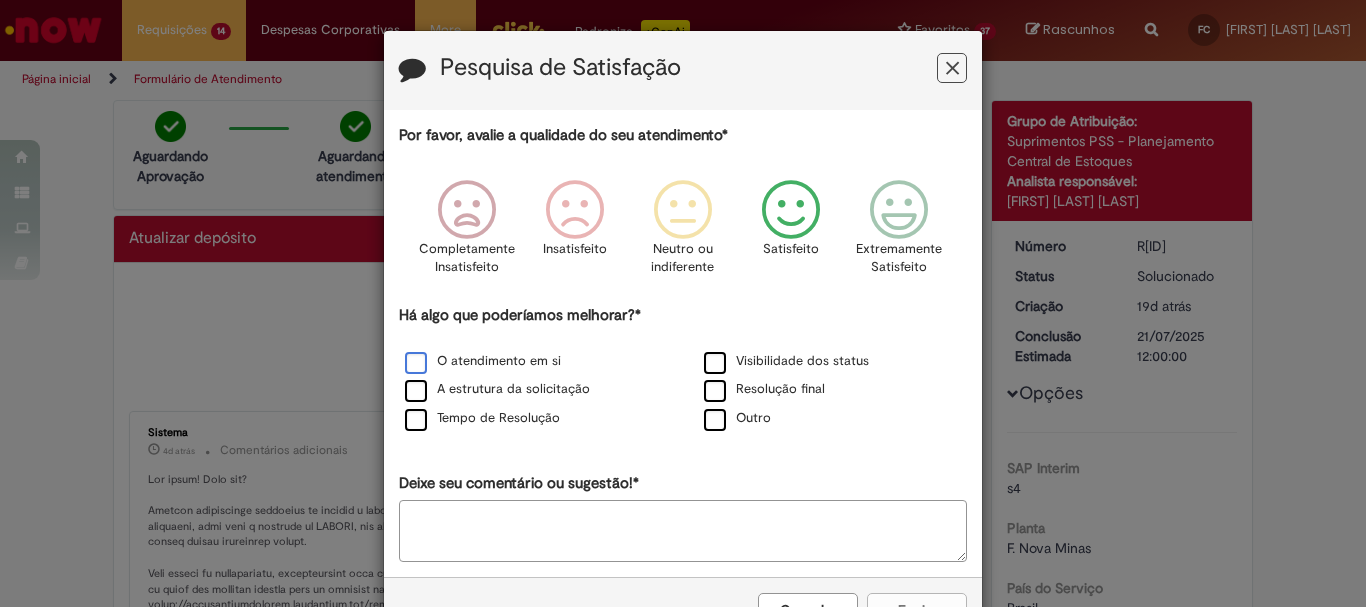 click on "O atendimento em si" at bounding box center (483, 361) 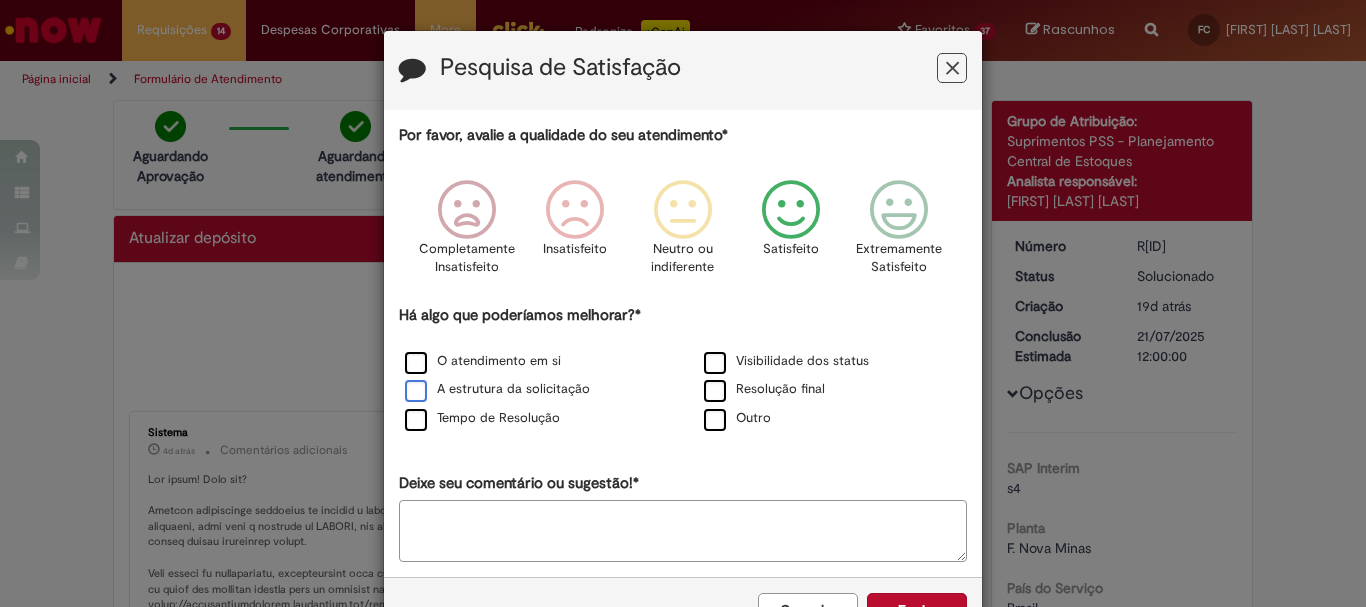 drag, startPoint x: 410, startPoint y: 388, endPoint x: 411, endPoint y: 398, distance: 10.049875 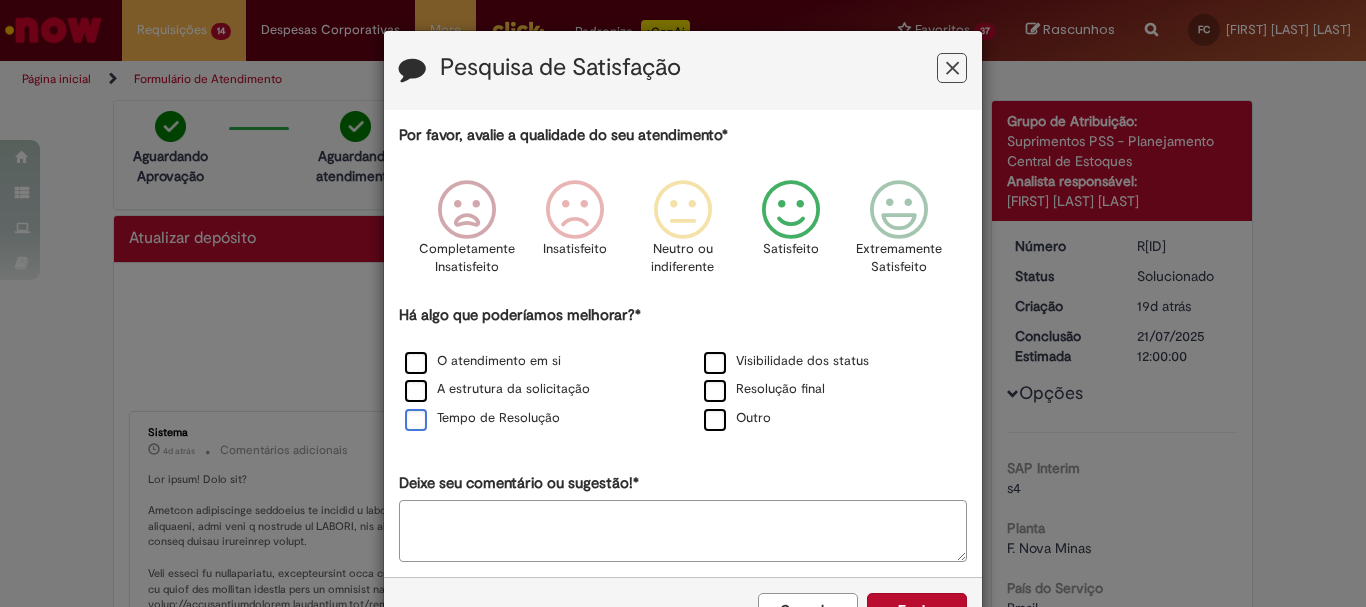 click on "Tempo de Resolução" at bounding box center [482, 418] 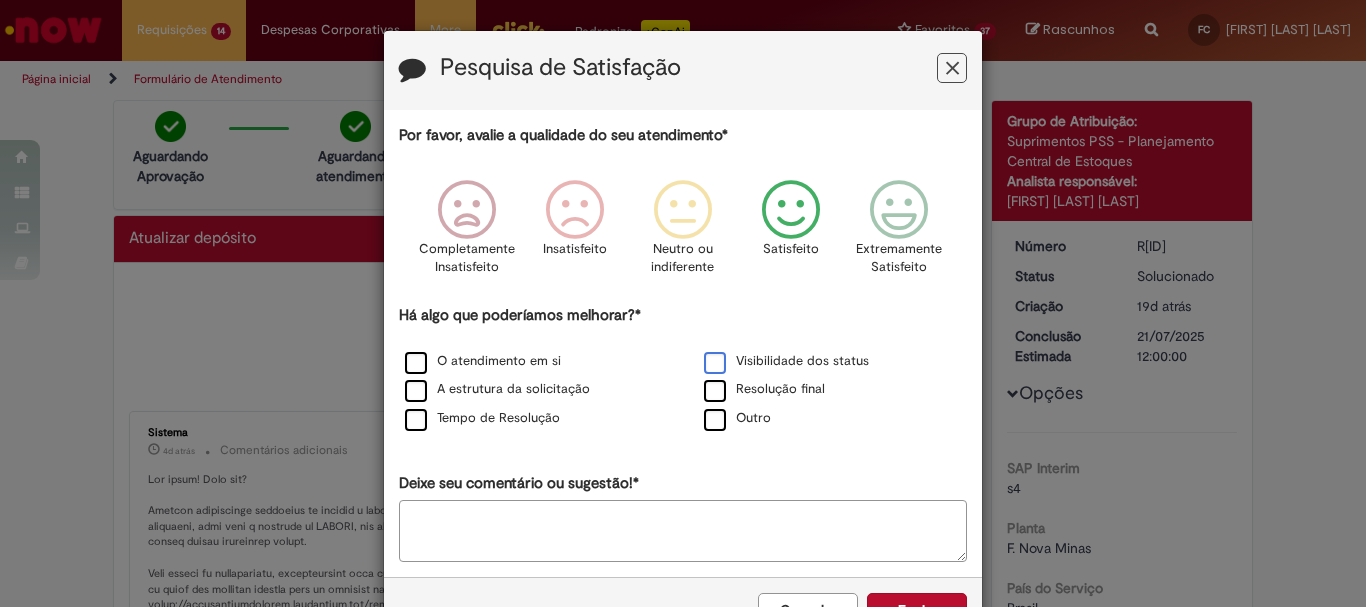 click on "Visibilidade dos status" at bounding box center [786, 361] 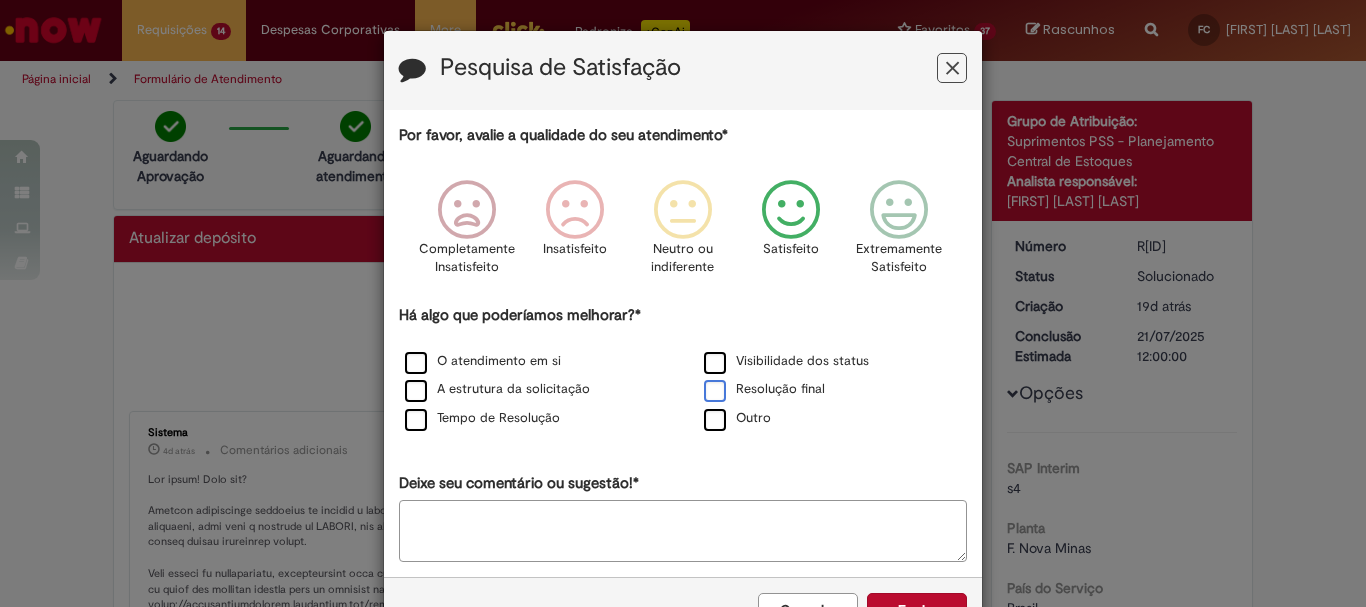 click on "Resolução final" at bounding box center [764, 389] 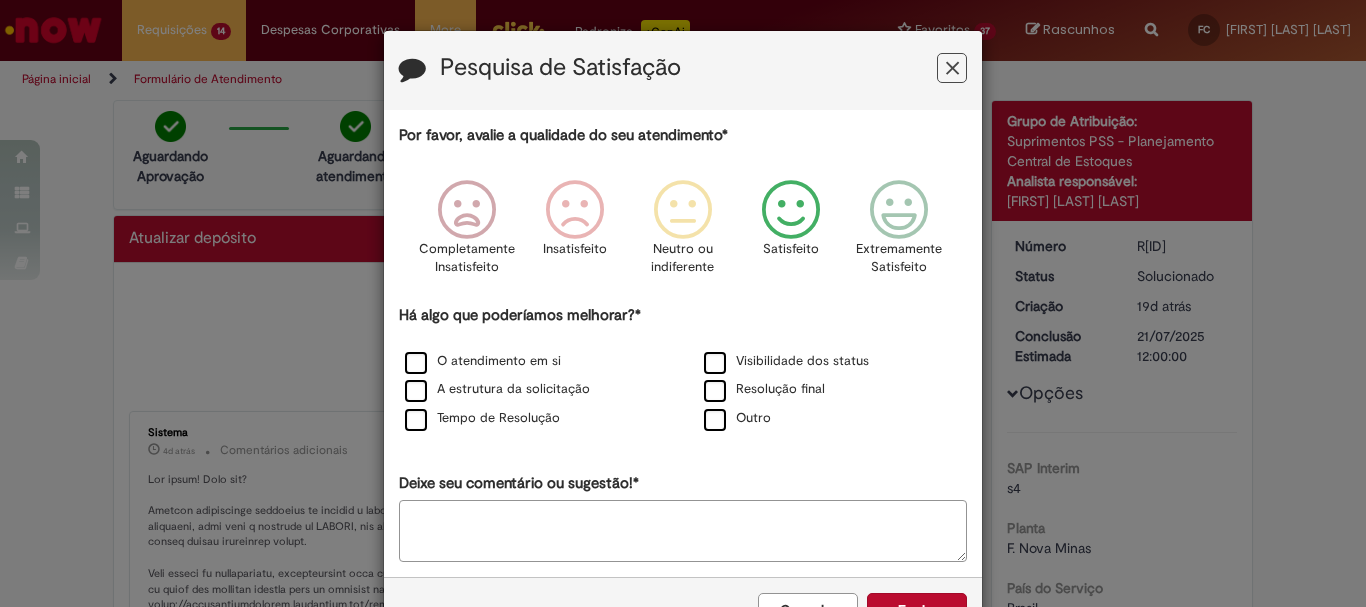 scroll, scrollTop: 66, scrollLeft: 0, axis: vertical 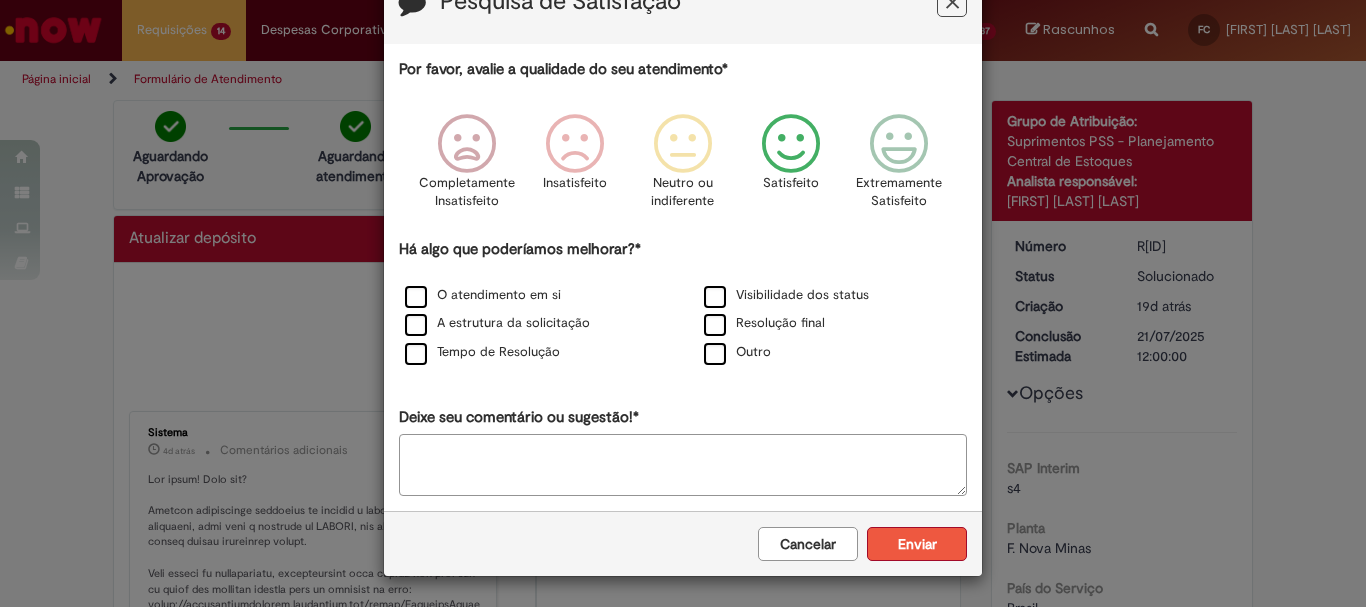 click on "Enviar" at bounding box center (917, 544) 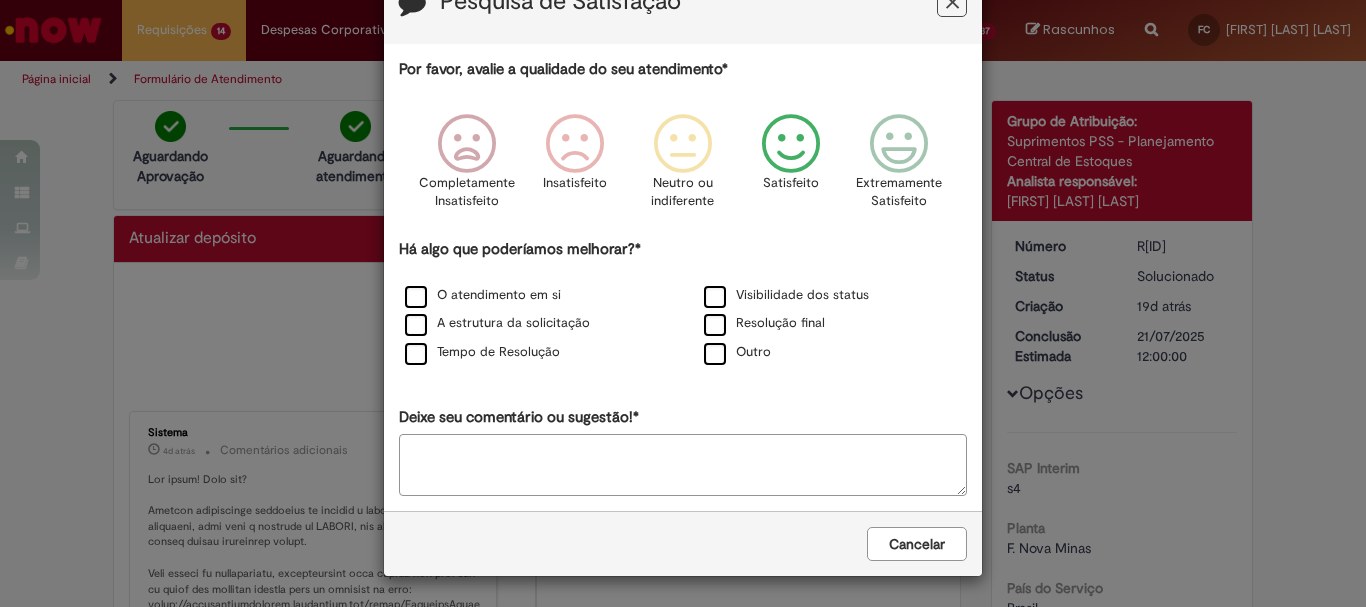 scroll, scrollTop: 0, scrollLeft: 0, axis: both 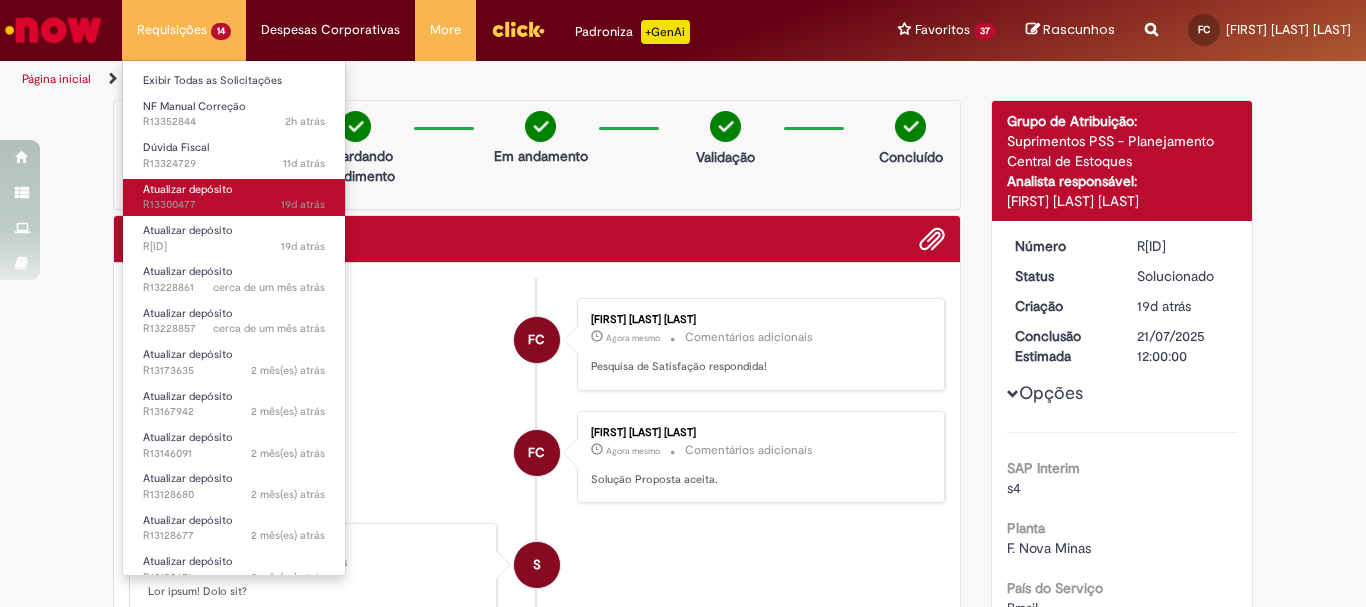 click on "Atualizar depósito" at bounding box center (188, 189) 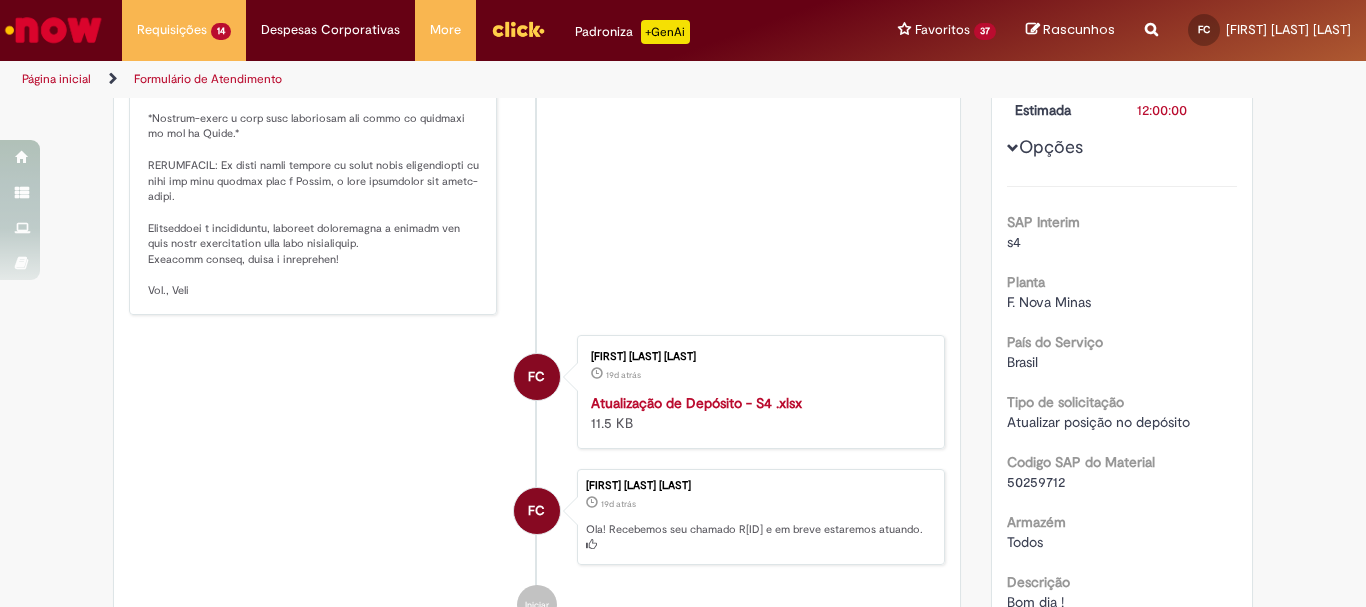scroll, scrollTop: 515, scrollLeft: 0, axis: vertical 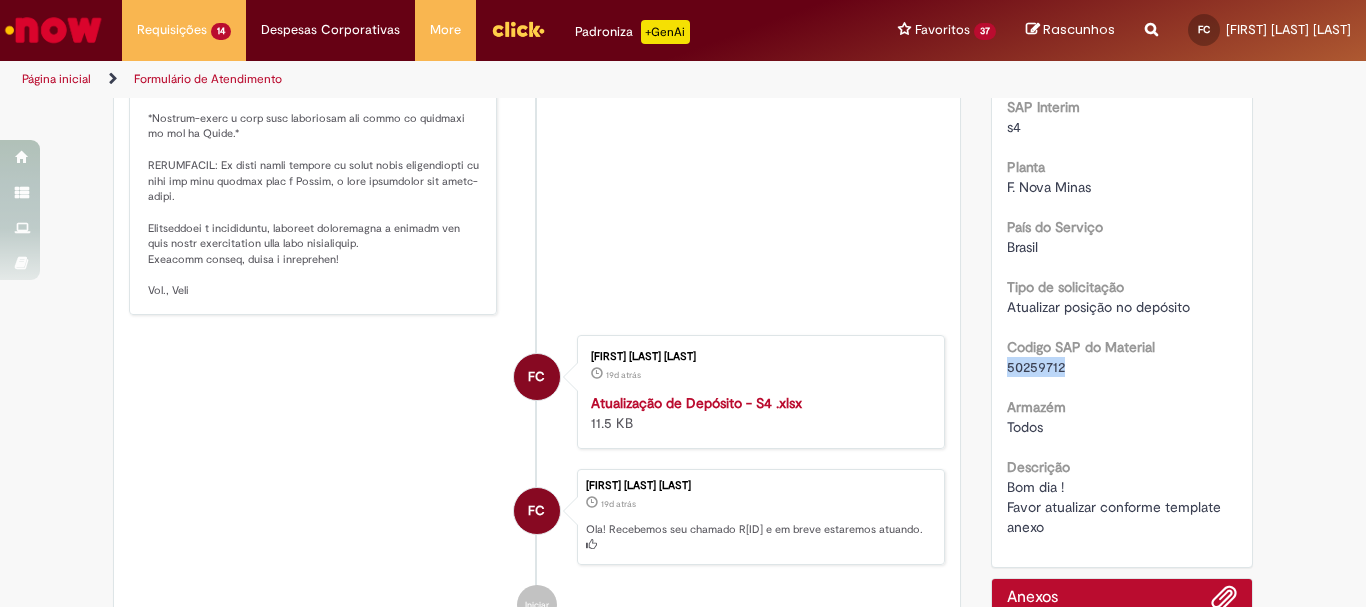 drag, startPoint x: 1061, startPoint y: 367, endPoint x: 1001, endPoint y: 367, distance: 60 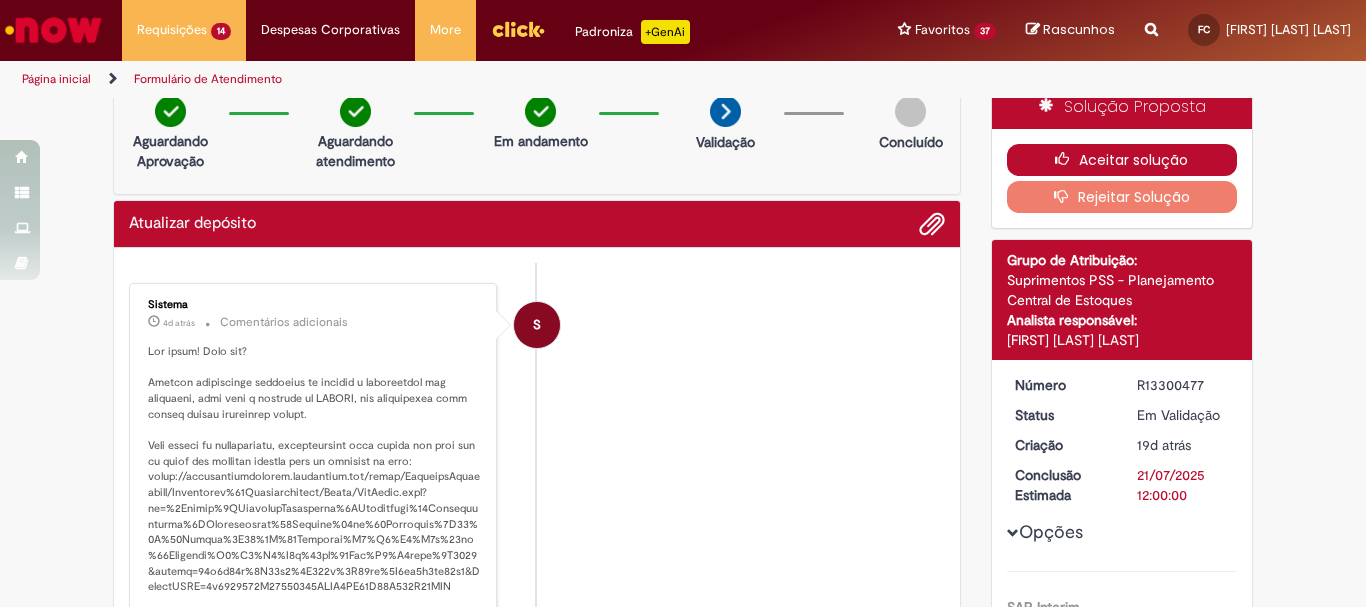 click on "Aceitar solução" at bounding box center [1122, 160] 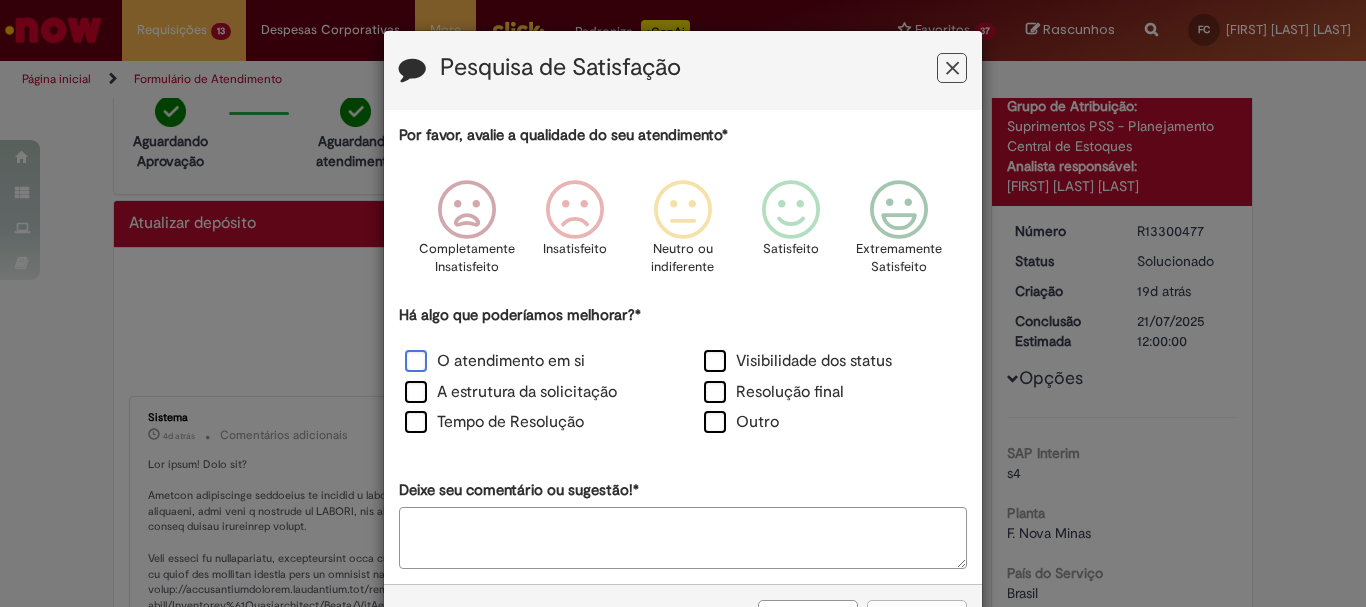 click on "O atendimento em si" at bounding box center (495, 361) 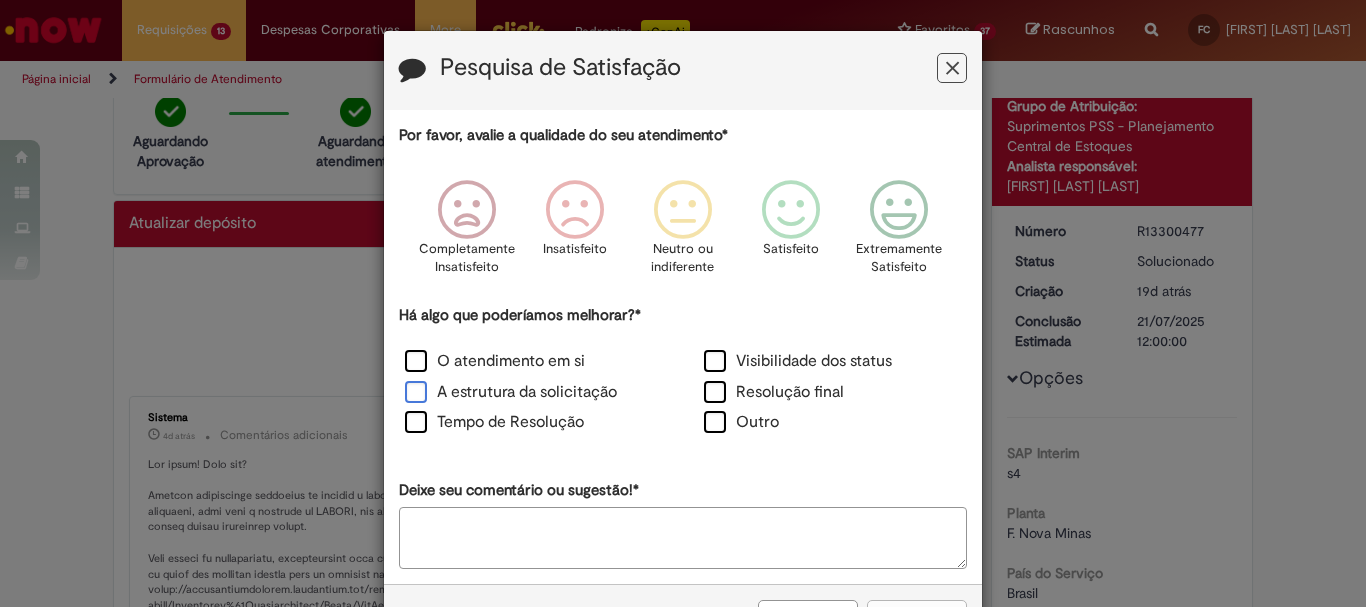 click on "A estrutura da solicitação" at bounding box center (511, 392) 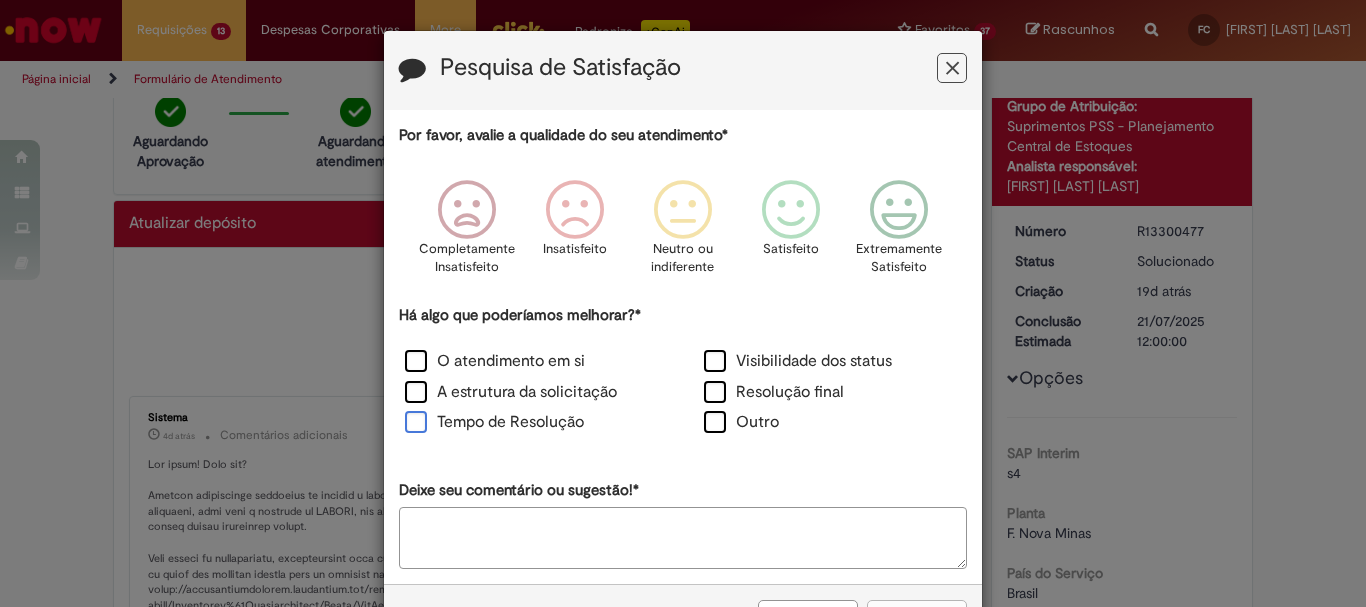 click on "Tempo de Resolução" at bounding box center [494, 422] 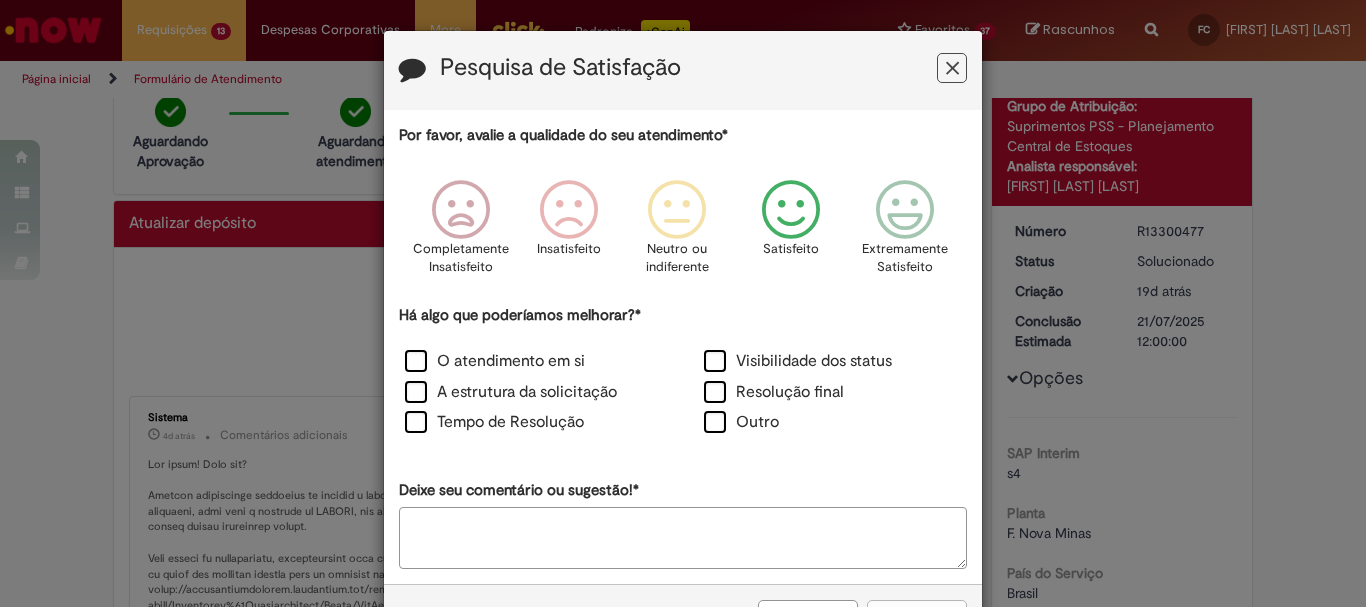 click at bounding box center [791, 210] 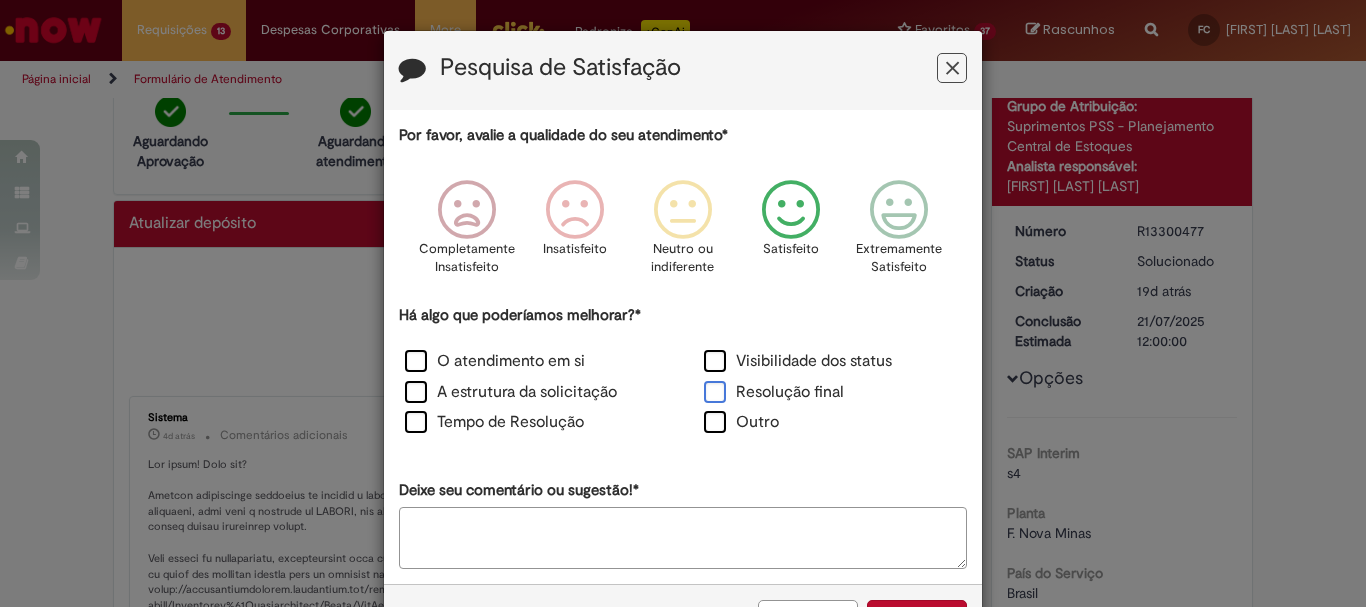click on "Resolução final" at bounding box center (774, 392) 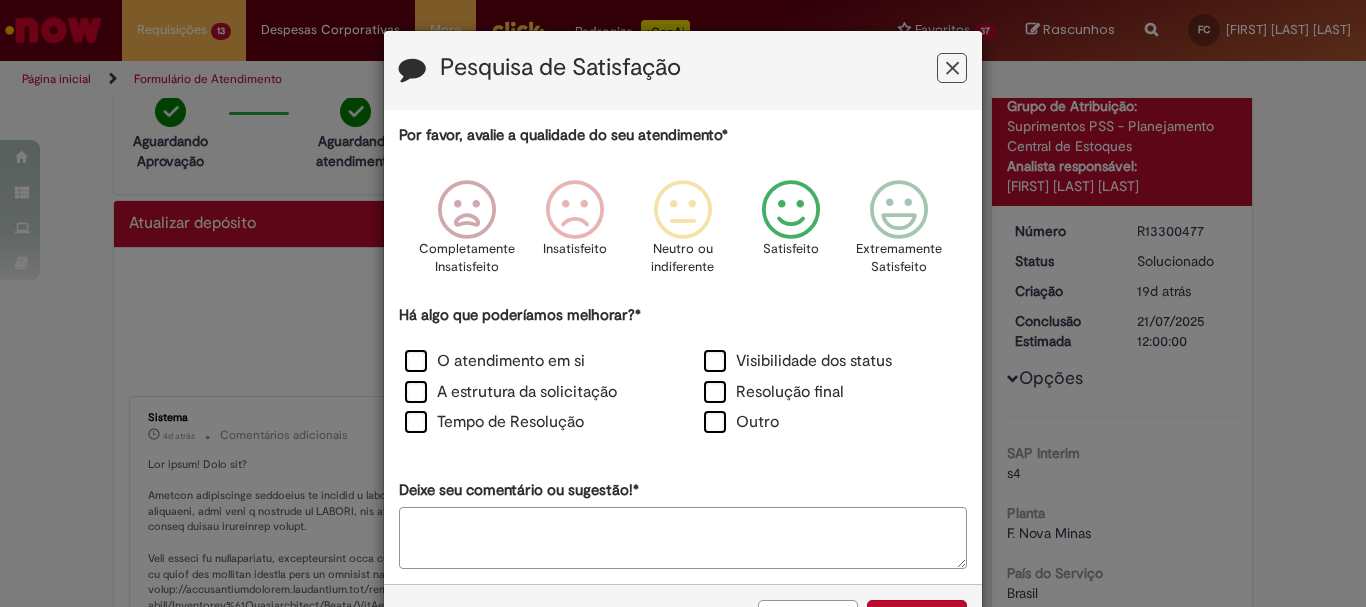 scroll, scrollTop: 73, scrollLeft: 0, axis: vertical 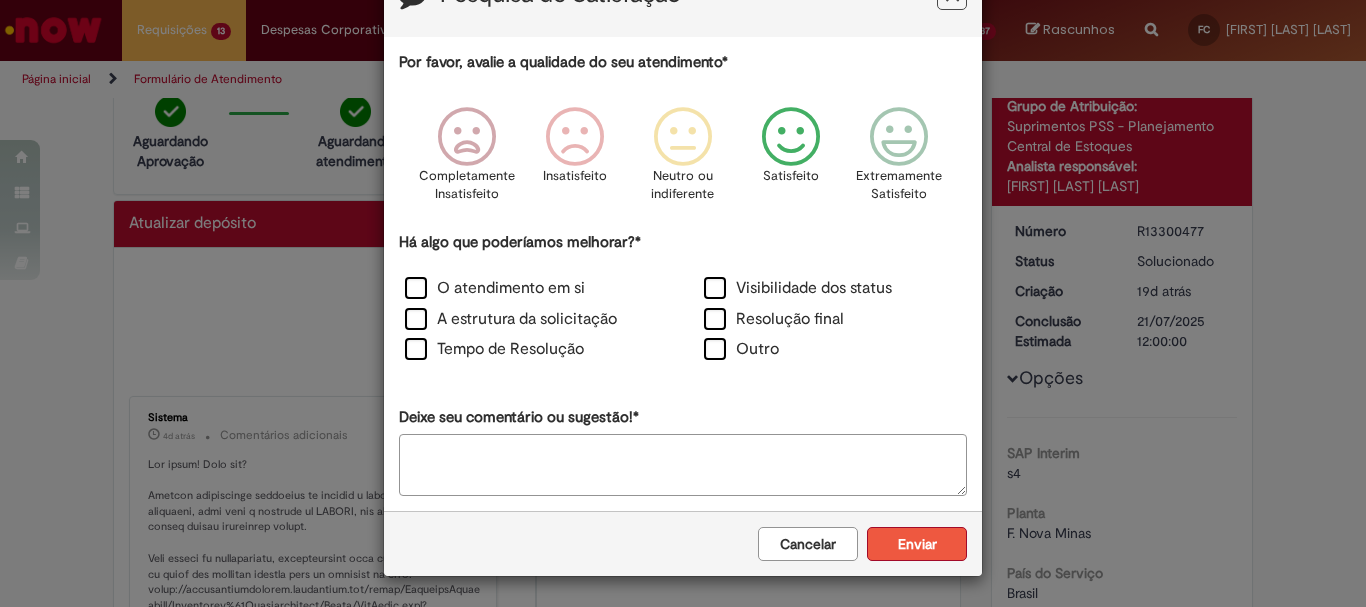 click on "Enviar" at bounding box center (917, 544) 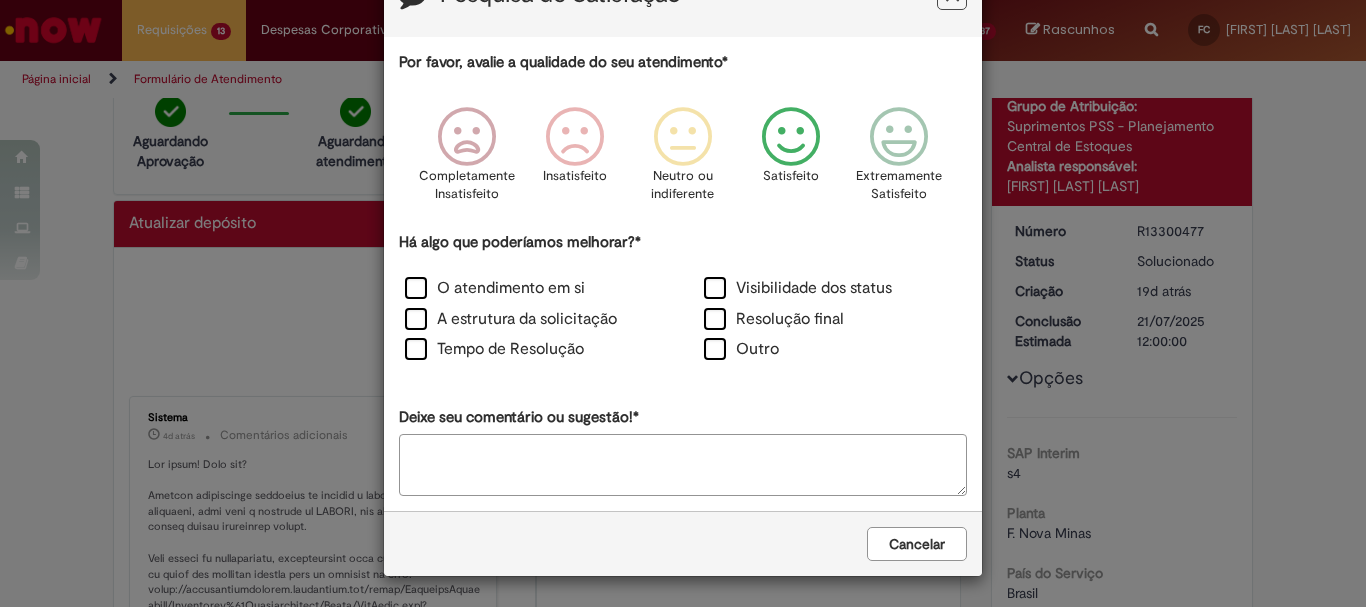 scroll, scrollTop: 0, scrollLeft: 0, axis: both 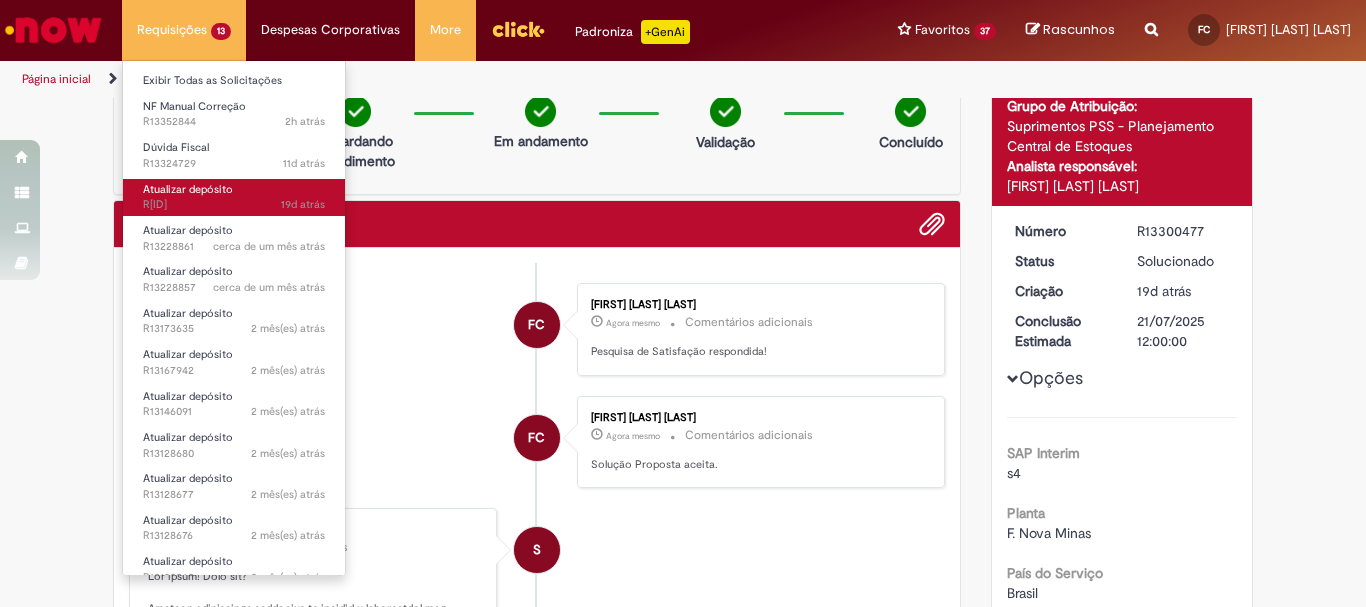 click on "[TIME_AGO] [TIME_AGO]  R[ID]" at bounding box center [234, 205] 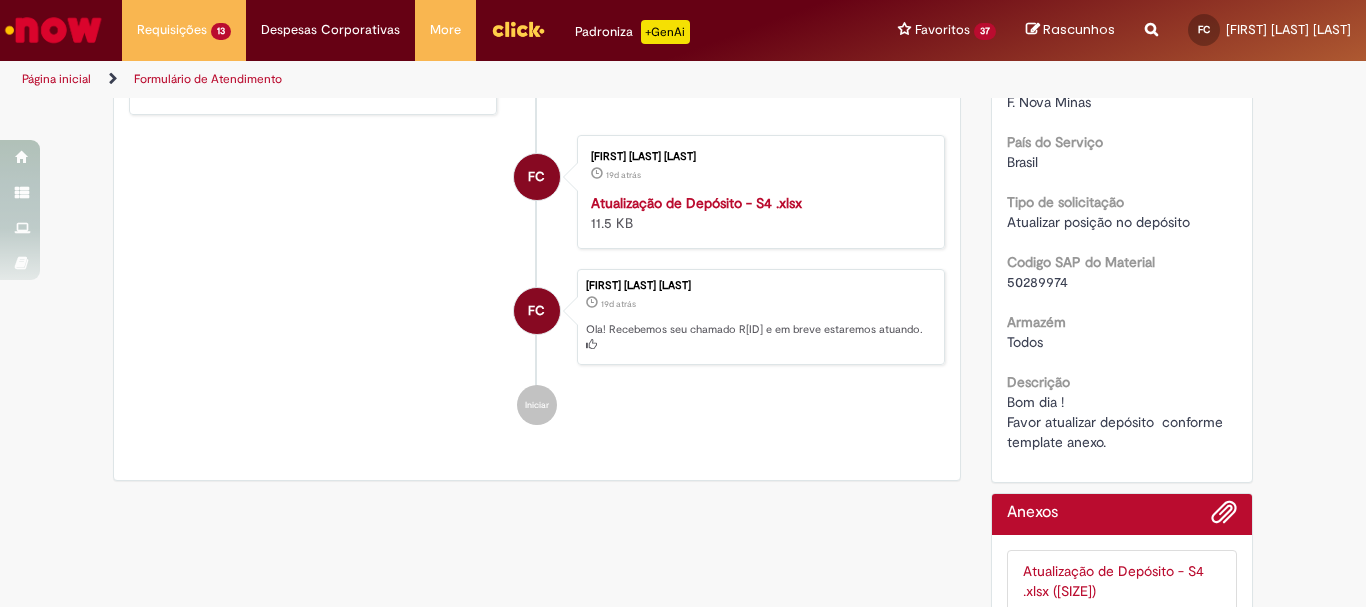 scroll, scrollTop: 715, scrollLeft: 0, axis: vertical 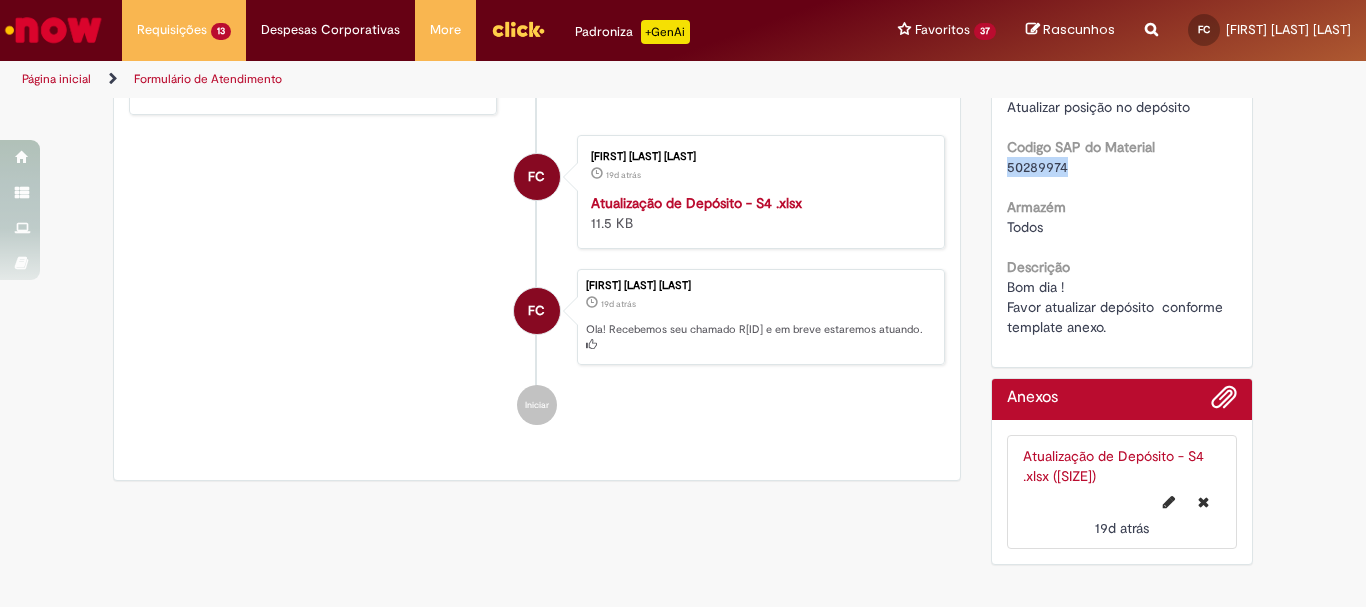 drag, startPoint x: 1060, startPoint y: 172, endPoint x: 994, endPoint y: 158, distance: 67.46851 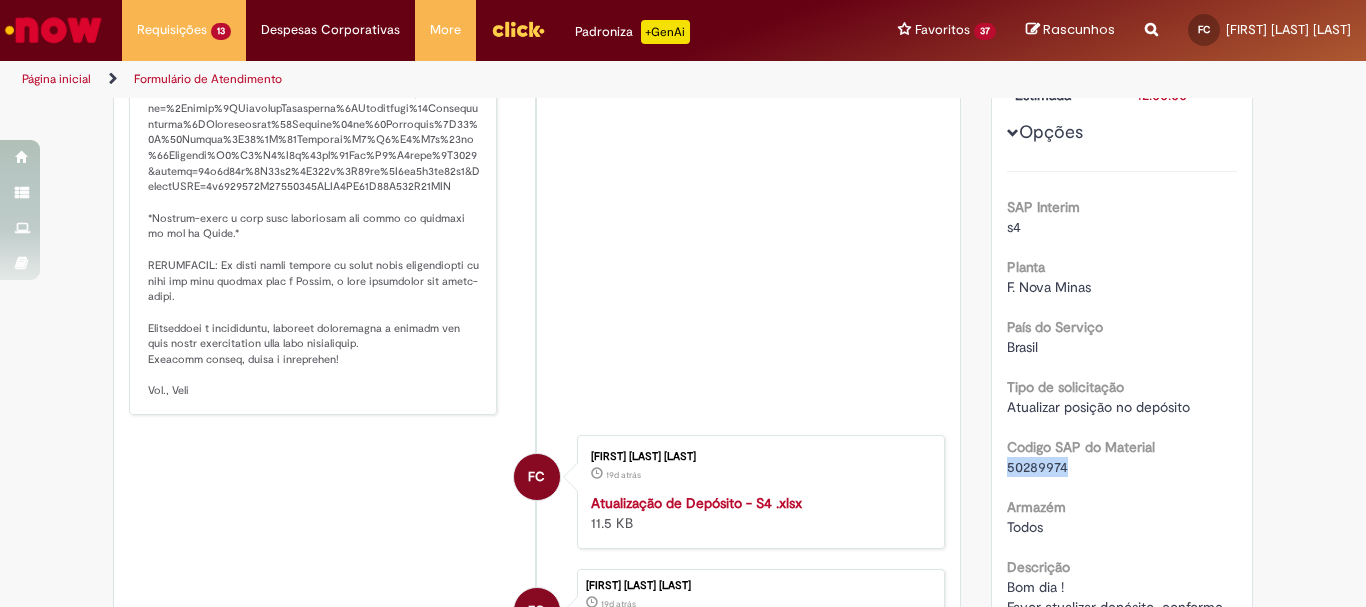 scroll, scrollTop: 15, scrollLeft: 0, axis: vertical 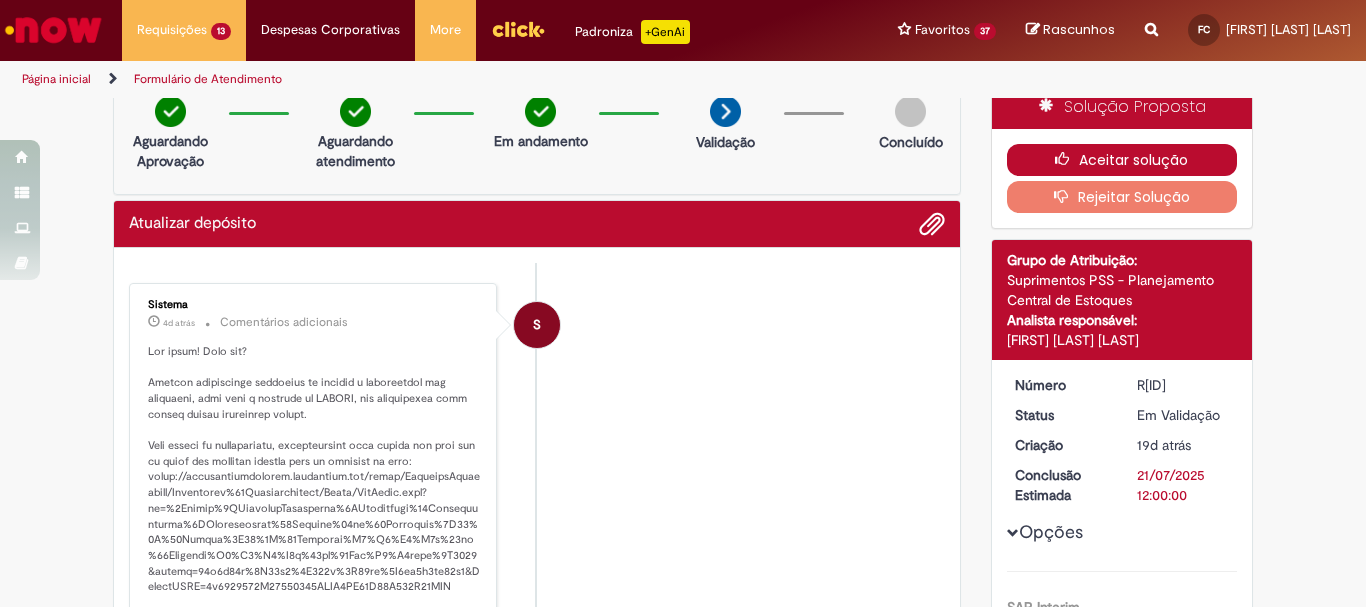 click on "Aceitar solução" at bounding box center [1122, 160] 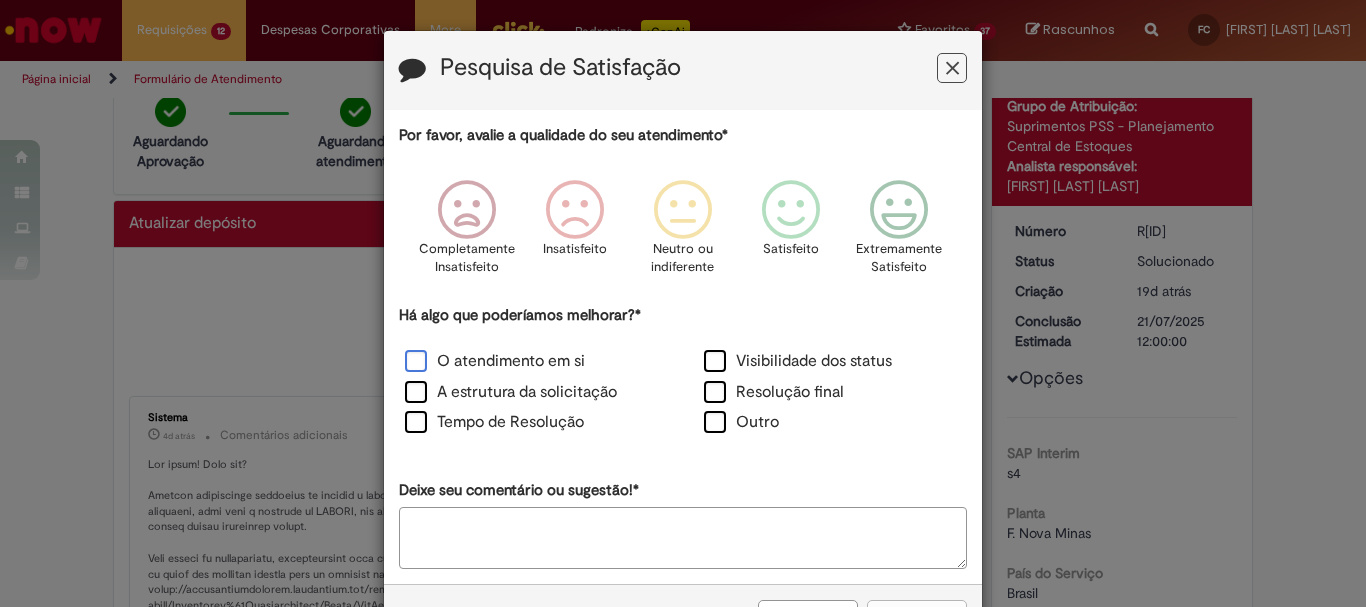click on "O atendimento em si" at bounding box center [495, 361] 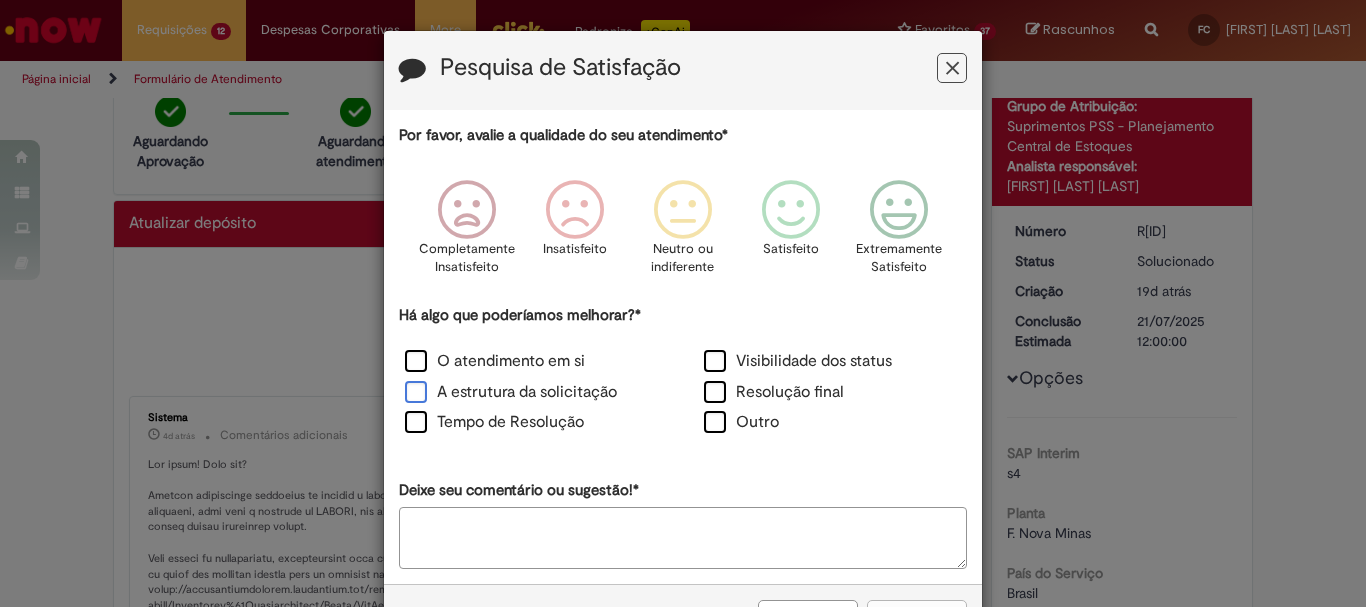click on "A estrutura da solicitação" at bounding box center (511, 392) 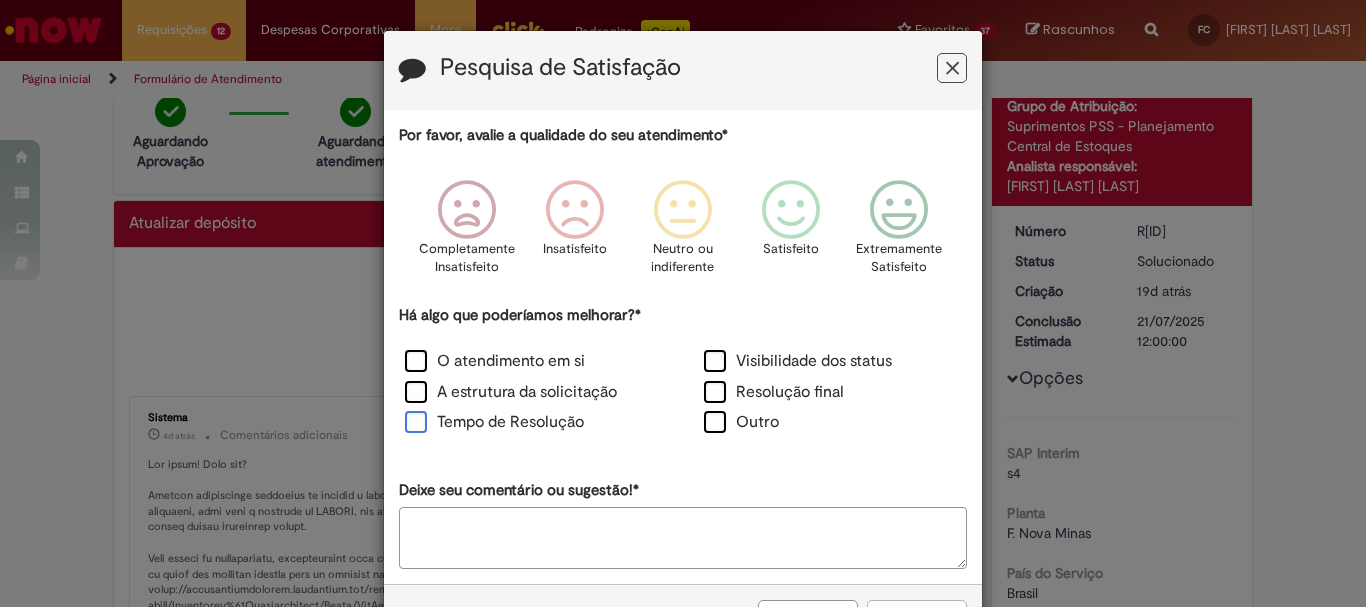 click on "Tempo de Resolução" at bounding box center [494, 422] 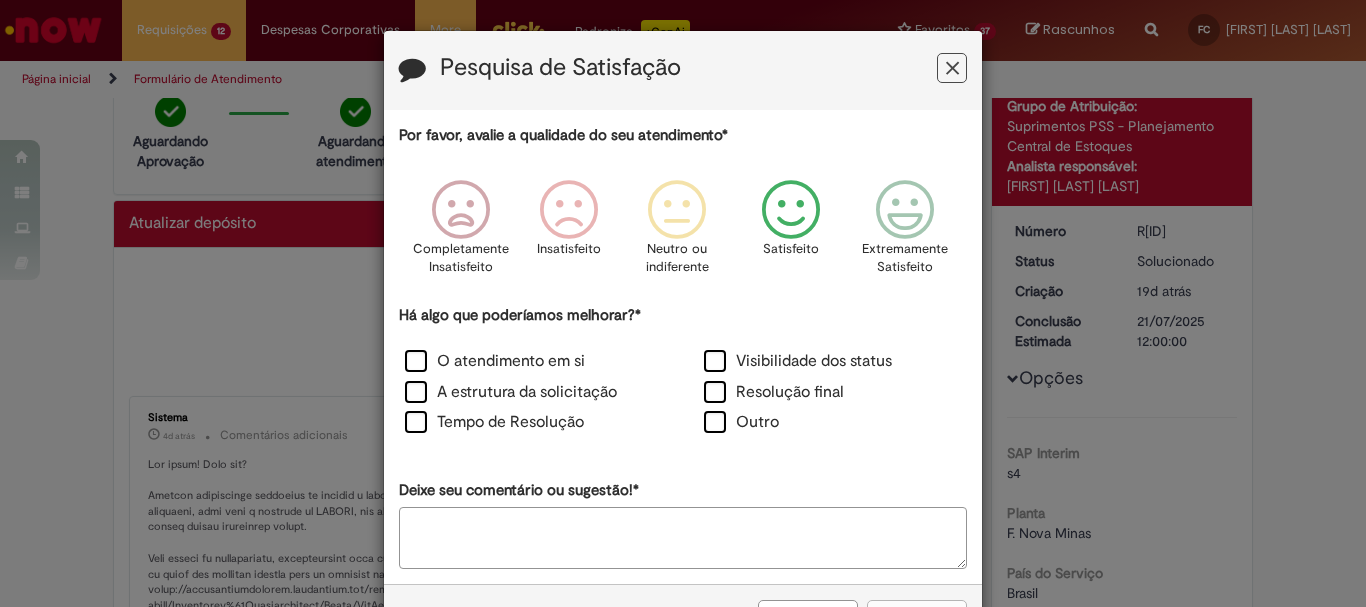 click at bounding box center (791, 210) 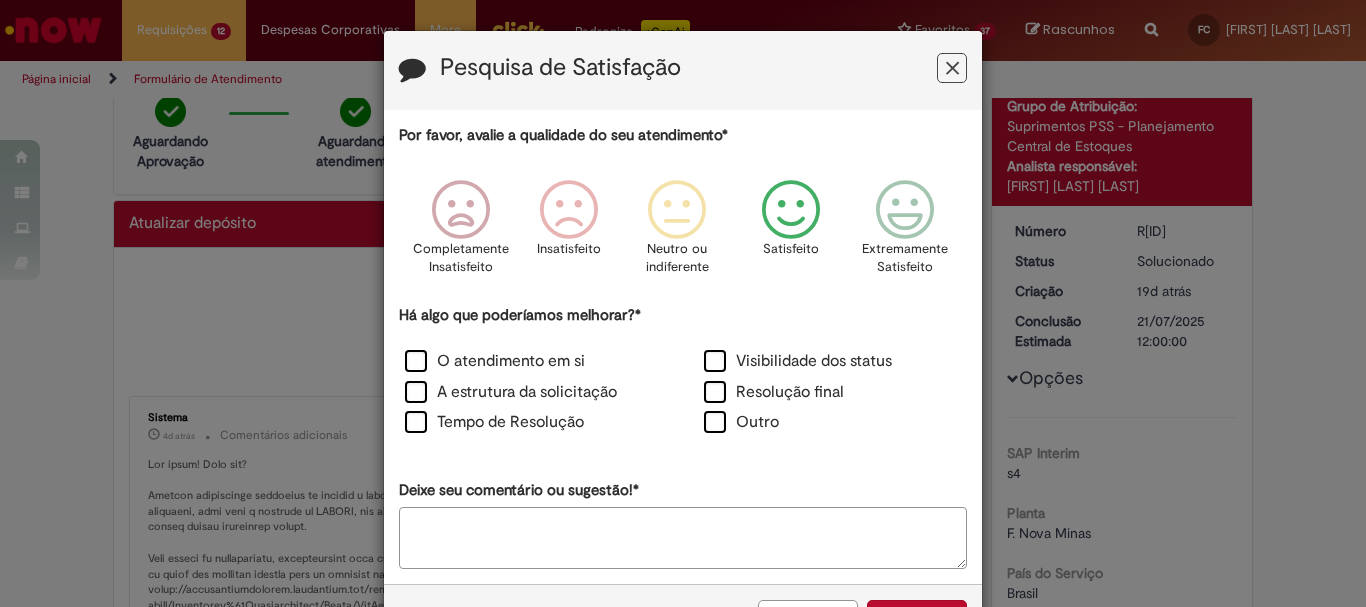 scroll, scrollTop: 73, scrollLeft: 0, axis: vertical 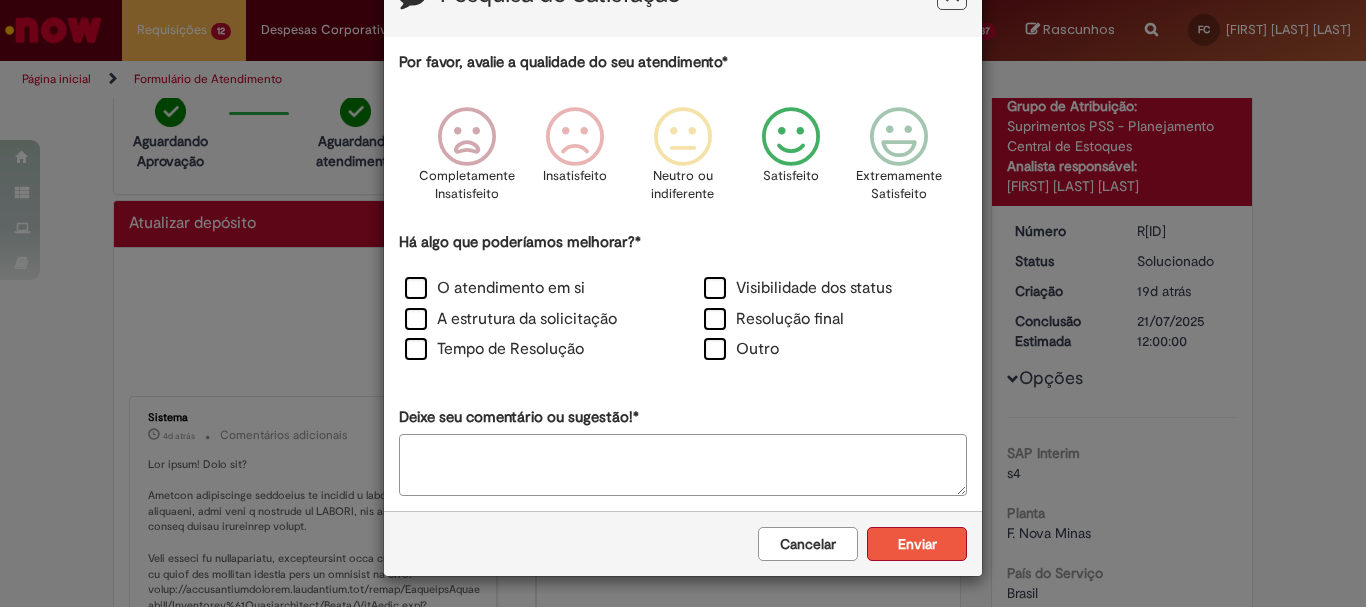 click on "Enviar" at bounding box center (917, 544) 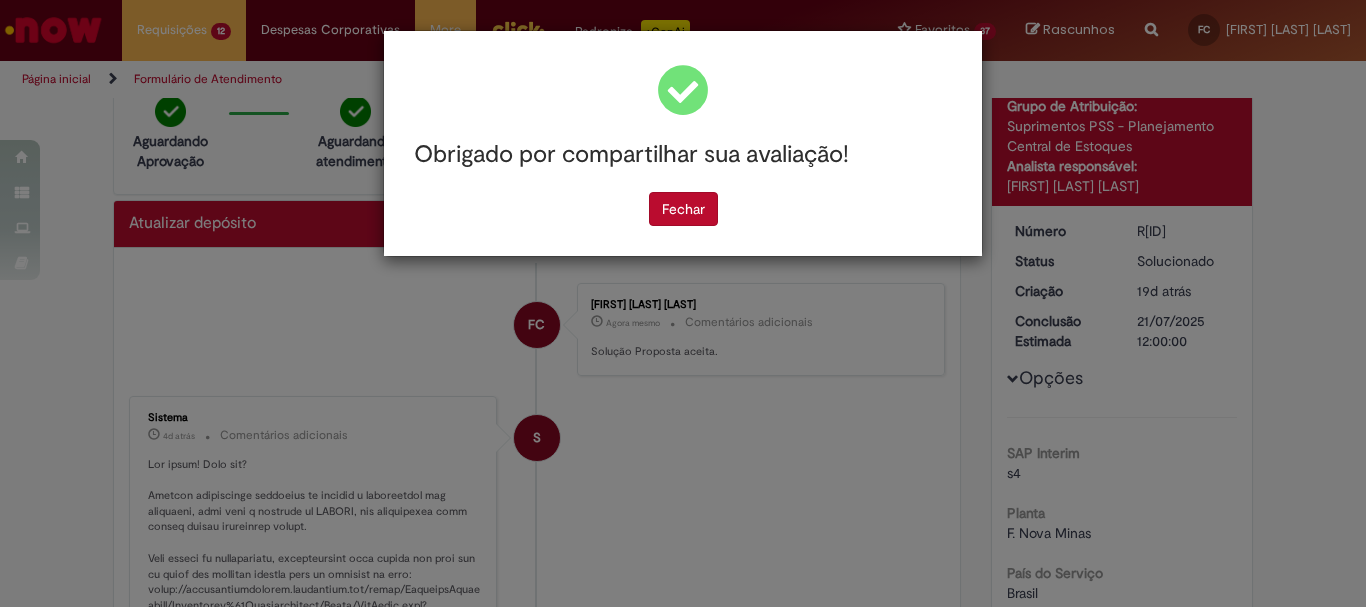 scroll, scrollTop: 0, scrollLeft: 0, axis: both 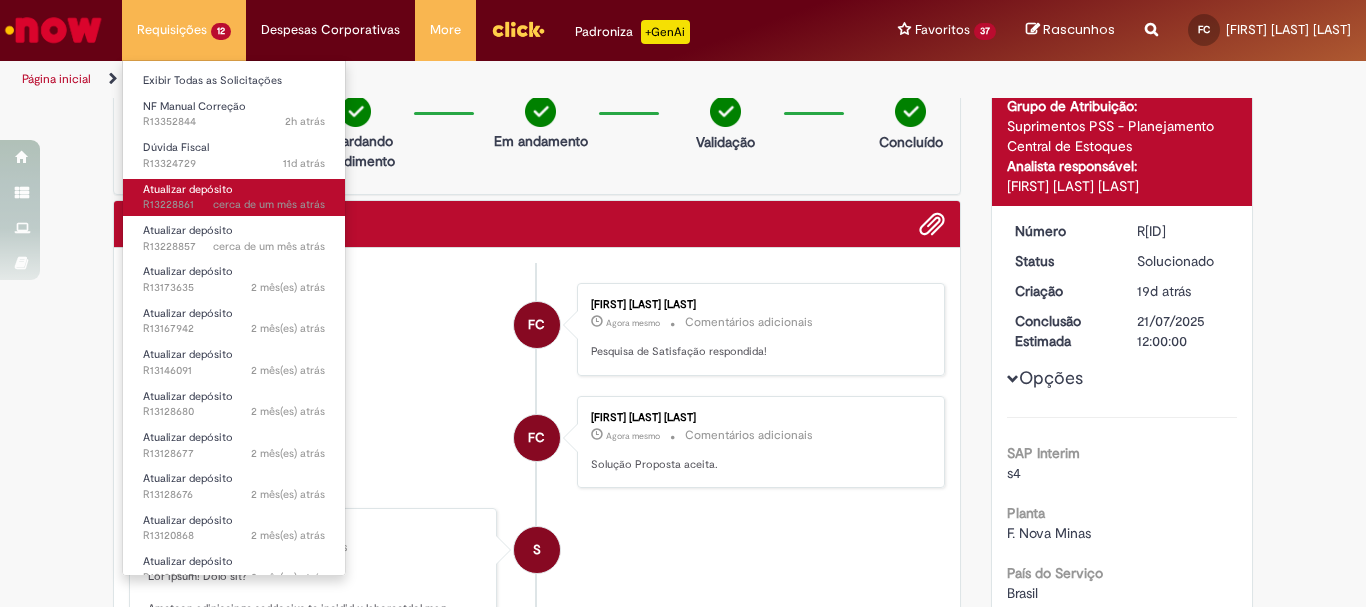 click on "cerca de um mês atrás" at bounding box center (269, 204) 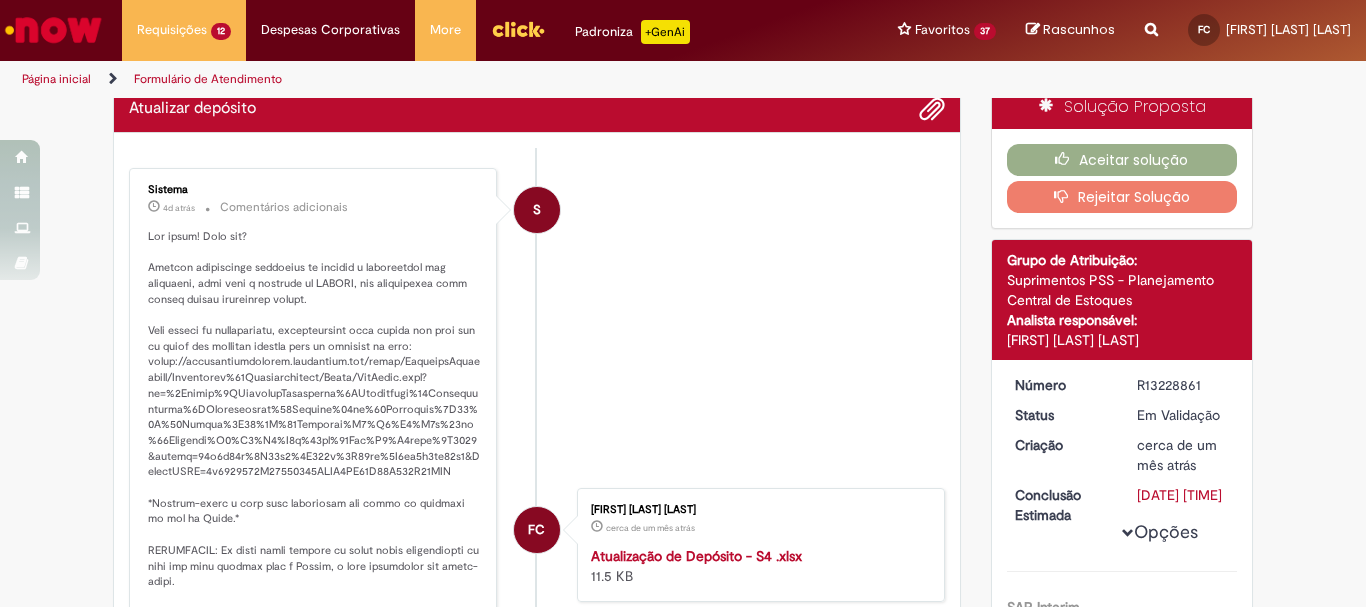 scroll, scrollTop: 0, scrollLeft: 0, axis: both 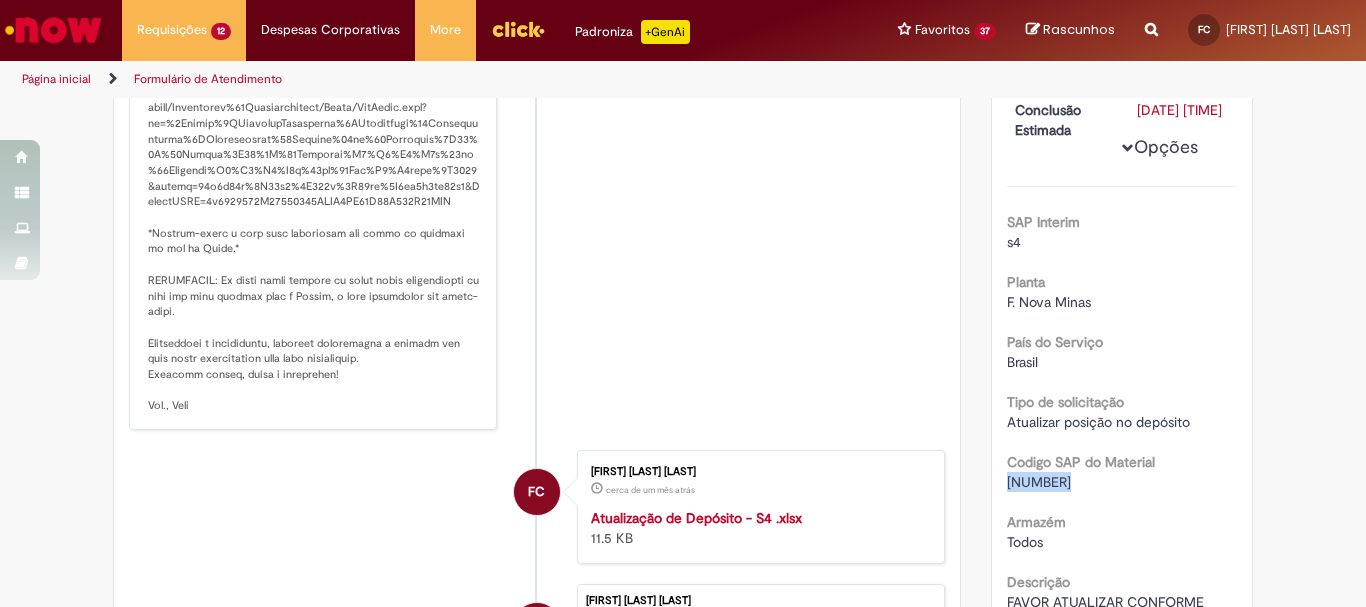 drag, startPoint x: 1062, startPoint y: 496, endPoint x: 998, endPoint y: 497, distance: 64.00781 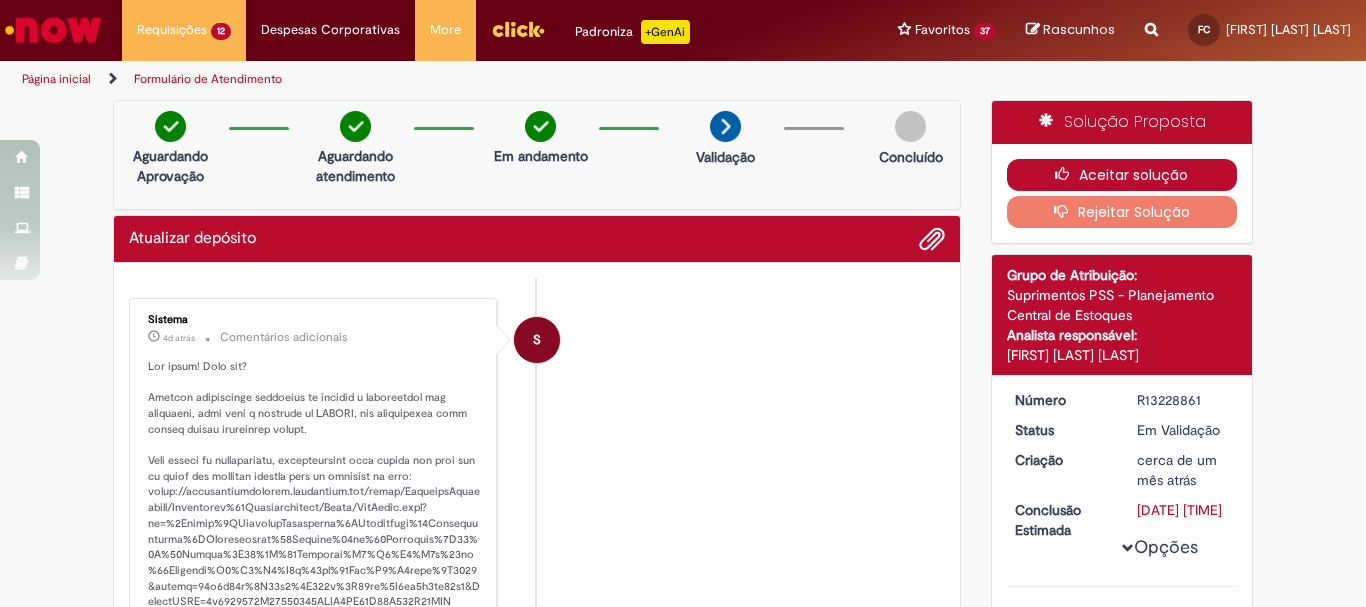 click on "Aceitar solução" at bounding box center [1122, 175] 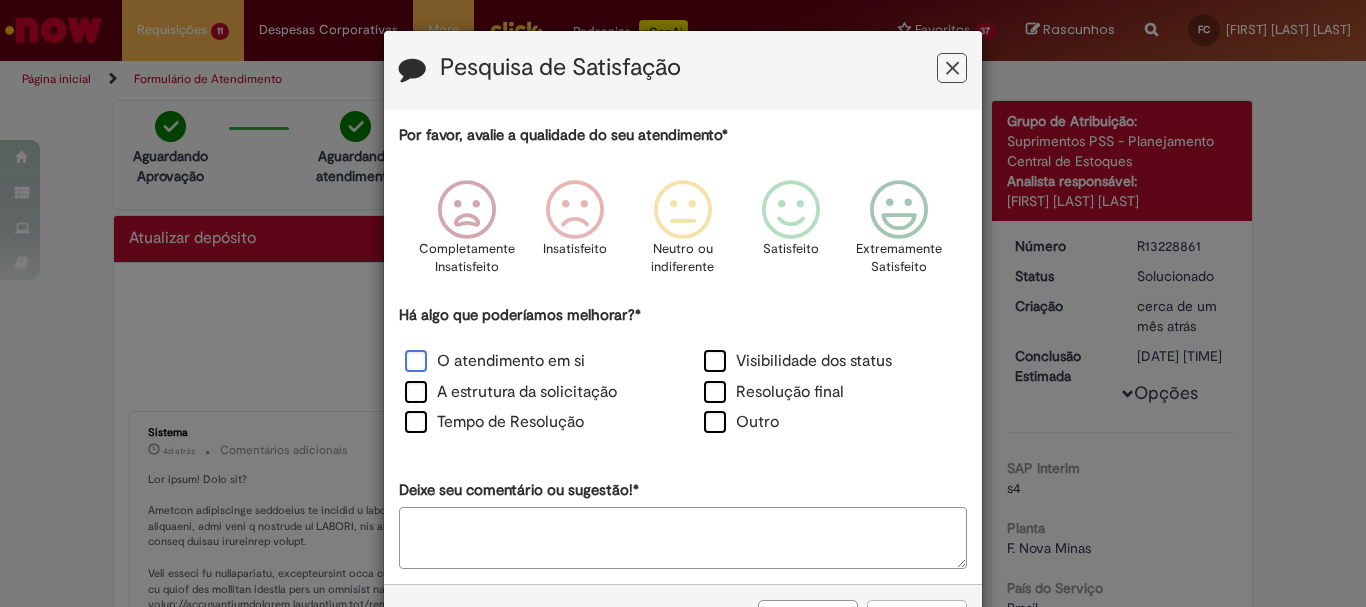 click on "O atendimento em si" at bounding box center [495, 361] 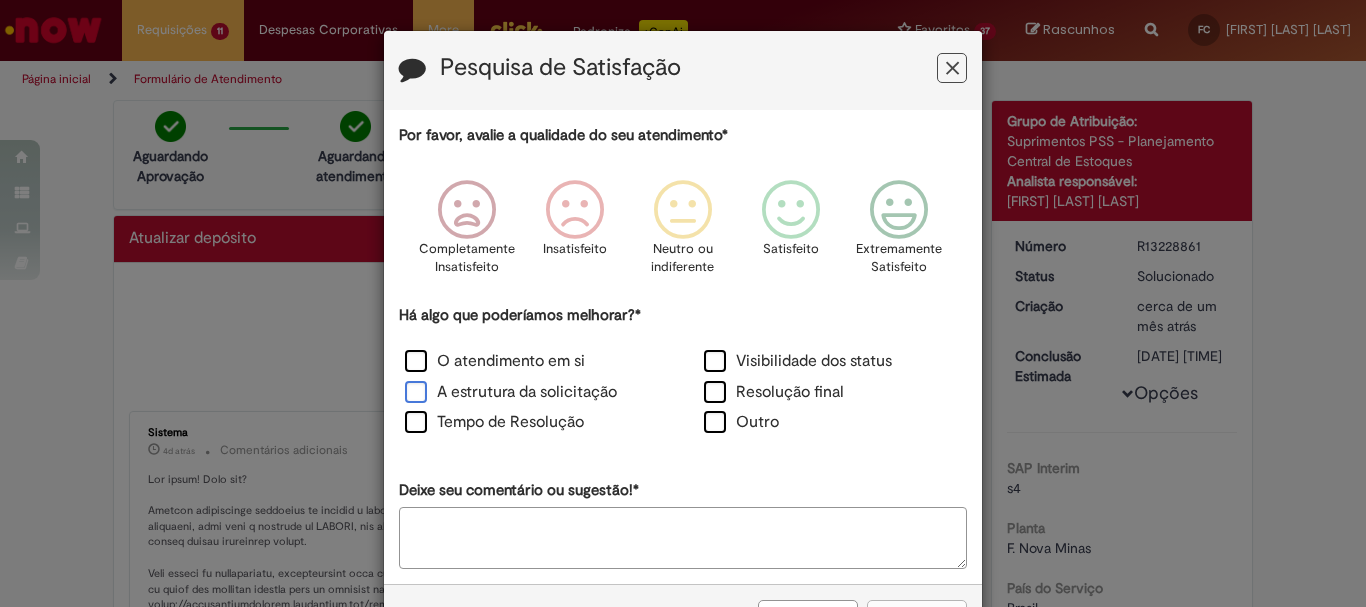 click on "A estrutura da solicitação" at bounding box center [511, 392] 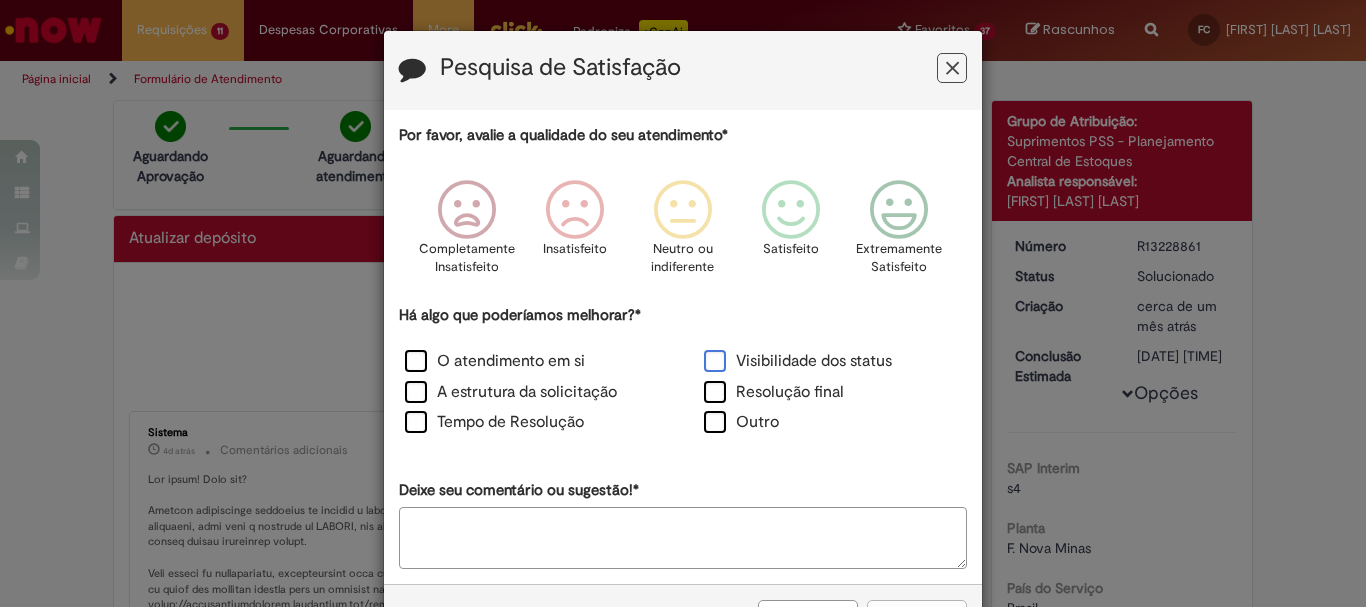 click on "Visibilidade dos status" at bounding box center (798, 361) 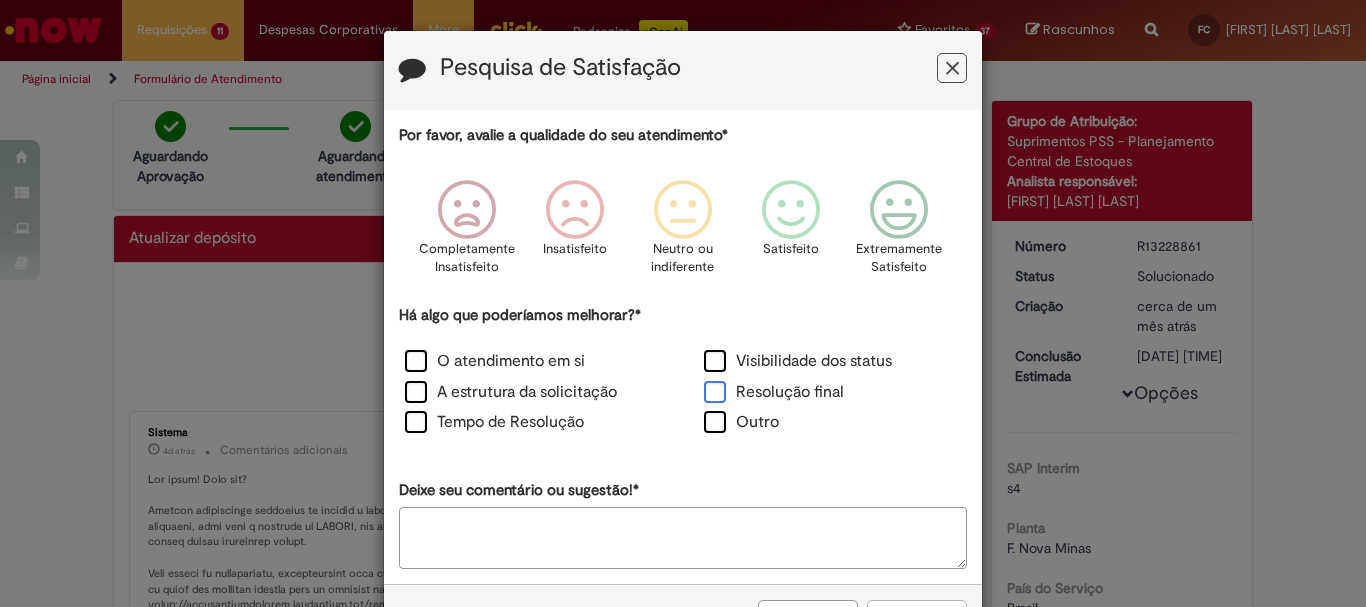 click on "Resolução final" at bounding box center (774, 392) 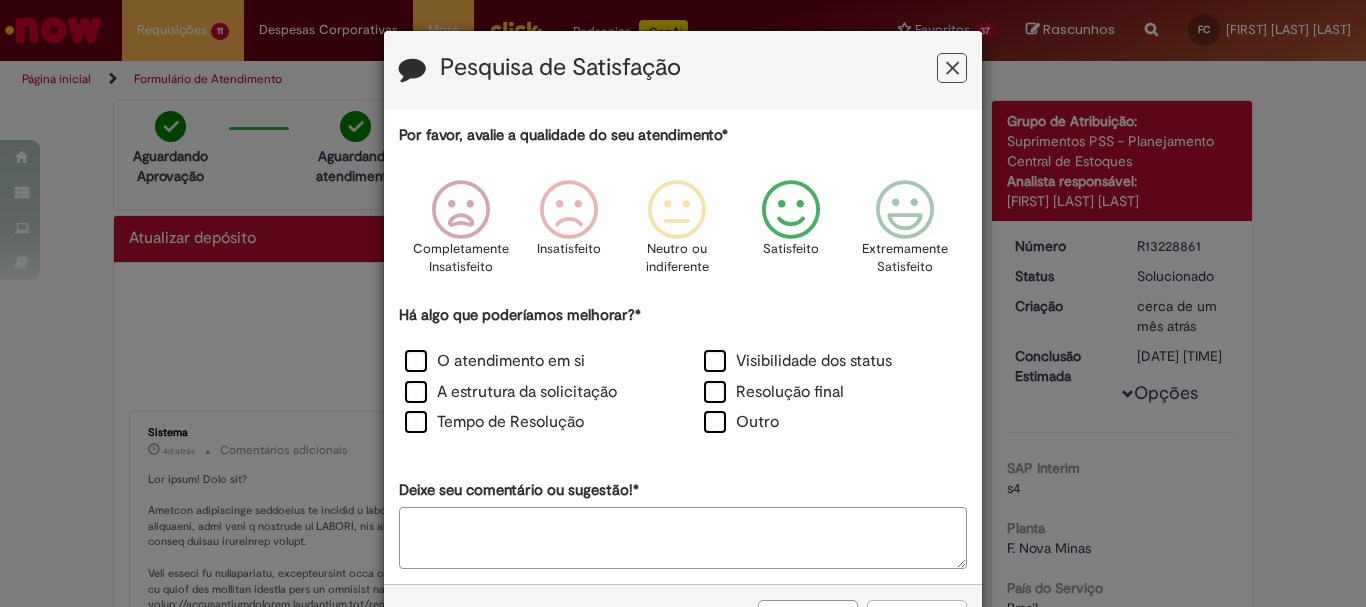 click at bounding box center [791, 210] 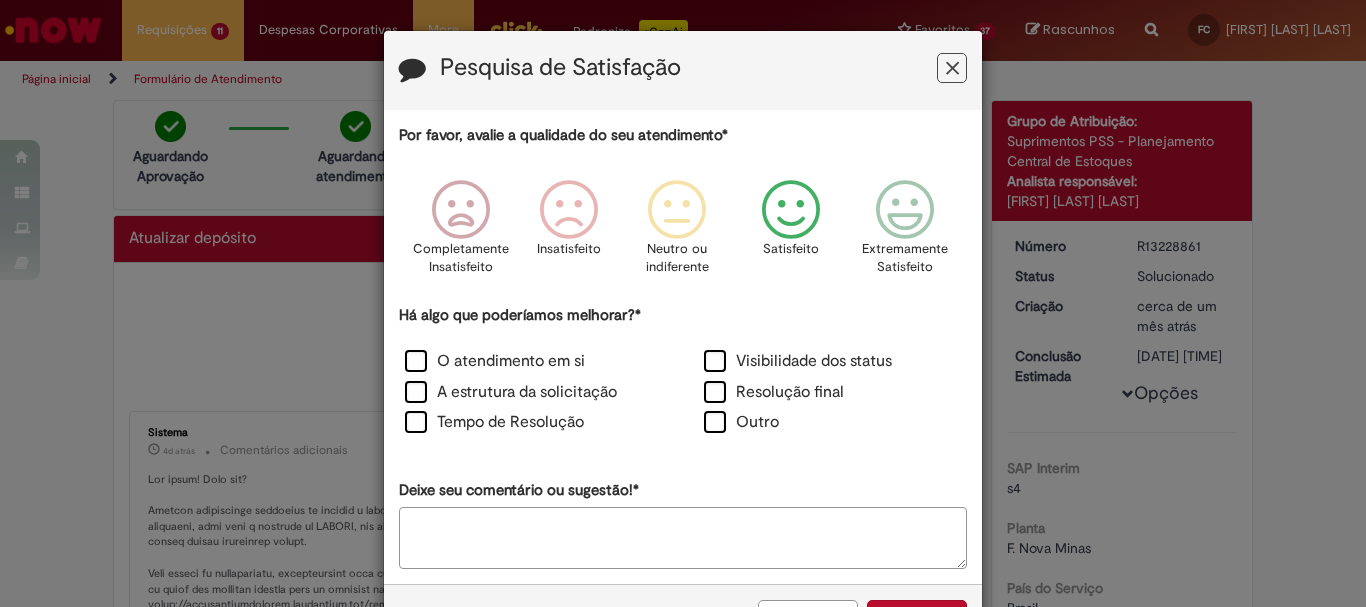 scroll, scrollTop: 73, scrollLeft: 0, axis: vertical 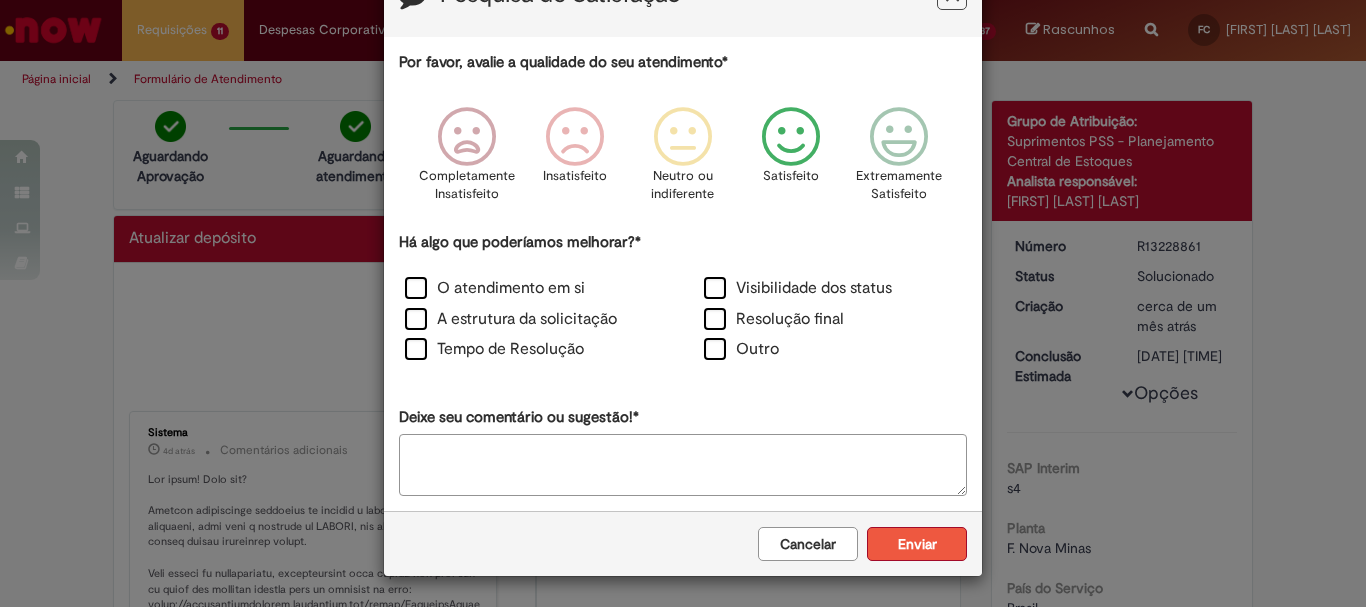 click on "Enviar" at bounding box center (917, 544) 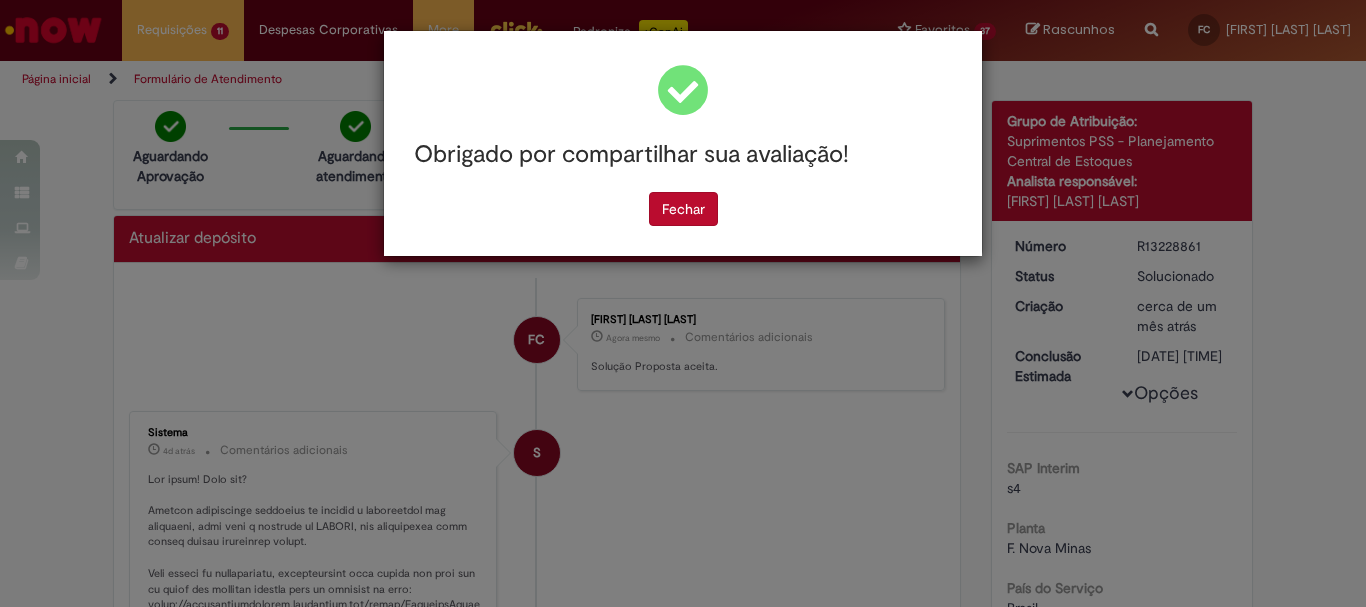 scroll, scrollTop: 0, scrollLeft: 0, axis: both 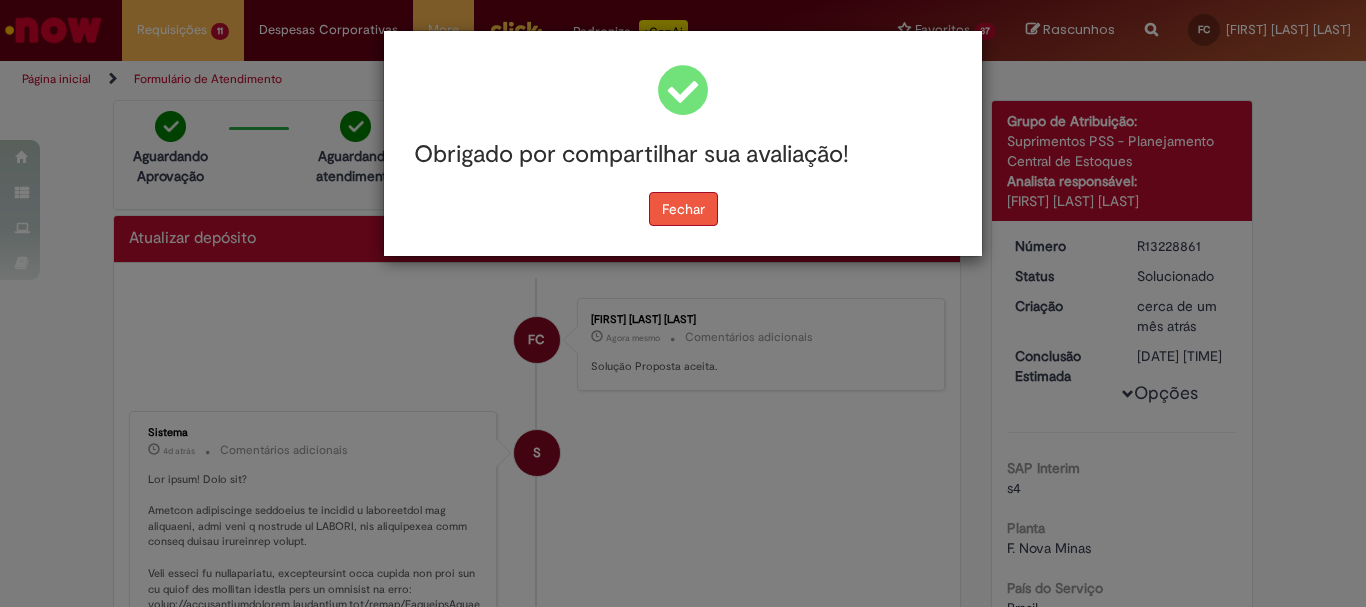 click on "Fechar" at bounding box center (683, 209) 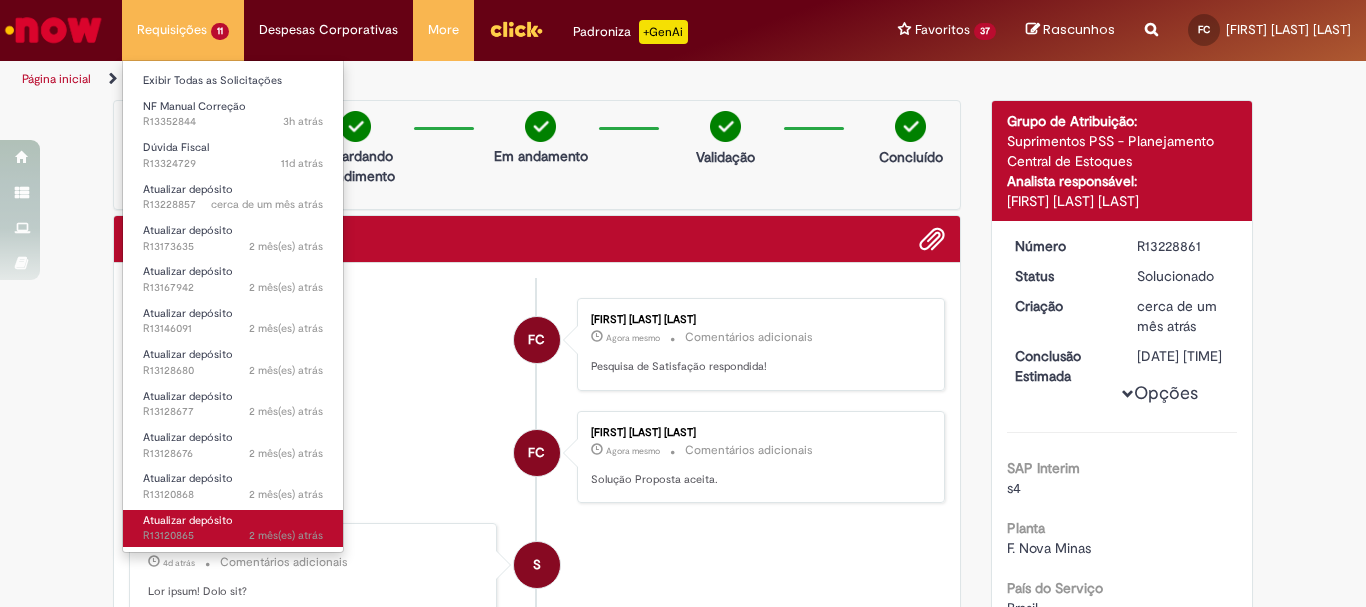 click on "Atualizar depósito
2 mês(es) atrás 2 meses atrás  R[ID]" at bounding box center (233, 528) 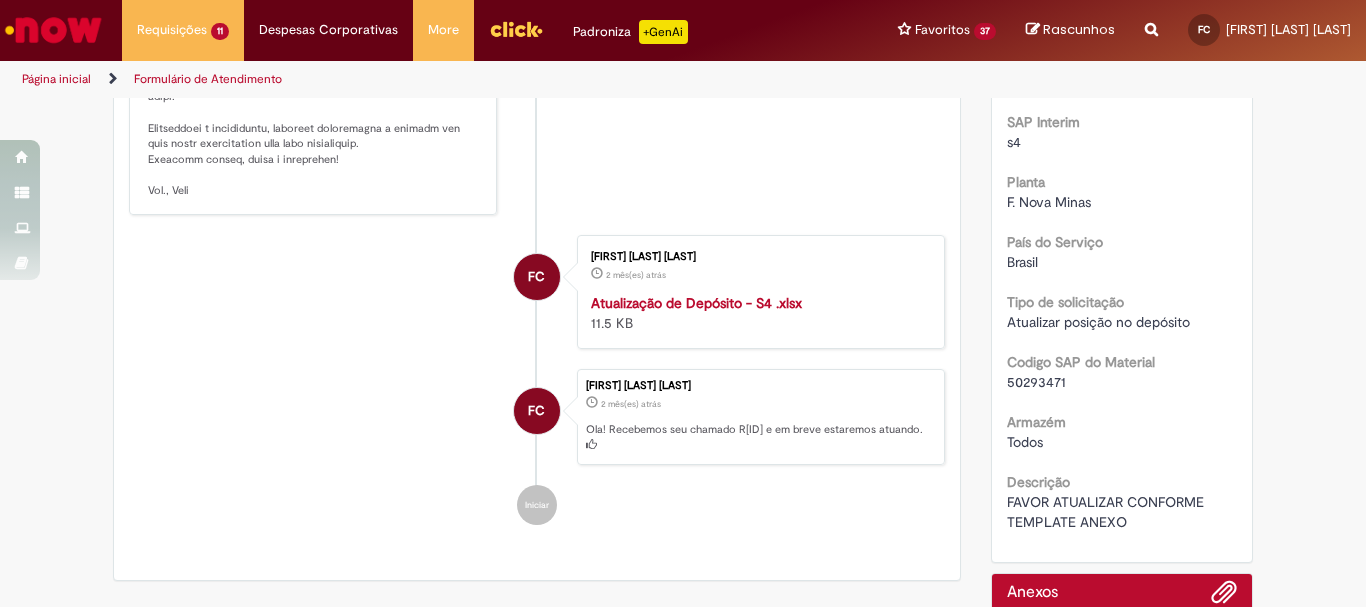 scroll, scrollTop: 615, scrollLeft: 0, axis: vertical 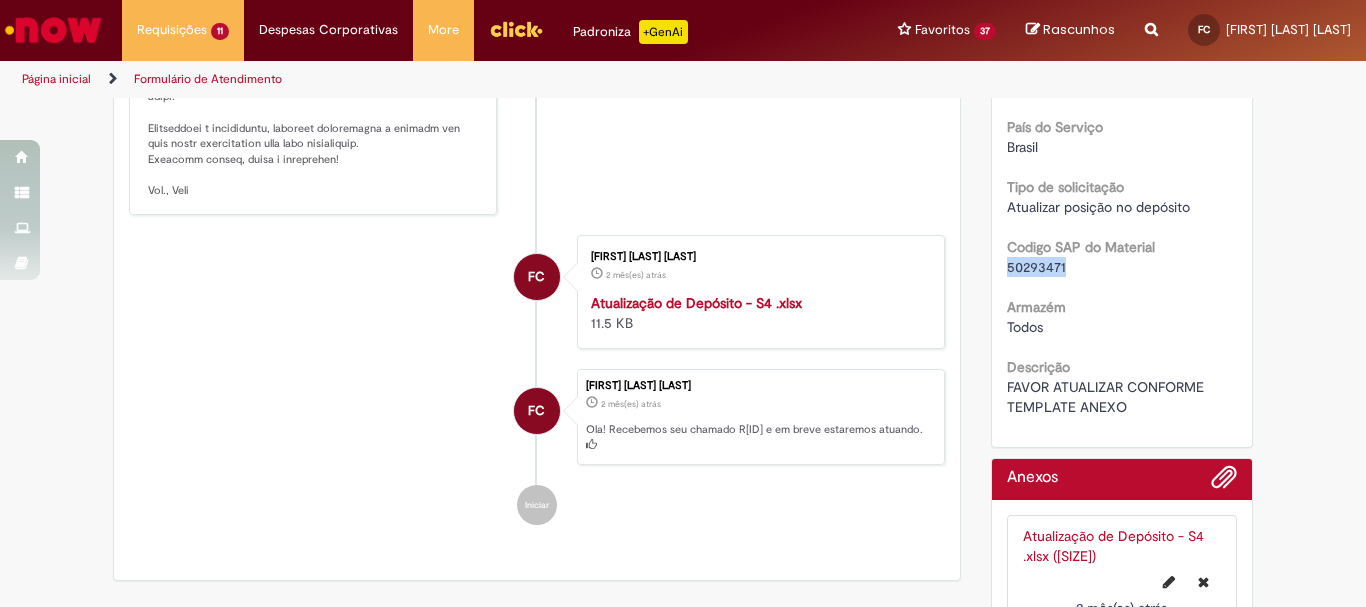 drag, startPoint x: 1039, startPoint y: 286, endPoint x: 999, endPoint y: 287, distance: 40.012497 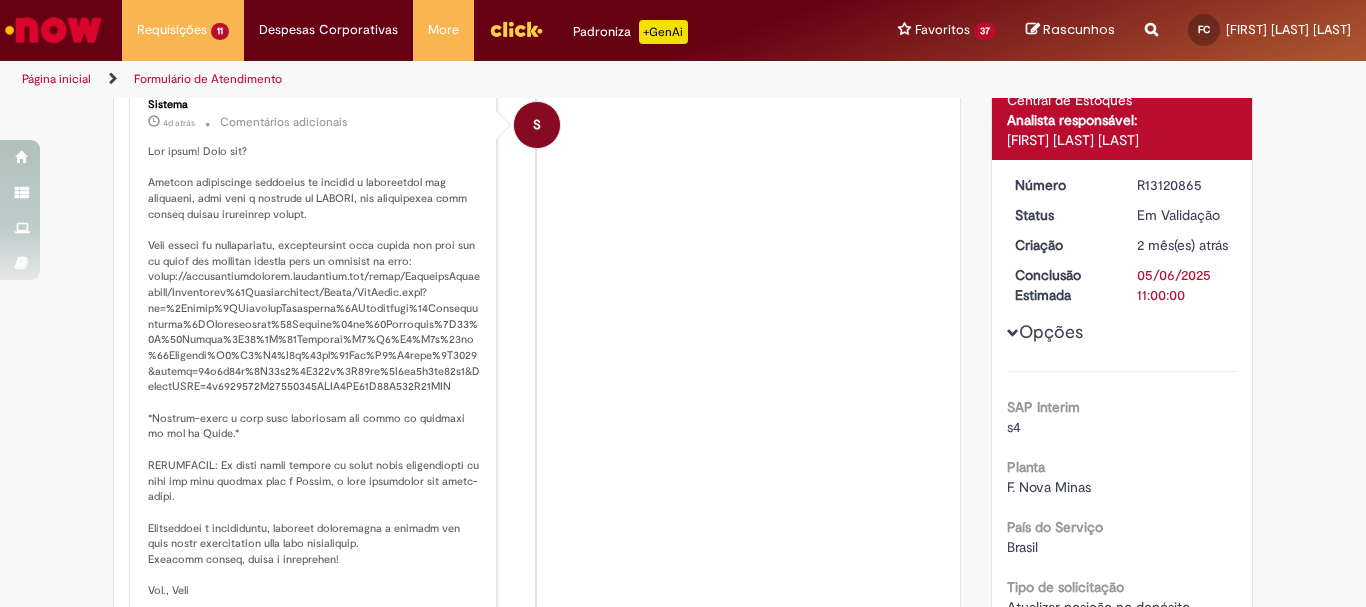 scroll, scrollTop: 0, scrollLeft: 0, axis: both 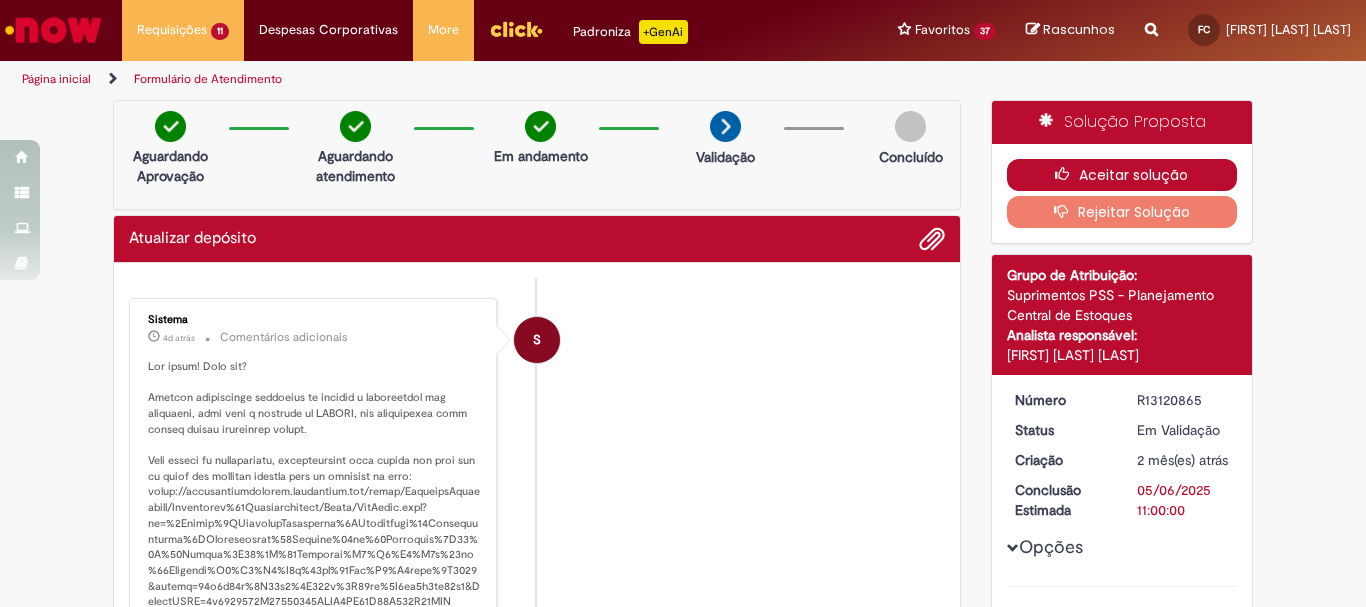 click on "Aceitar solução" at bounding box center [1122, 175] 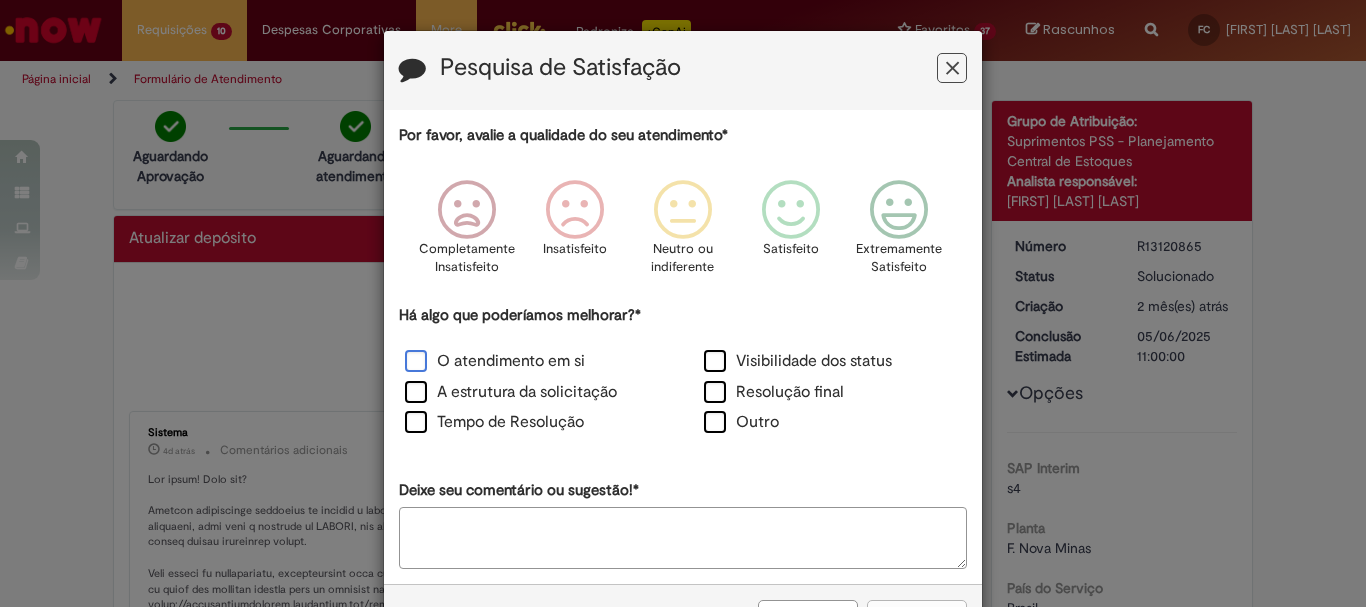 click on "O atendimento em si" at bounding box center (495, 361) 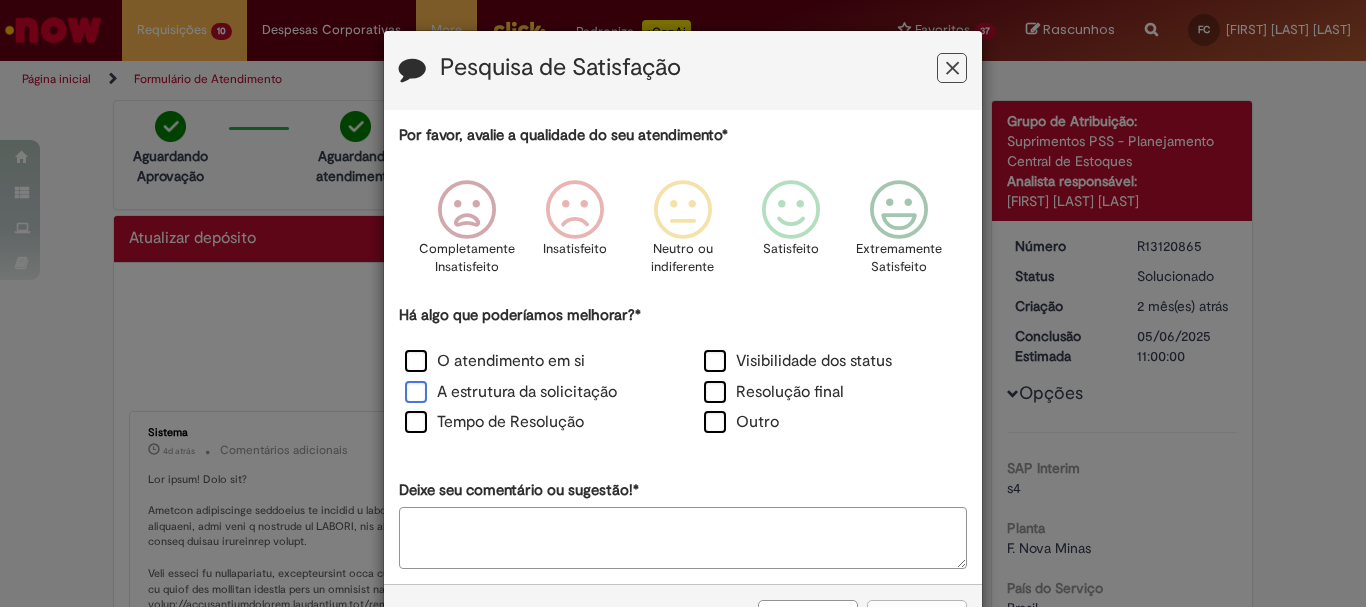 click on "A estrutura da solicitação" at bounding box center [511, 392] 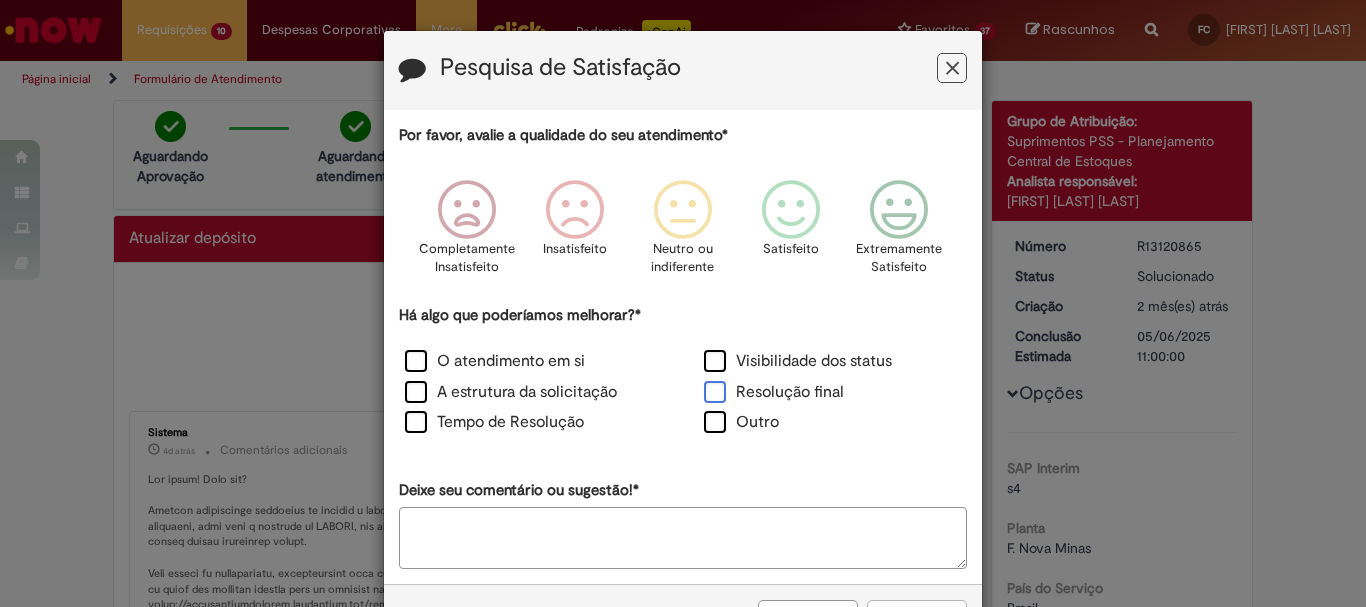 click on "Resolução final" at bounding box center [774, 392] 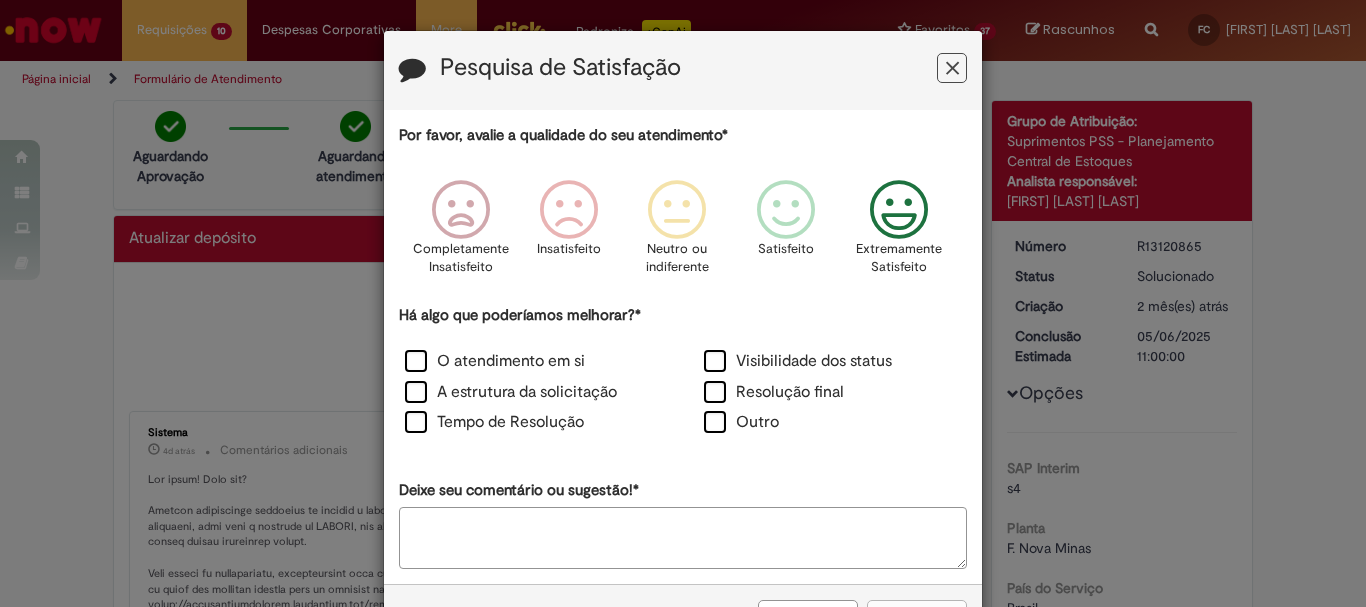click at bounding box center [899, 210] 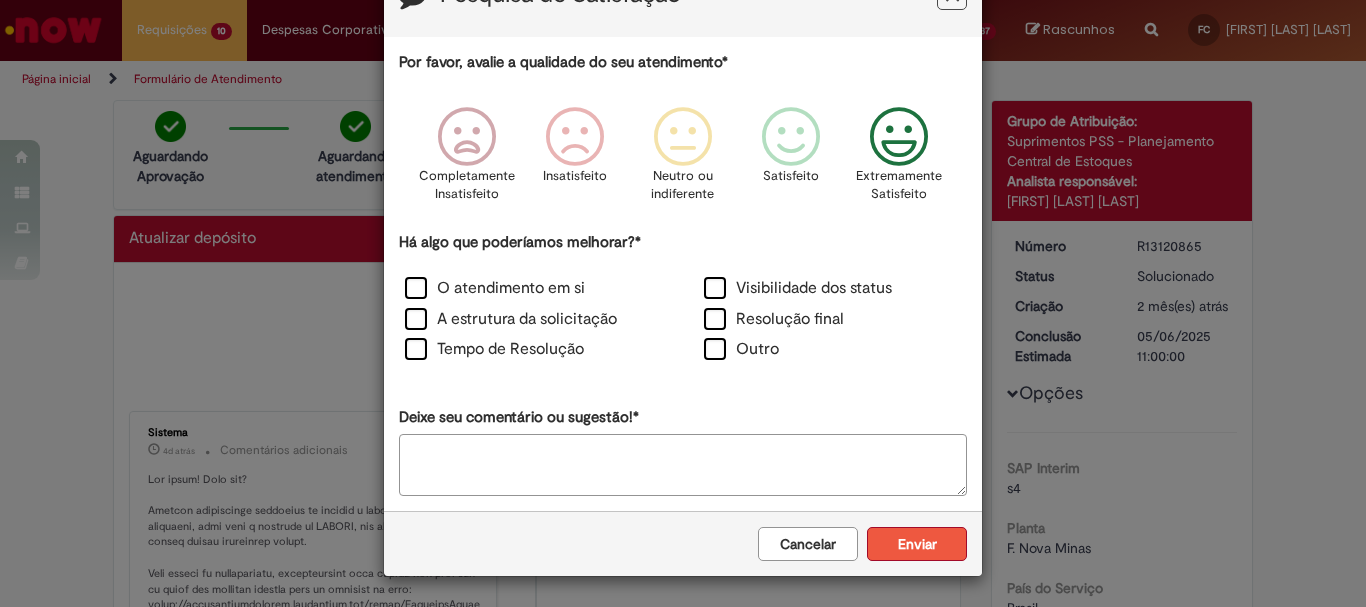 click on "Enviar" at bounding box center [917, 544] 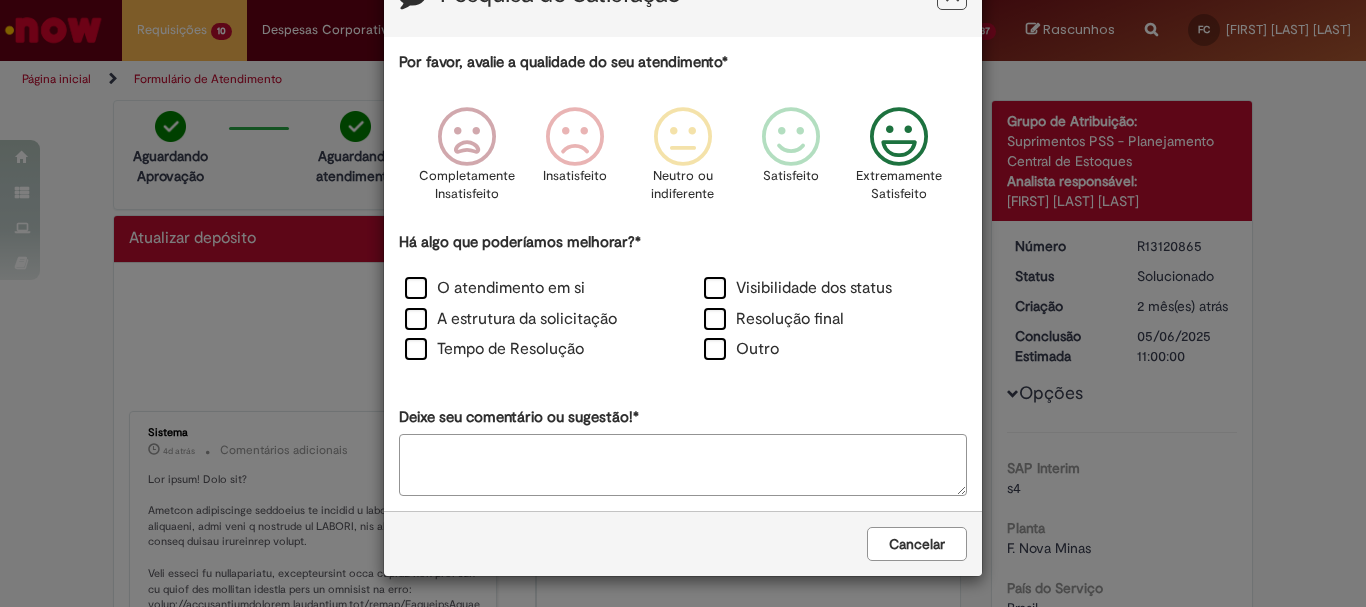 scroll, scrollTop: 0, scrollLeft: 0, axis: both 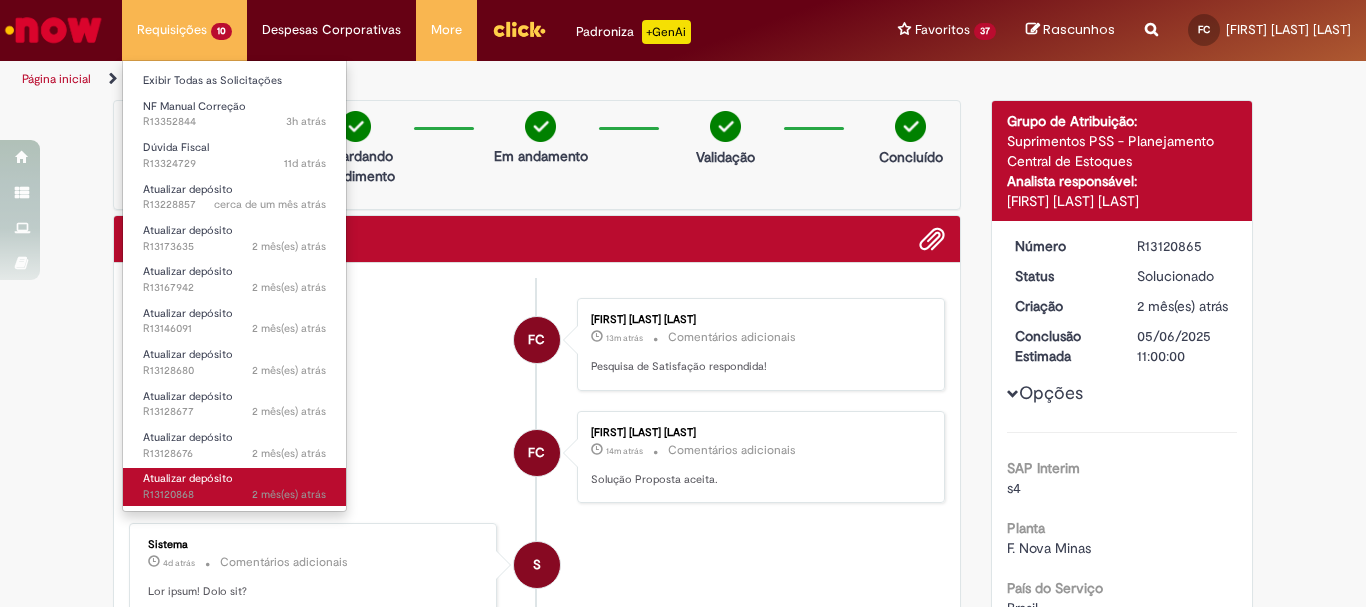 click on "2 mês(es) atrás 2 meses atrás  R[ID]" at bounding box center [234, 495] 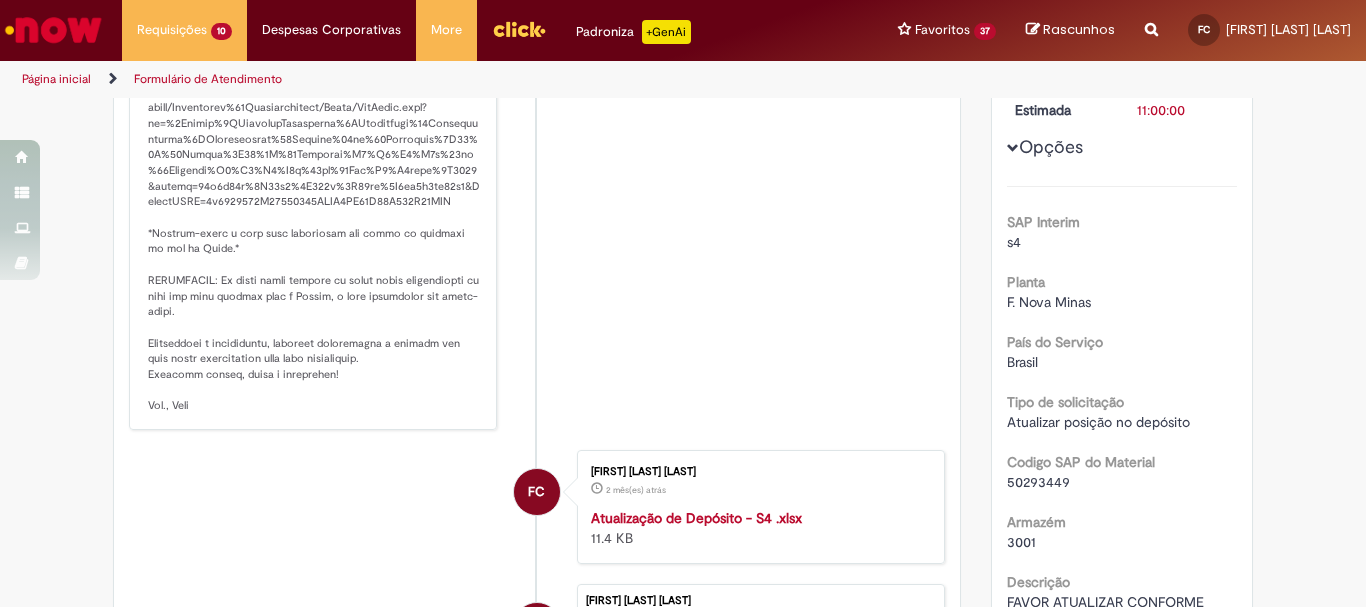 scroll, scrollTop: 515, scrollLeft: 0, axis: vertical 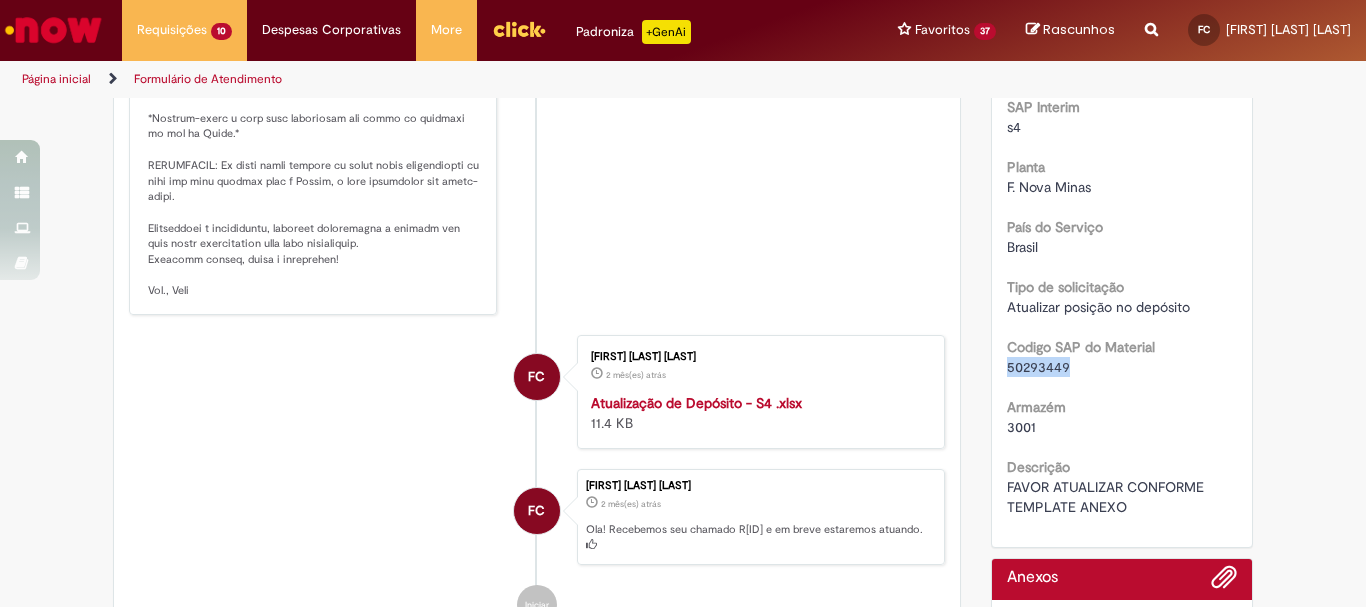 drag, startPoint x: 1063, startPoint y: 392, endPoint x: 990, endPoint y: 394, distance: 73.02739 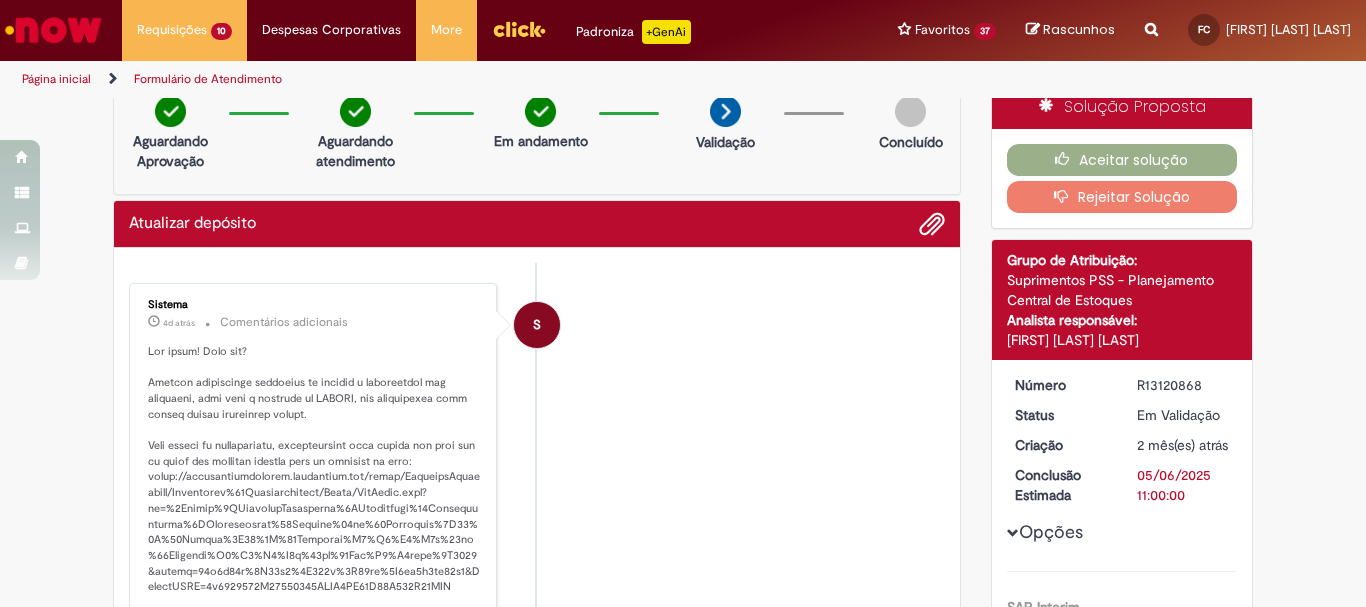 scroll, scrollTop: 0, scrollLeft: 0, axis: both 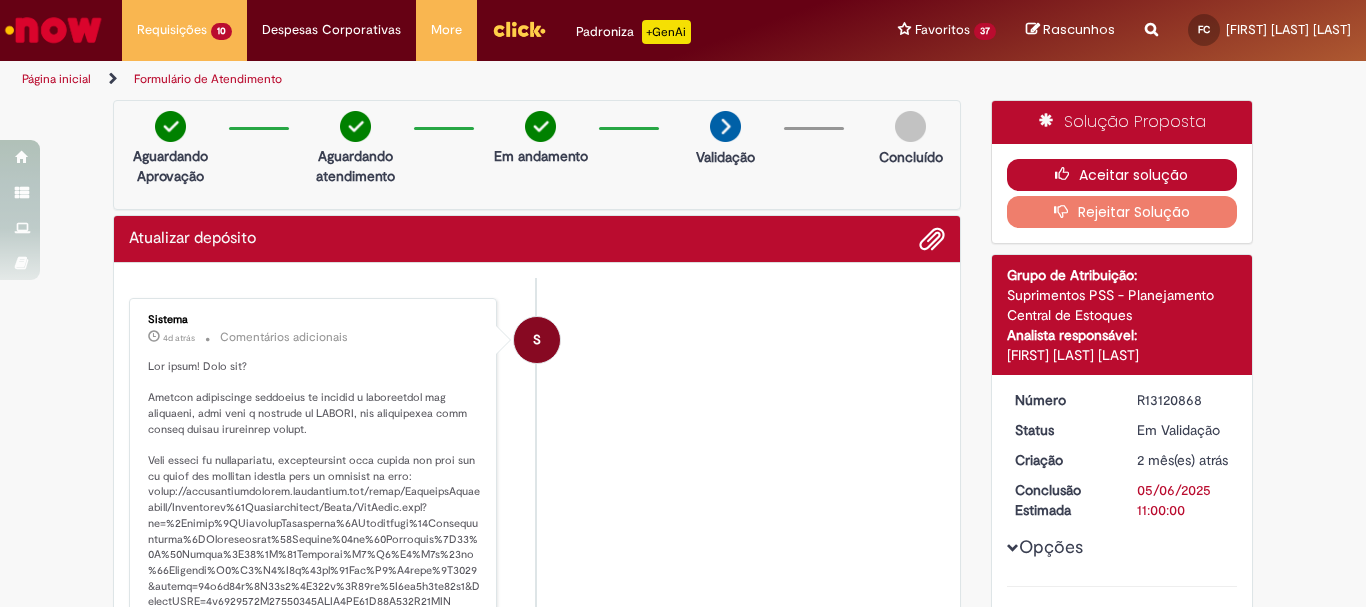 click at bounding box center [1067, 174] 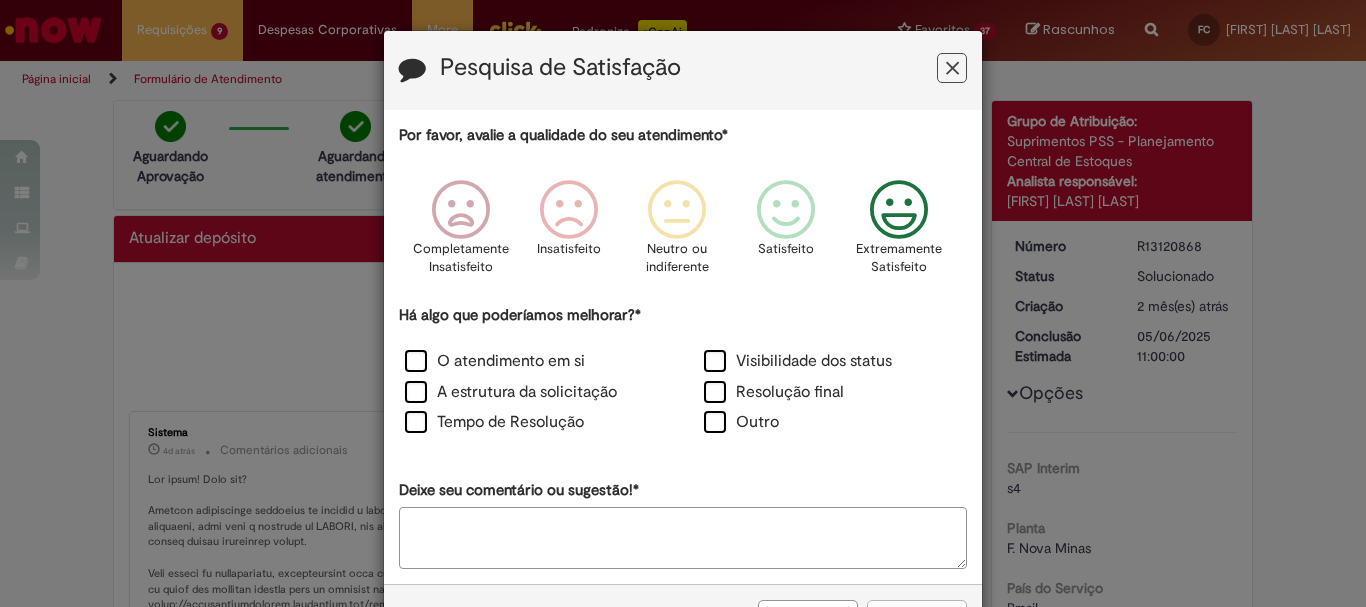 click at bounding box center (899, 210) 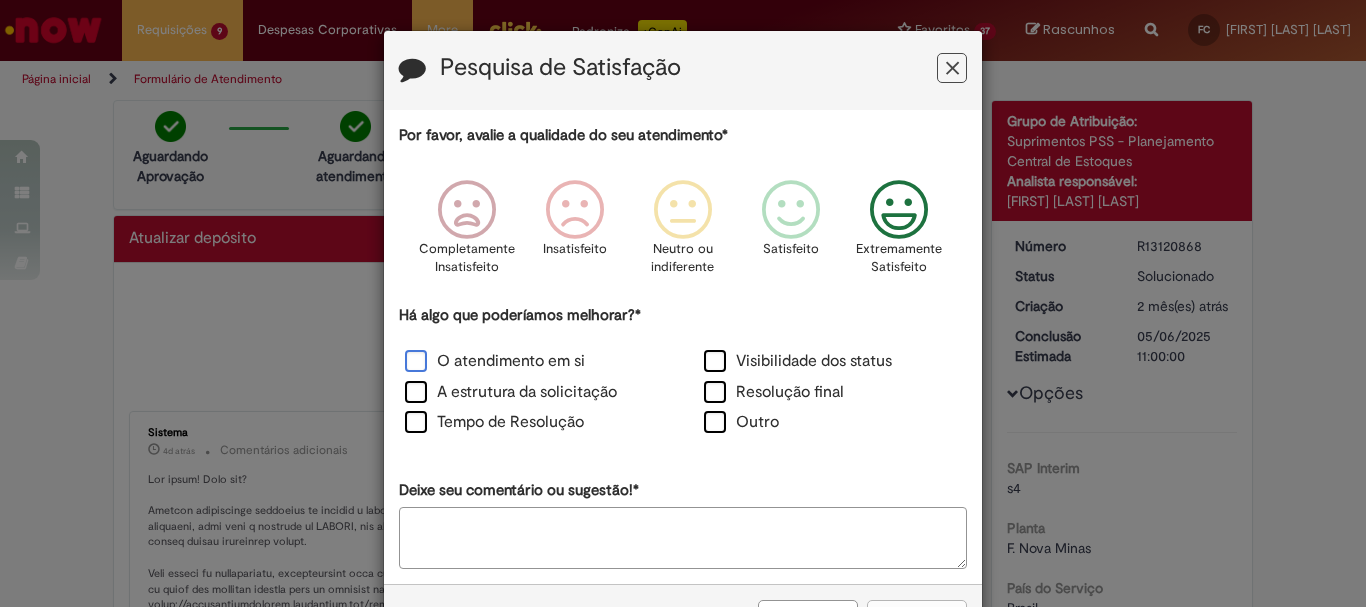 click on "O atendimento em si" at bounding box center (495, 361) 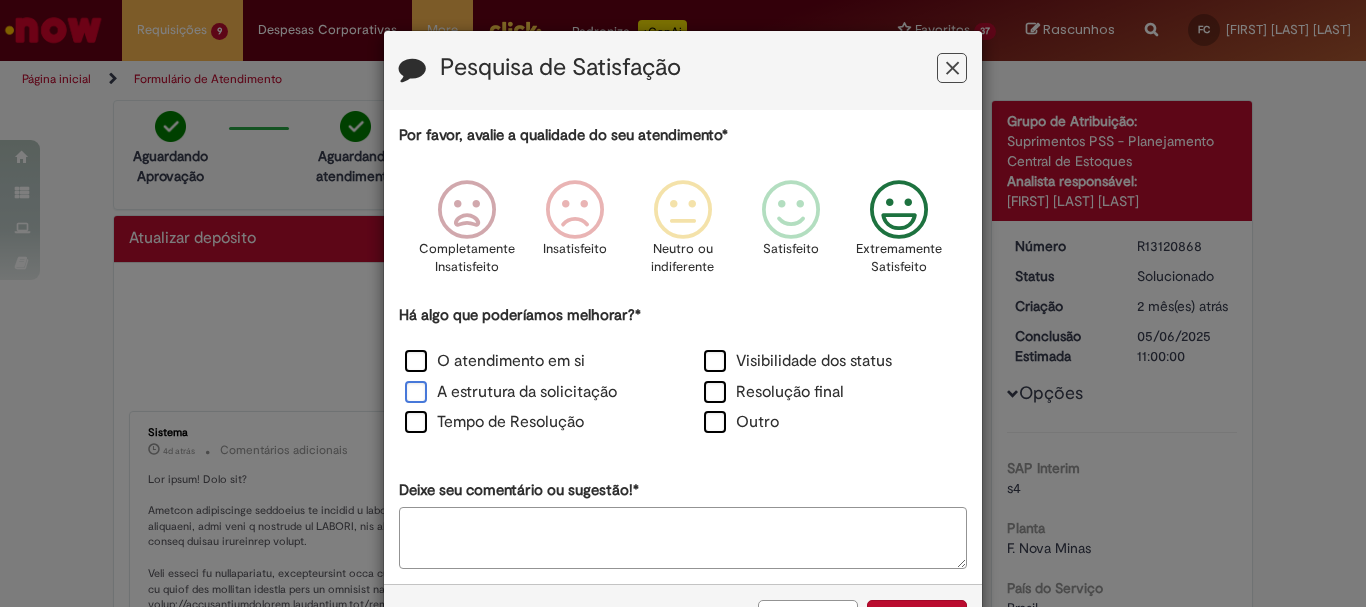 click on "A estrutura da solicitação" at bounding box center (511, 392) 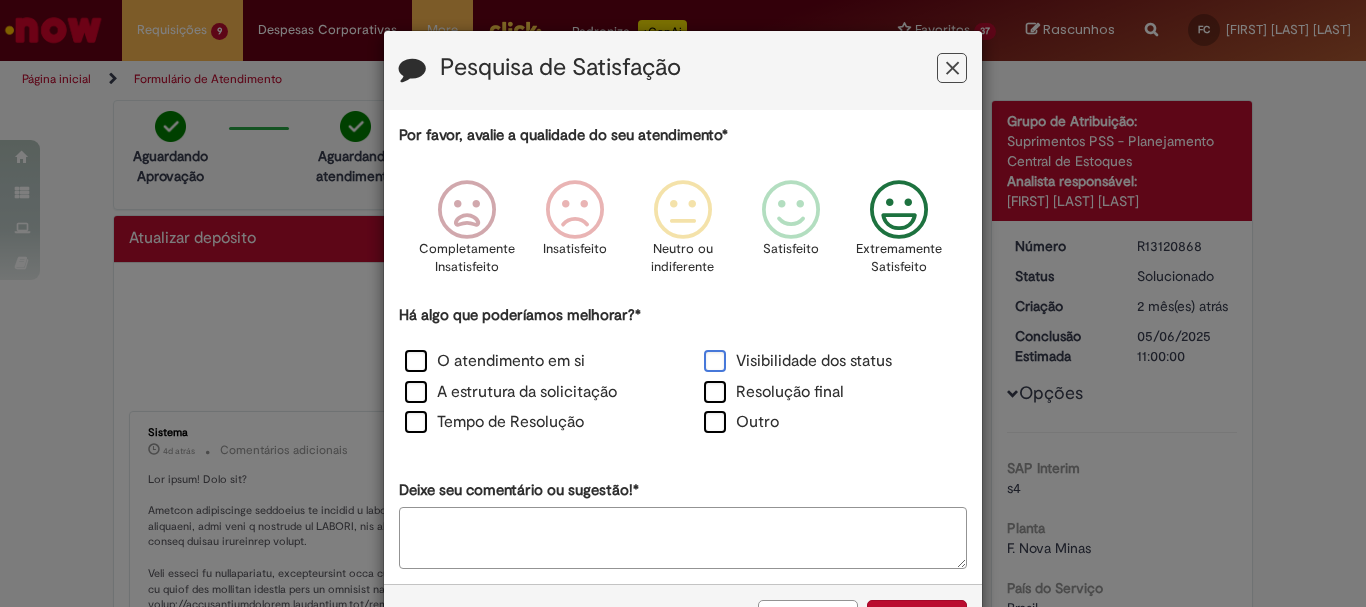 click on "Visibilidade dos status" at bounding box center (798, 361) 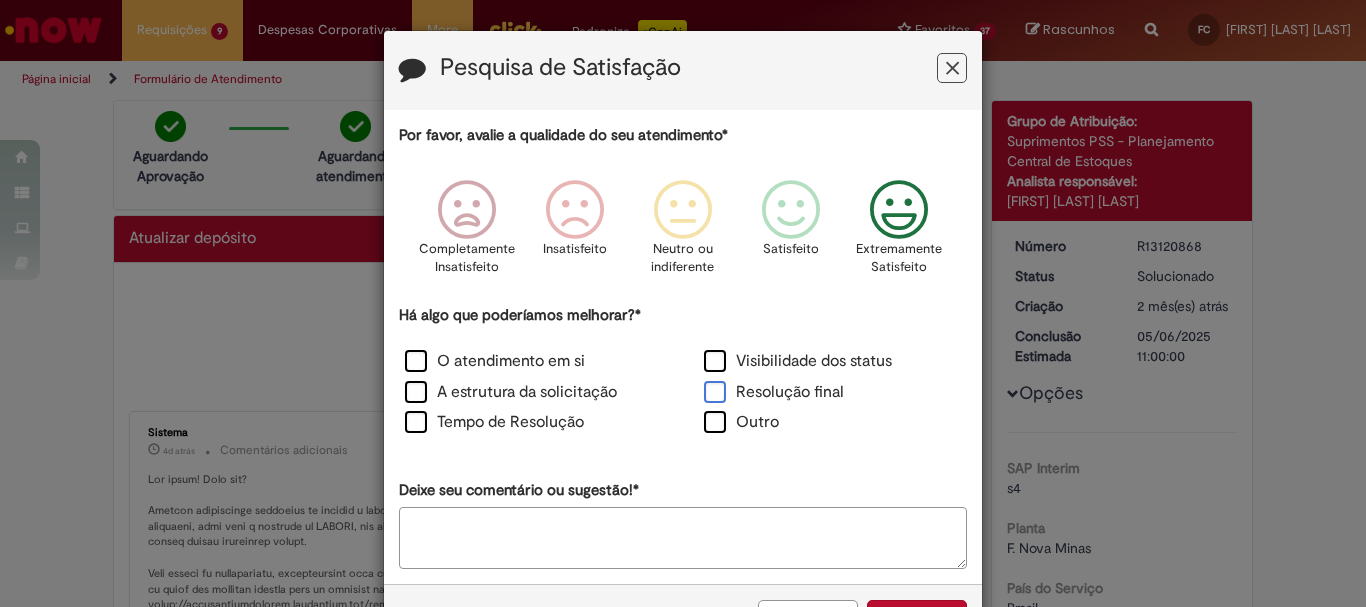 click on "Resolução final" at bounding box center (774, 392) 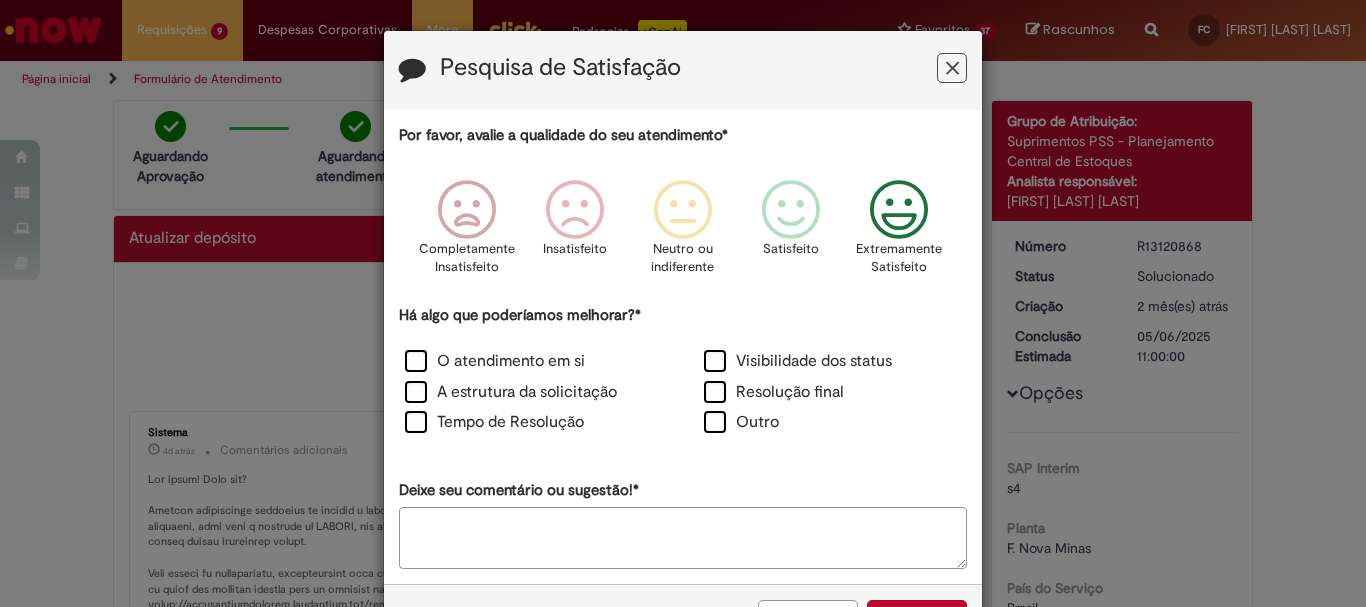 scroll, scrollTop: 73, scrollLeft: 0, axis: vertical 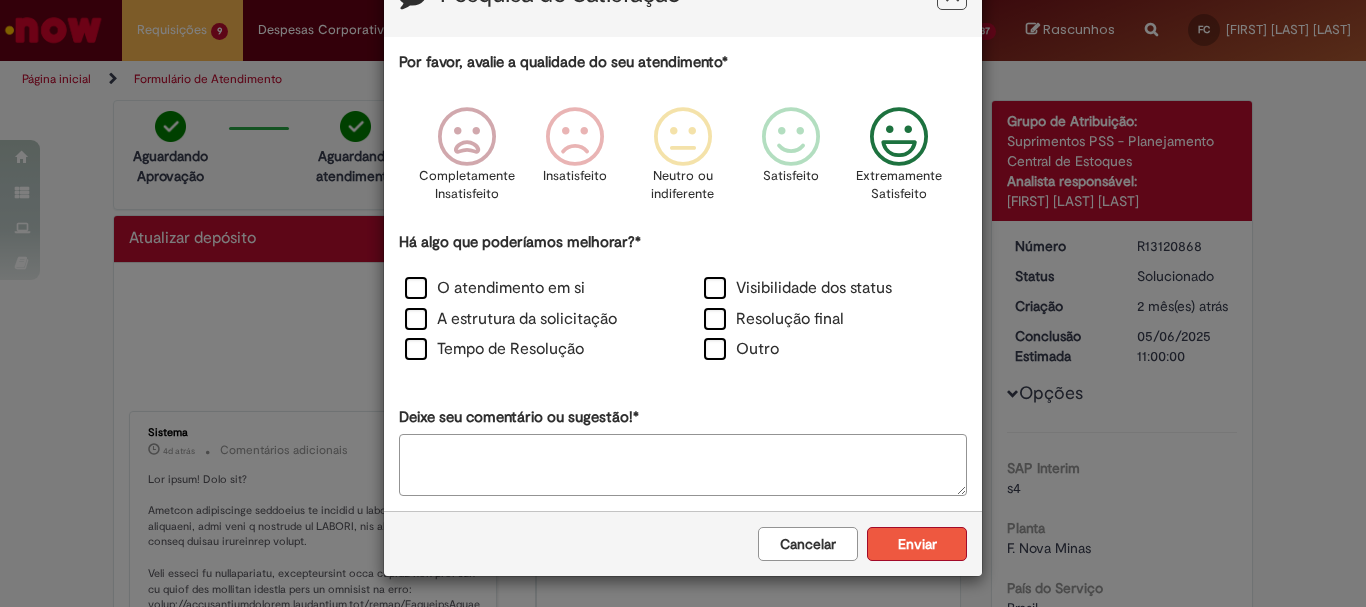 click on "Enviar" at bounding box center (917, 544) 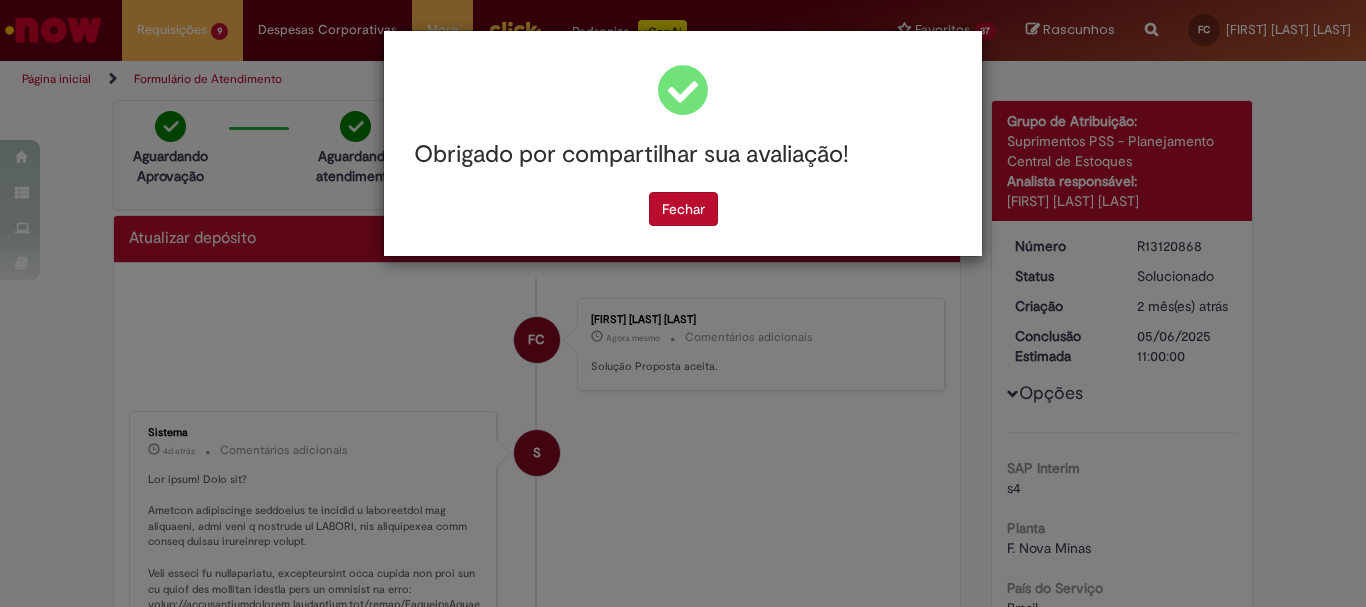scroll, scrollTop: 0, scrollLeft: 0, axis: both 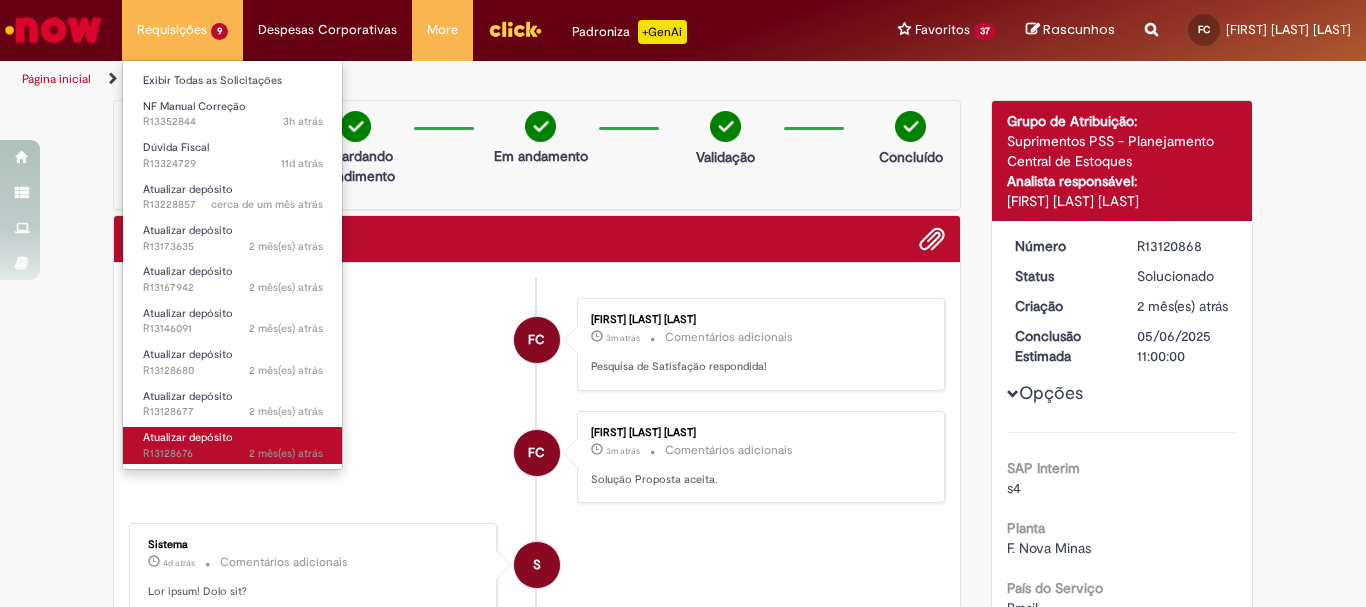 click on "Atualizar depósito
2 mês(es) atrás 2 meses atrás  R[ID]" at bounding box center (233, 445) 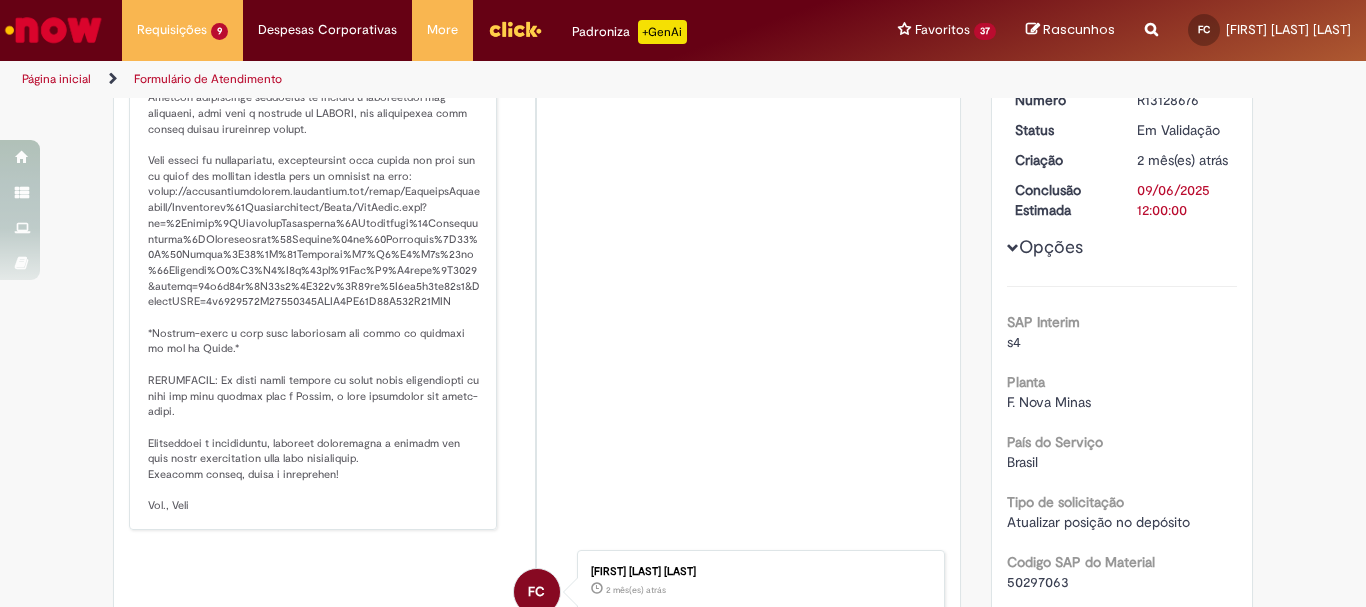 scroll, scrollTop: 400, scrollLeft: 0, axis: vertical 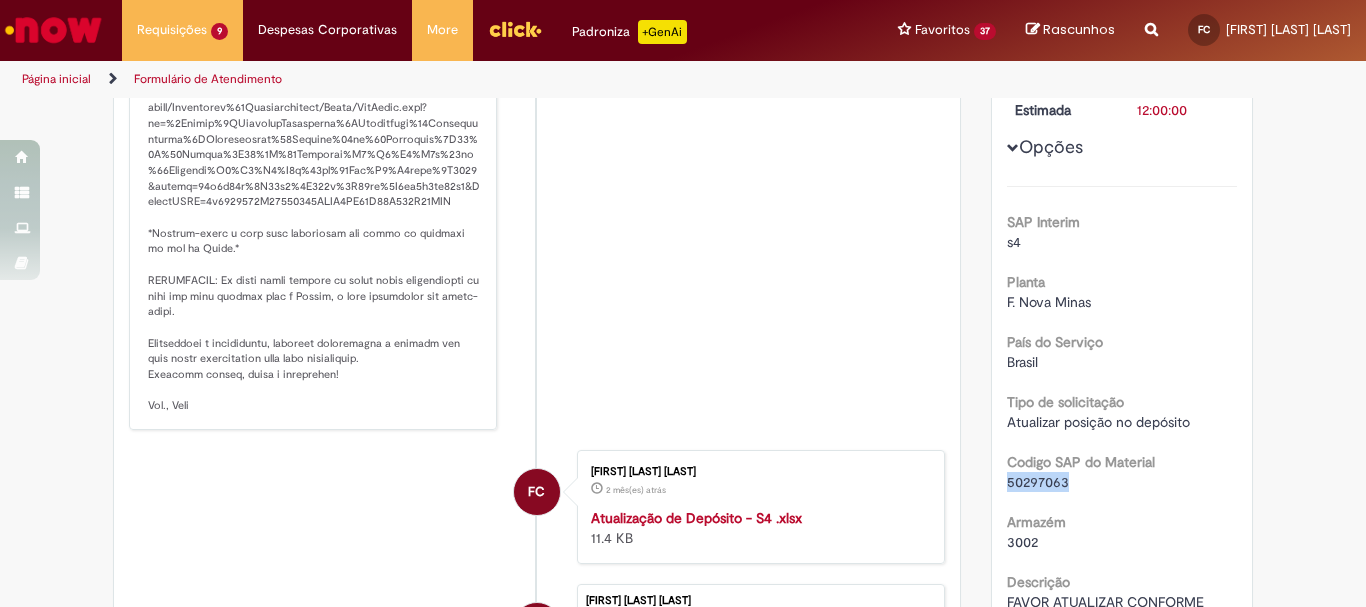 drag, startPoint x: 1061, startPoint y: 509, endPoint x: 937, endPoint y: 507, distance: 124.01613 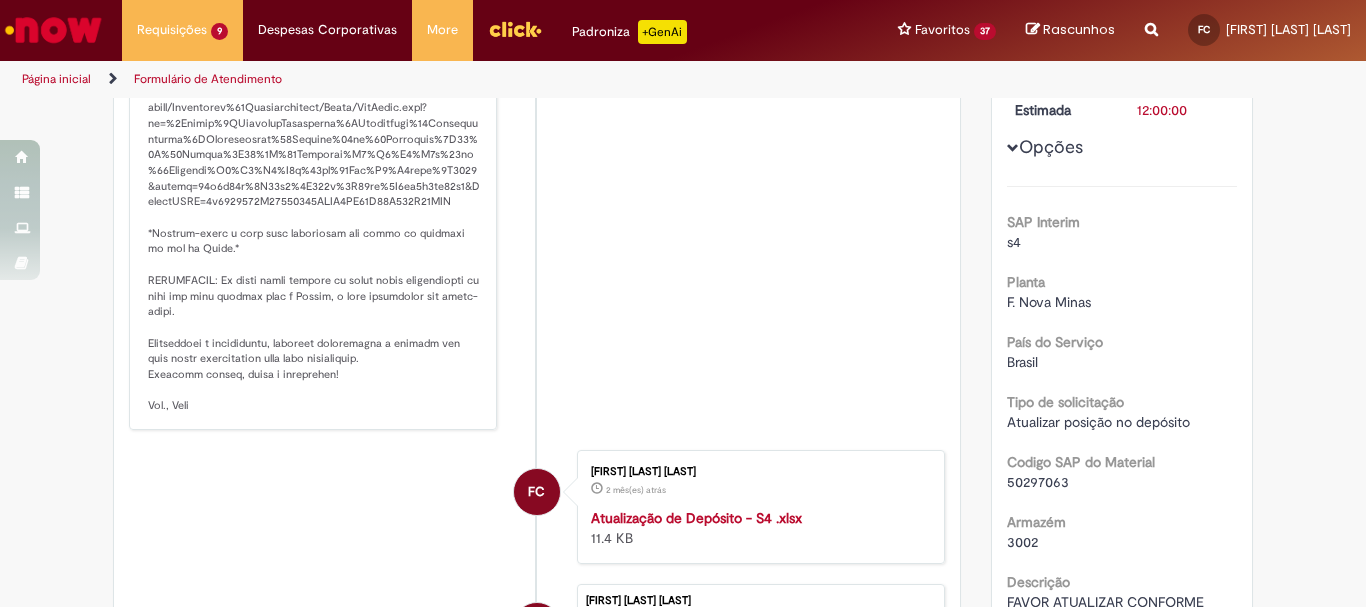 click on "S
Sistema
[TIME_AGO] [TIME_AGO]     Comentários adicionais" at bounding box center (537, 164) 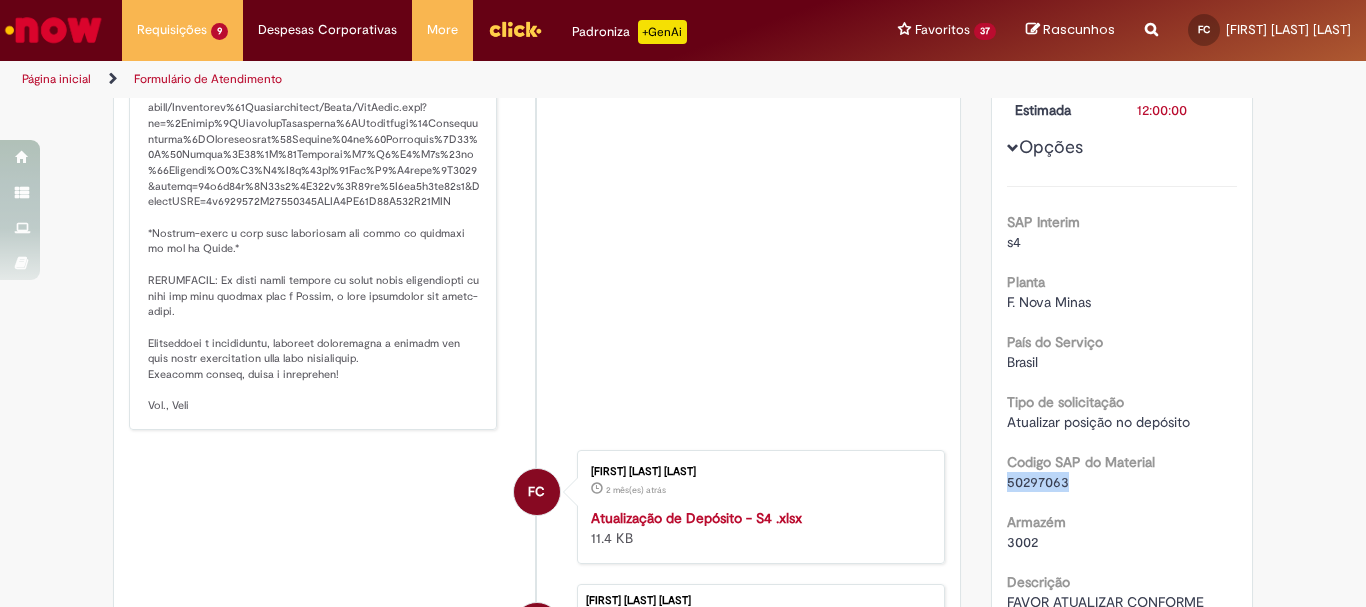 drag, startPoint x: 1062, startPoint y: 500, endPoint x: 999, endPoint y: 507, distance: 63.387695 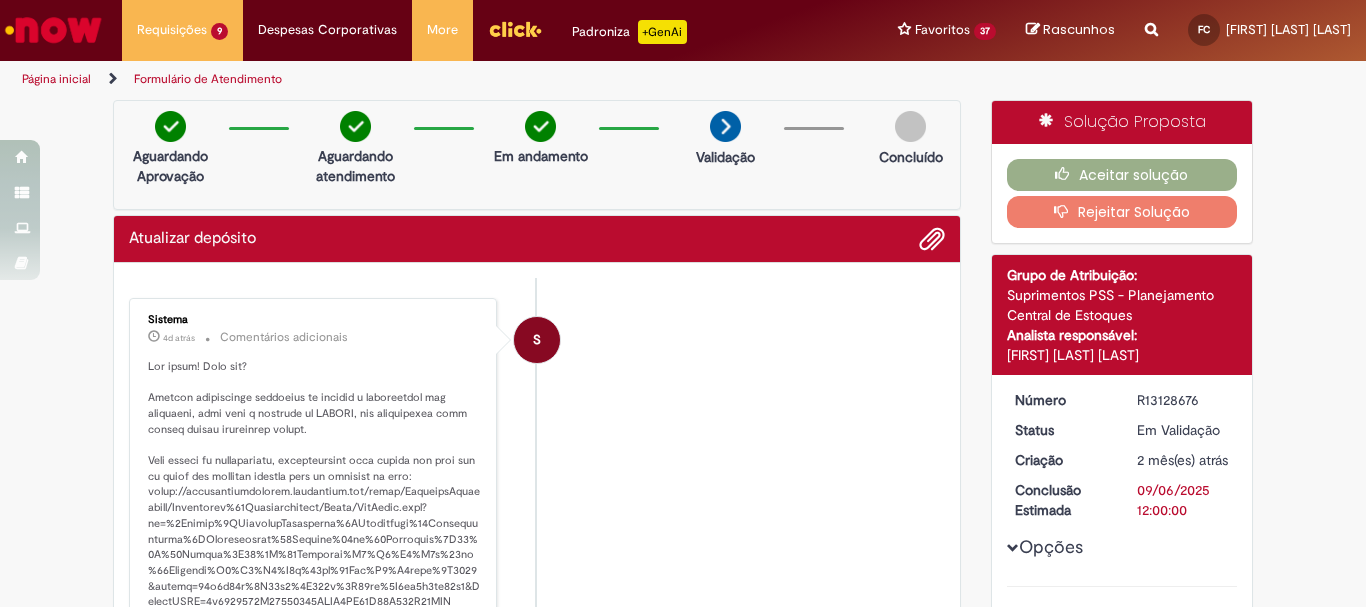 click on "Rejeitar Solução" at bounding box center [1122, 212] 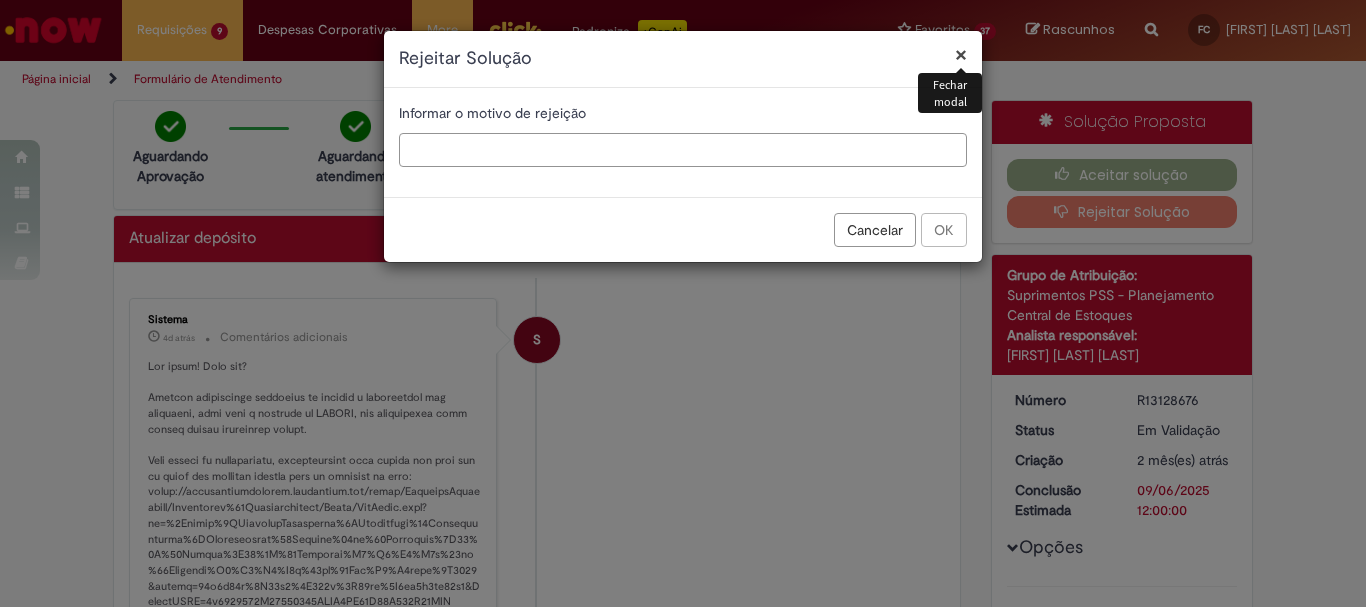 click at bounding box center (683, 150) 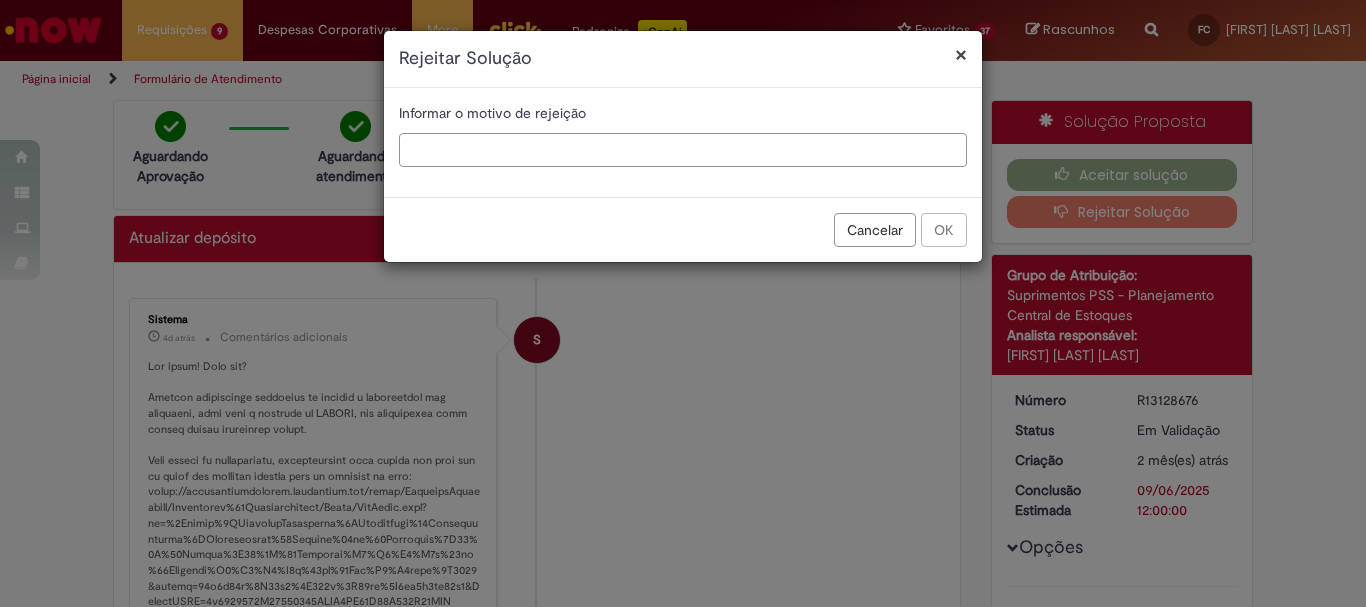 paste on "*" 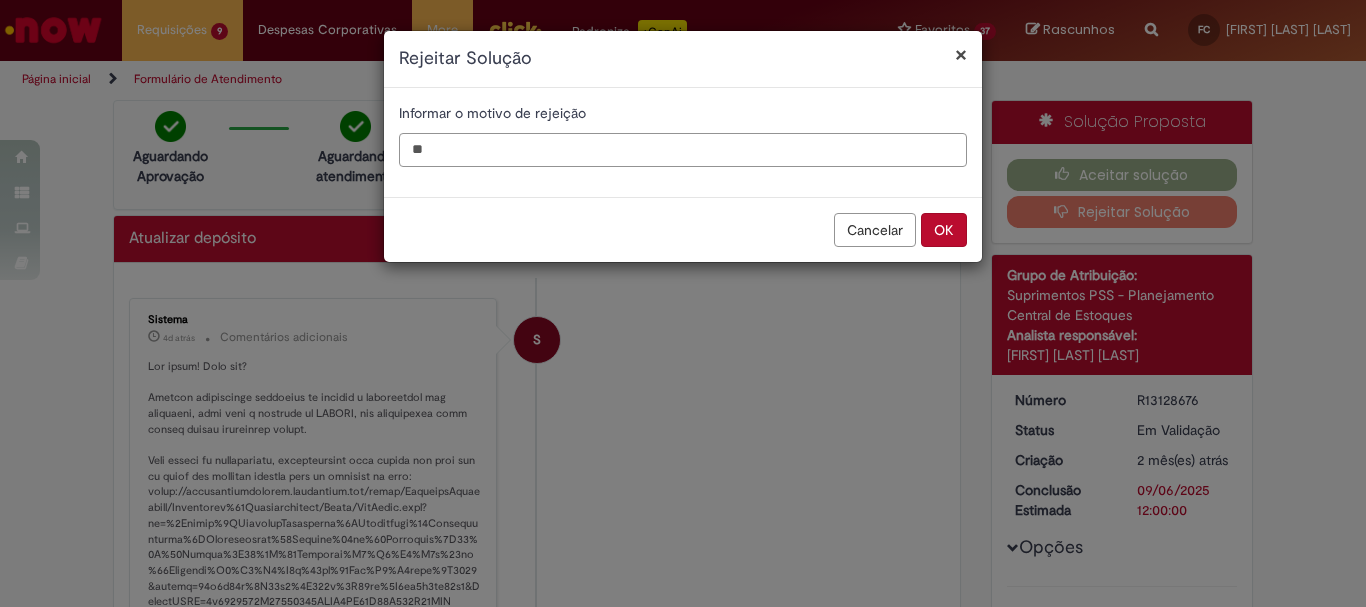 type on "*" 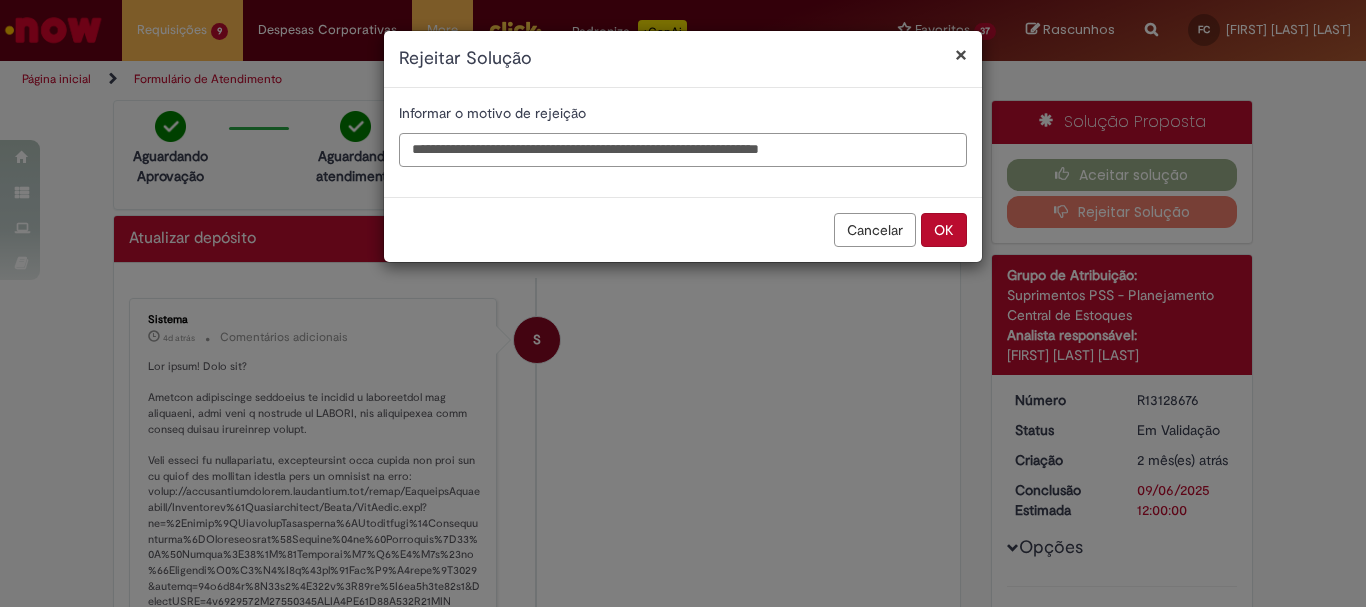 paste on "********" 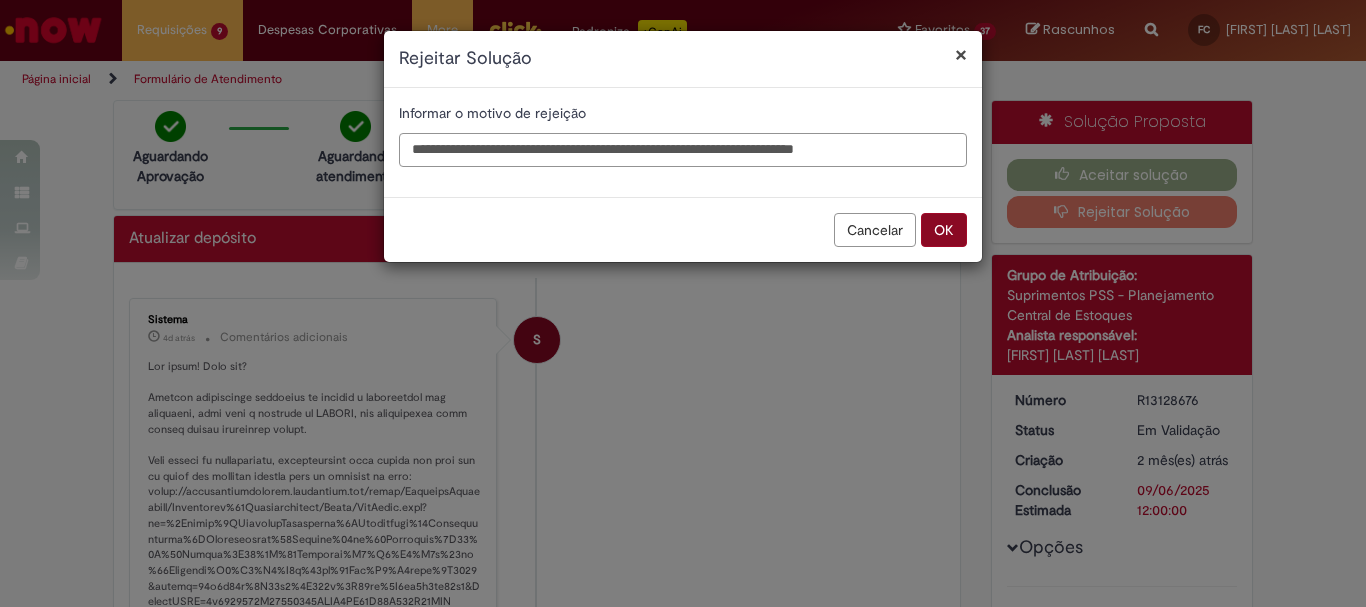 type on "**********" 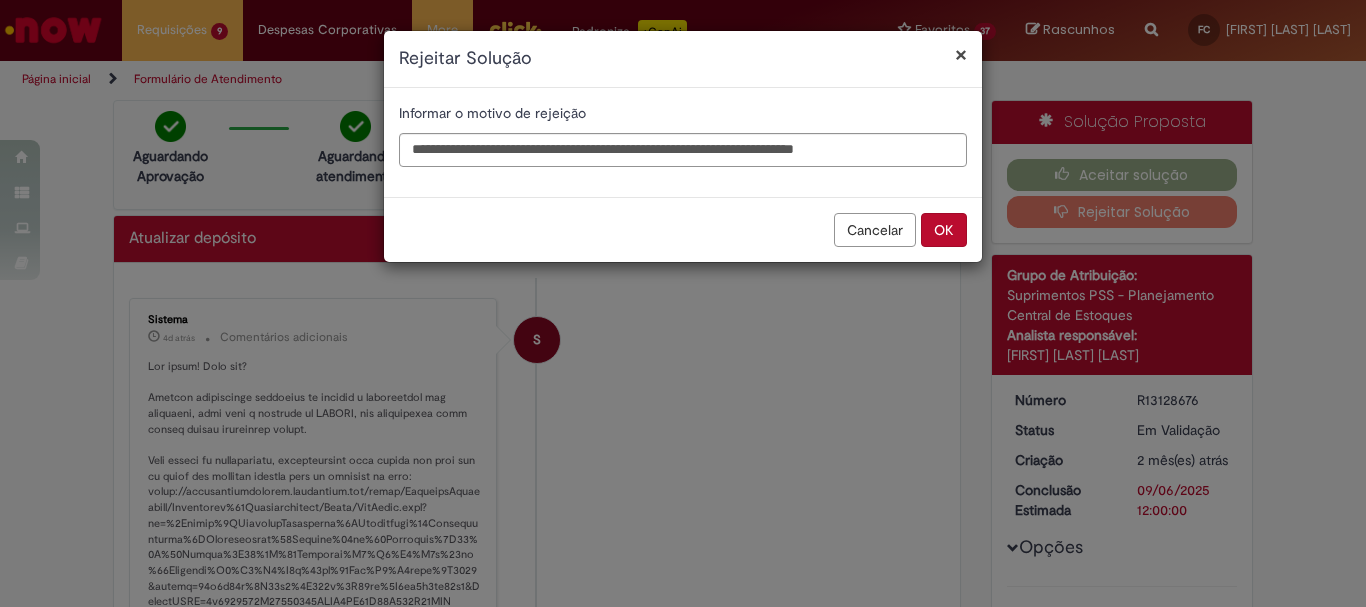 click on "OK" at bounding box center [944, 230] 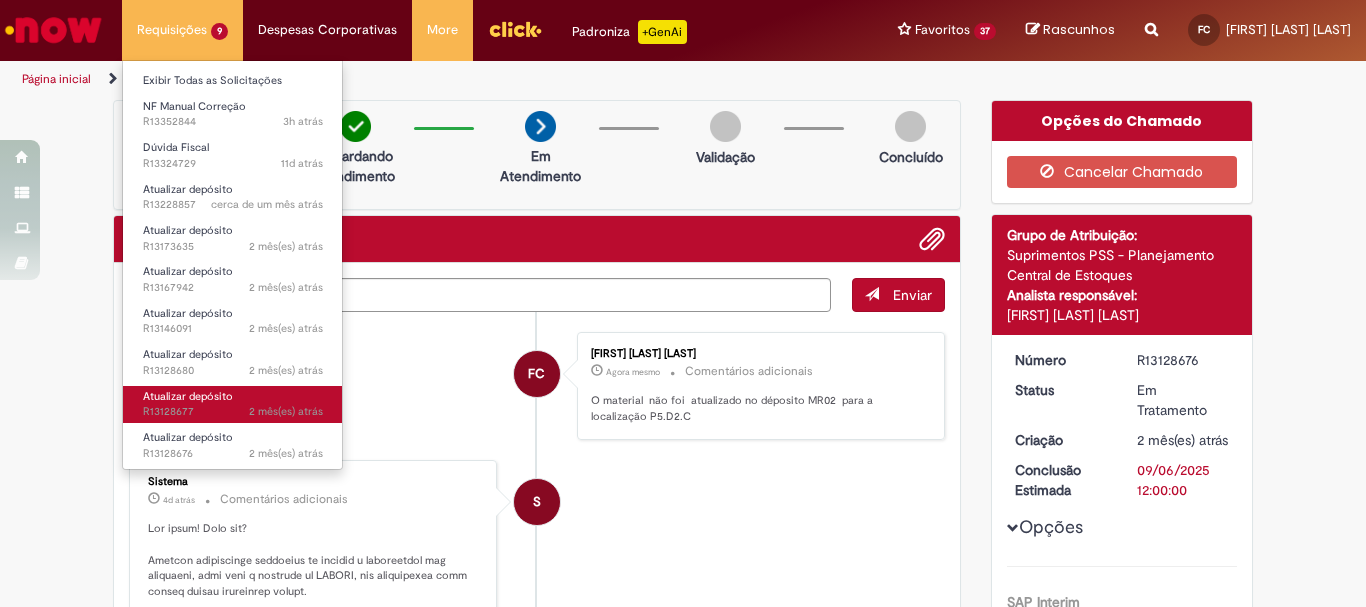 click on "2 mês(es) atrás" at bounding box center [286, 411] 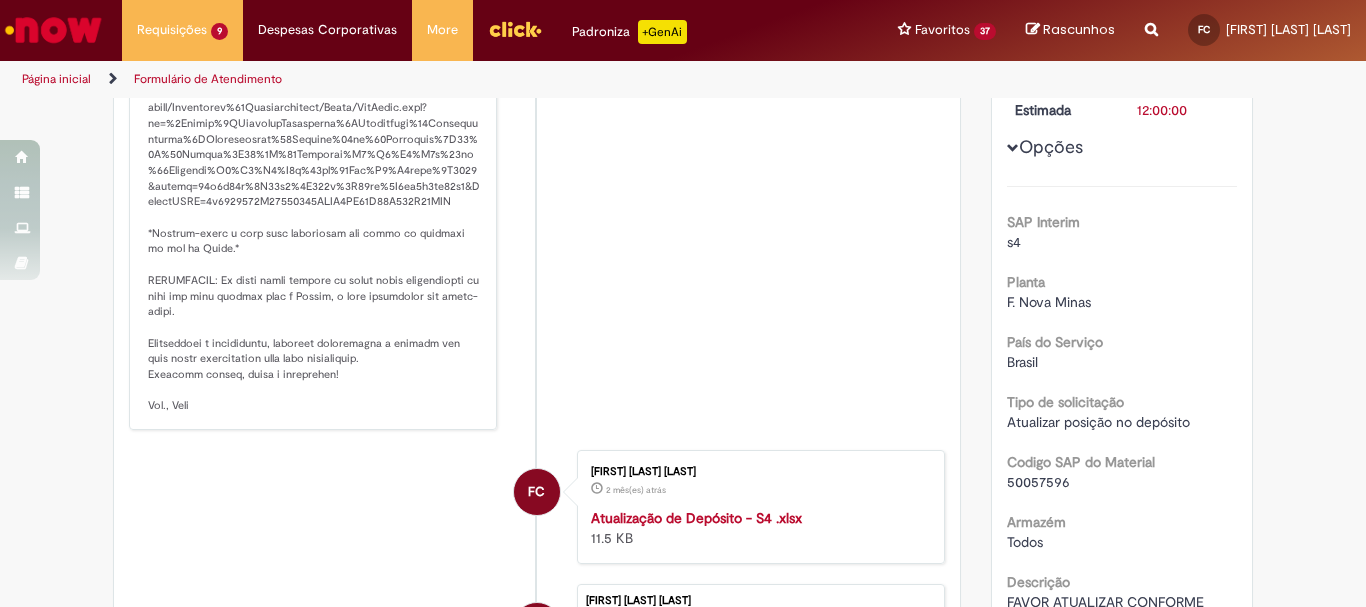 scroll, scrollTop: 515, scrollLeft: 0, axis: vertical 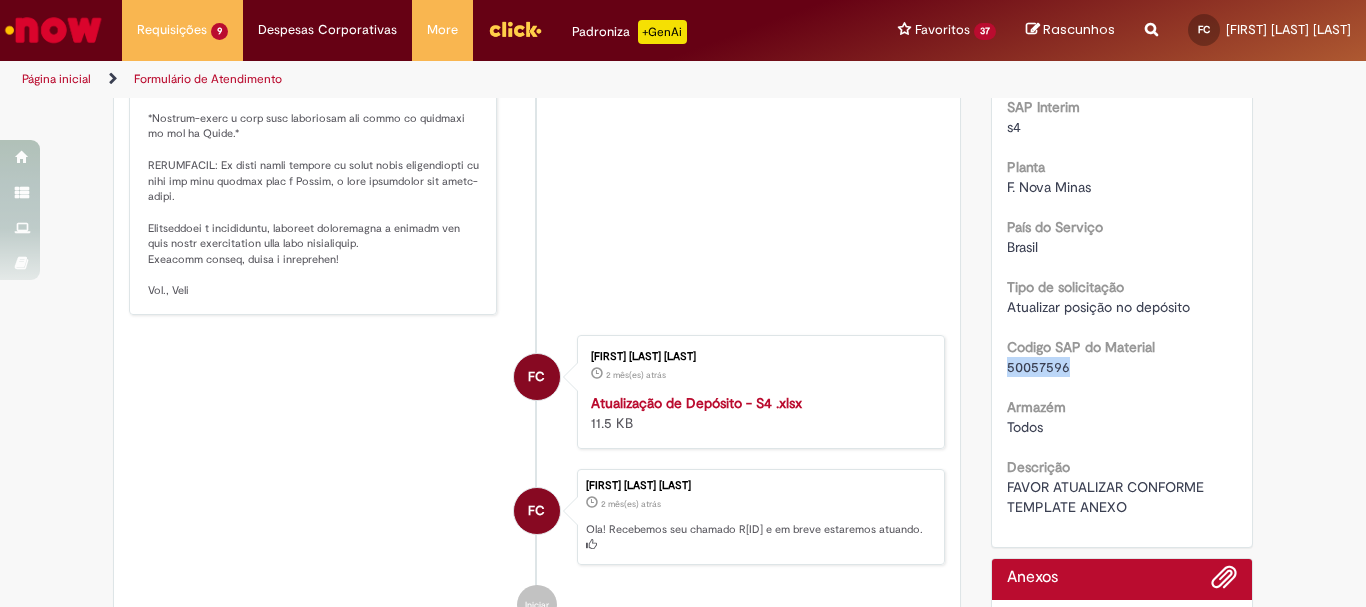 drag, startPoint x: 1044, startPoint y: 391, endPoint x: 999, endPoint y: 388, distance: 45.099888 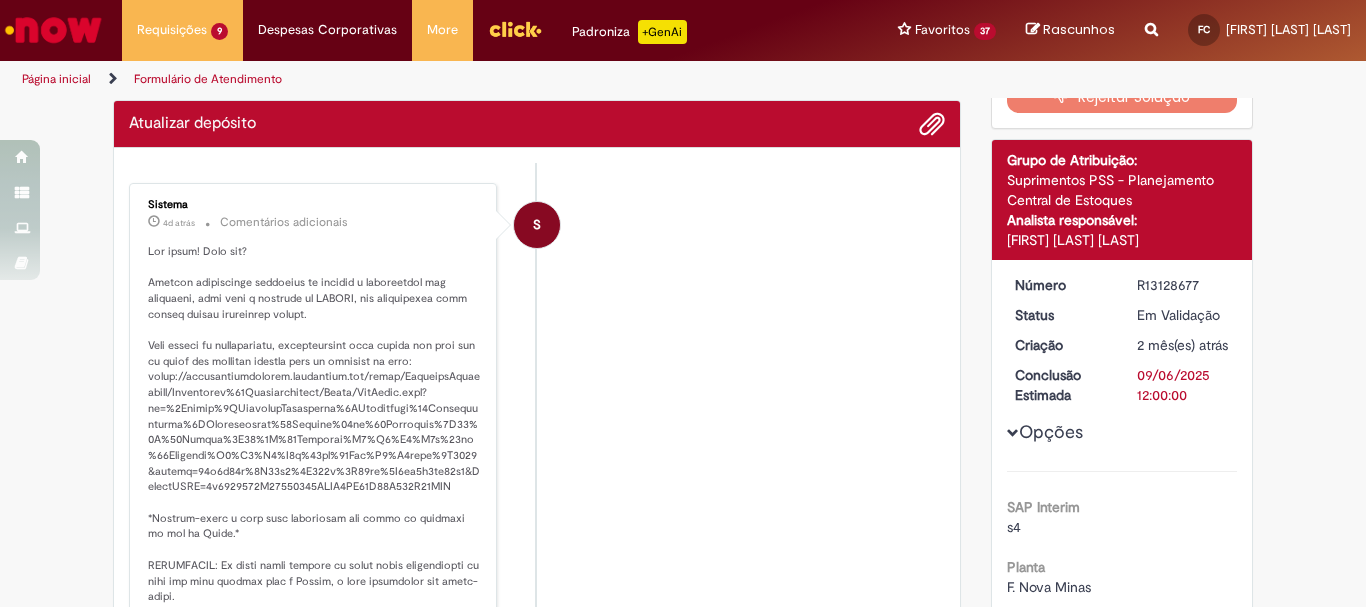 scroll, scrollTop: 0, scrollLeft: 0, axis: both 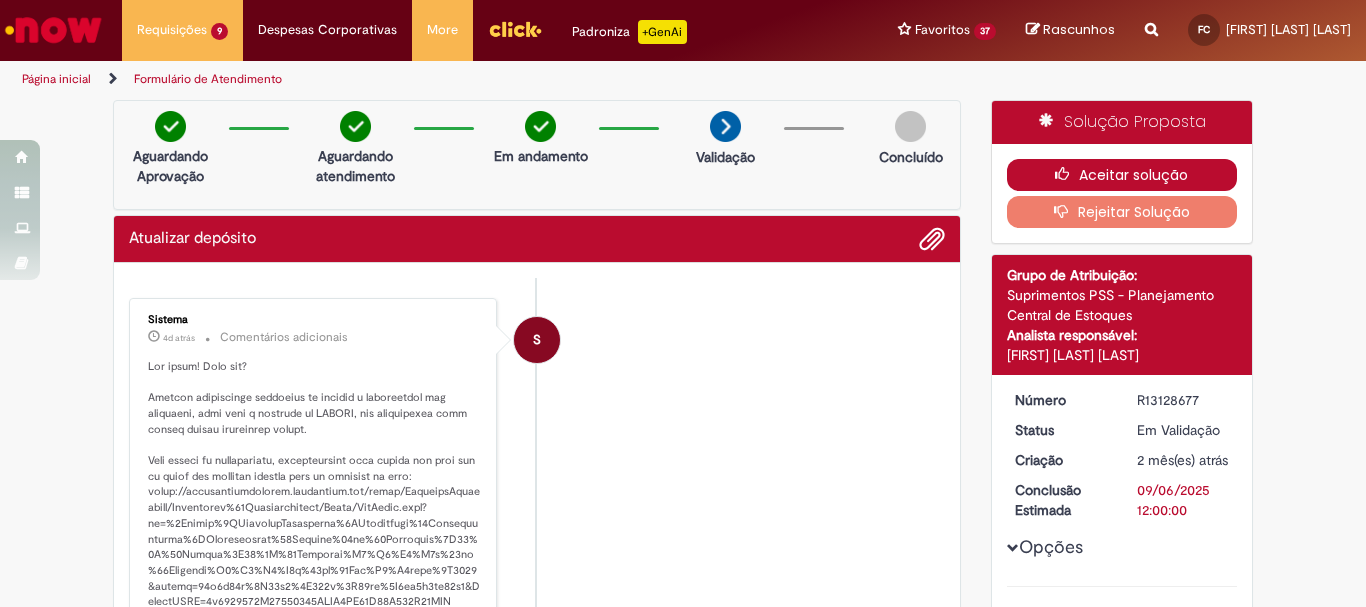 click on "Aceitar solução" at bounding box center (1122, 175) 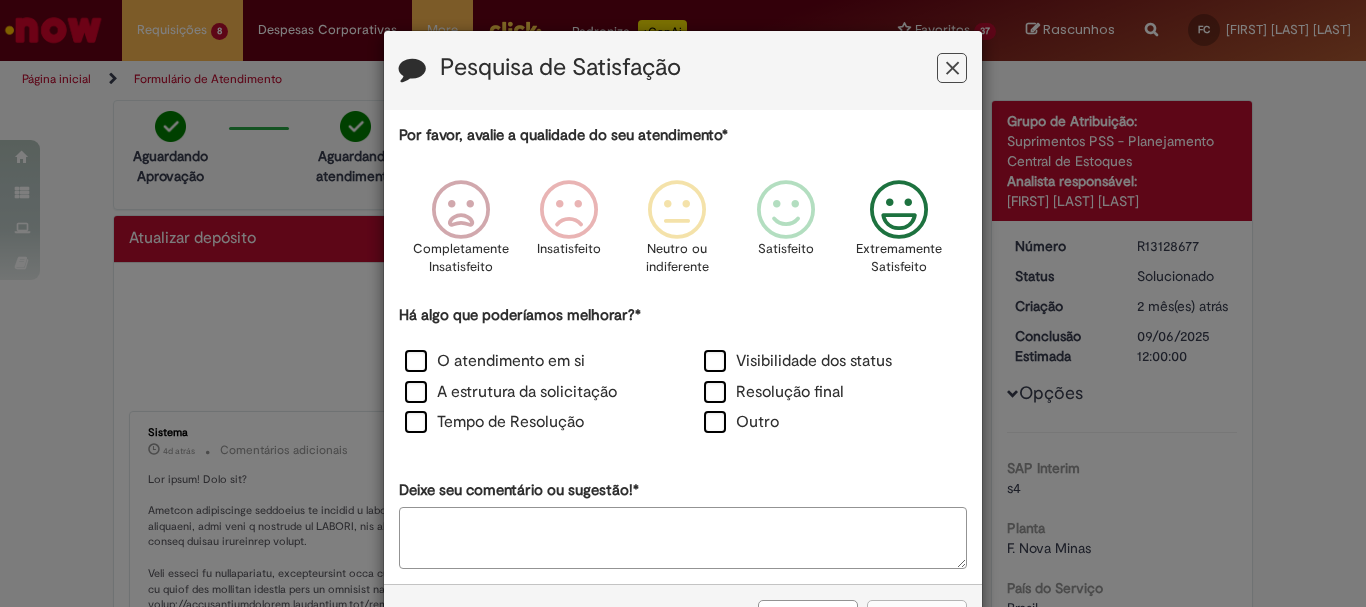 click at bounding box center [899, 210] 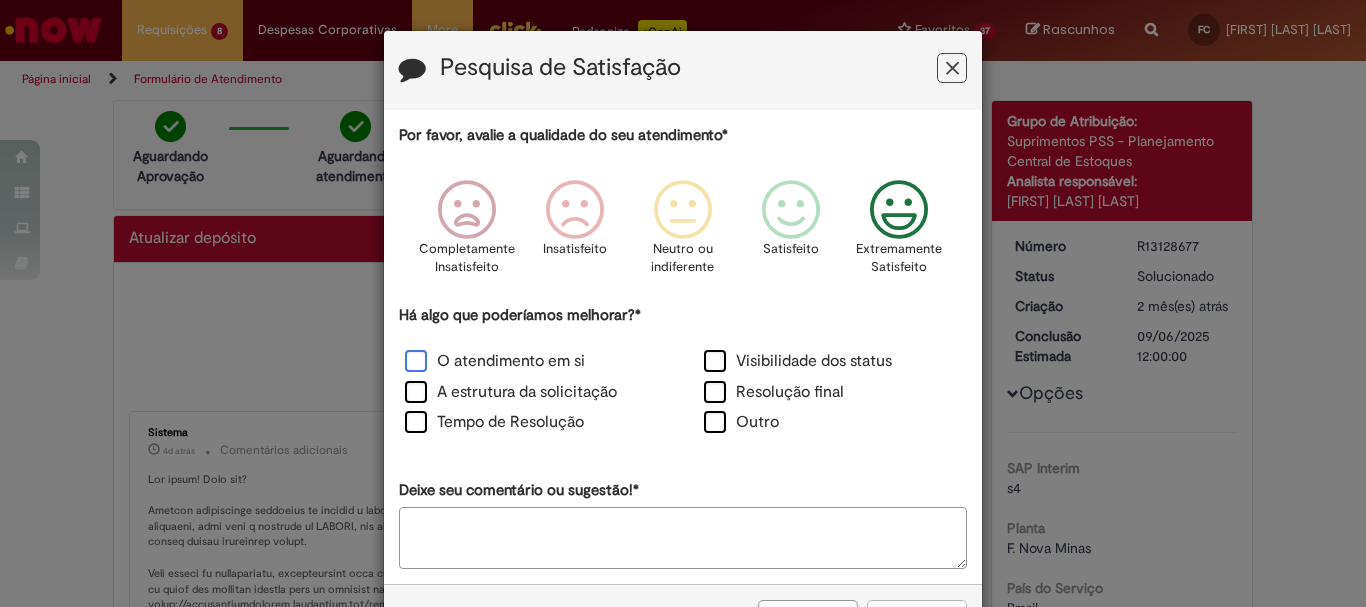 click on "O atendimento em si" at bounding box center (495, 361) 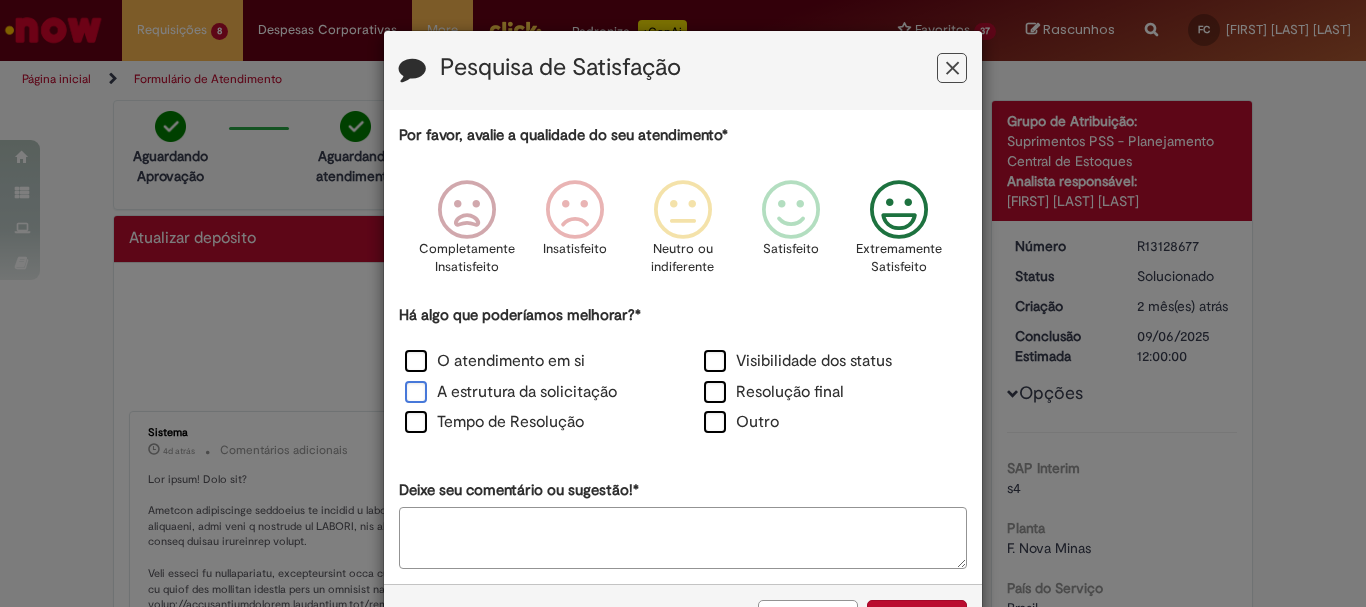 click on "A estrutura da solicitação" at bounding box center [511, 392] 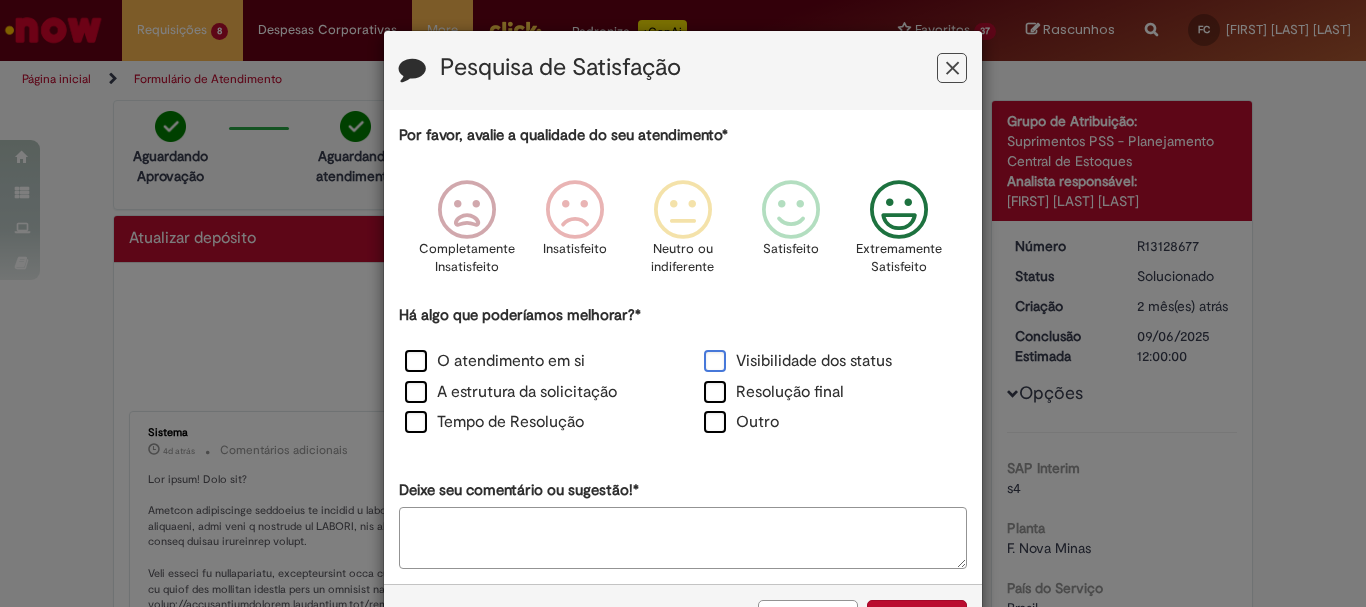 click on "Visibilidade dos status" at bounding box center (798, 361) 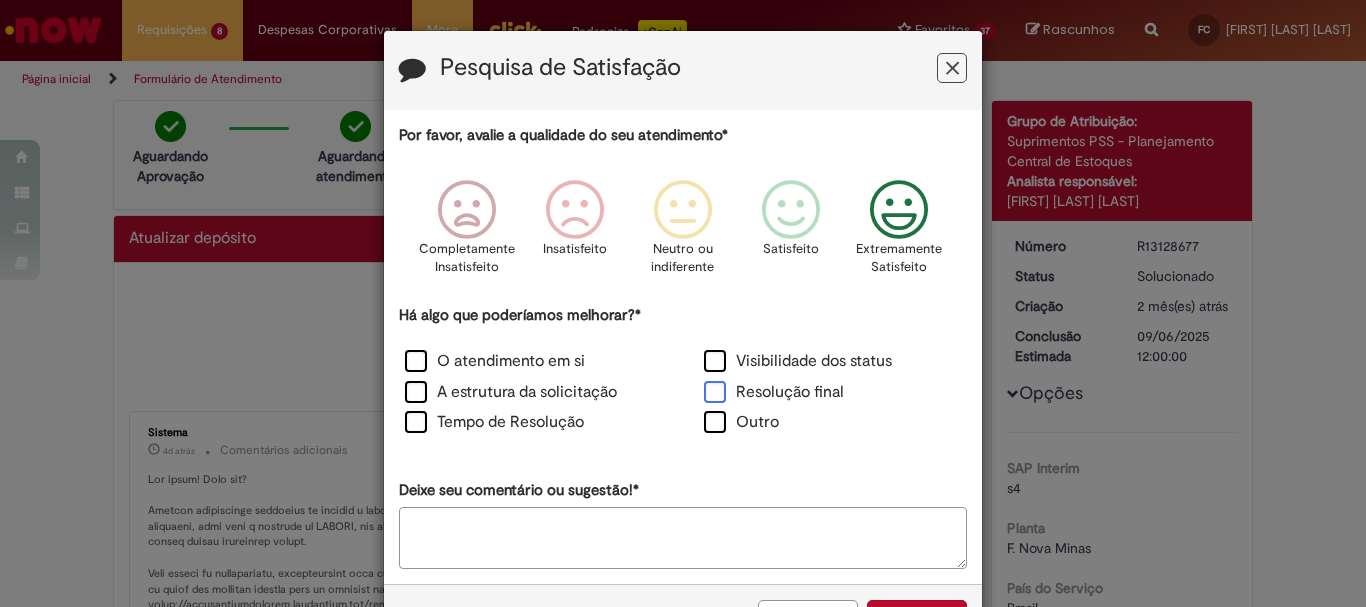 click on "Resolução final" at bounding box center (774, 392) 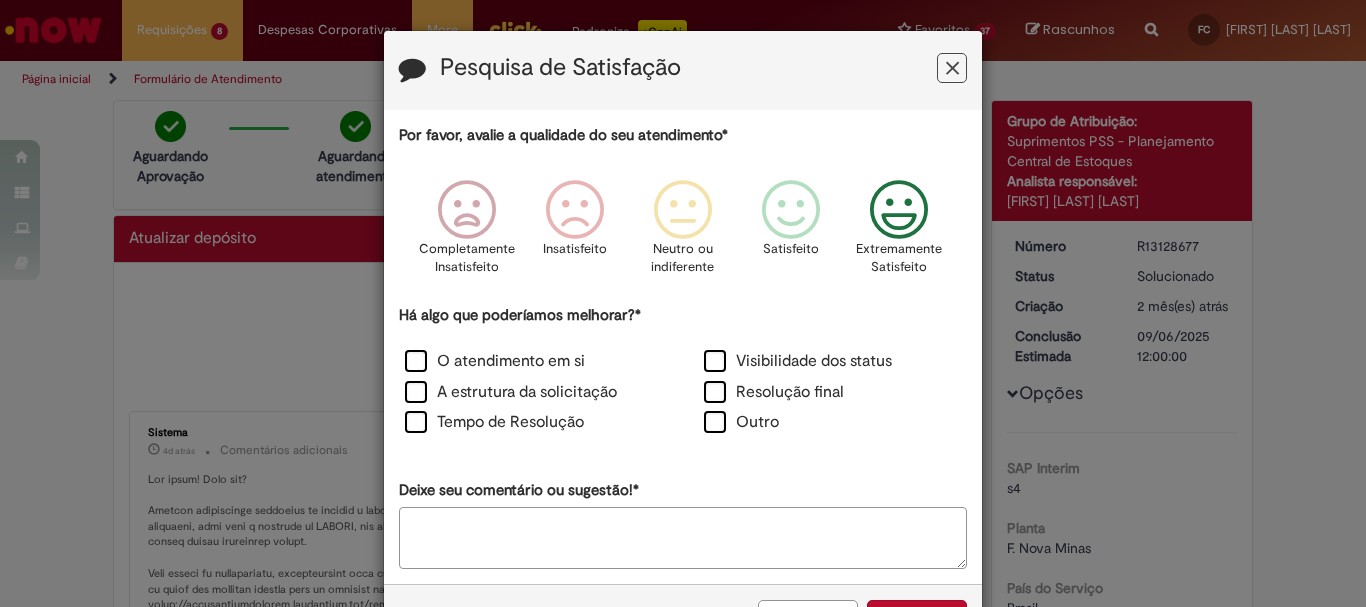scroll, scrollTop: 73, scrollLeft: 0, axis: vertical 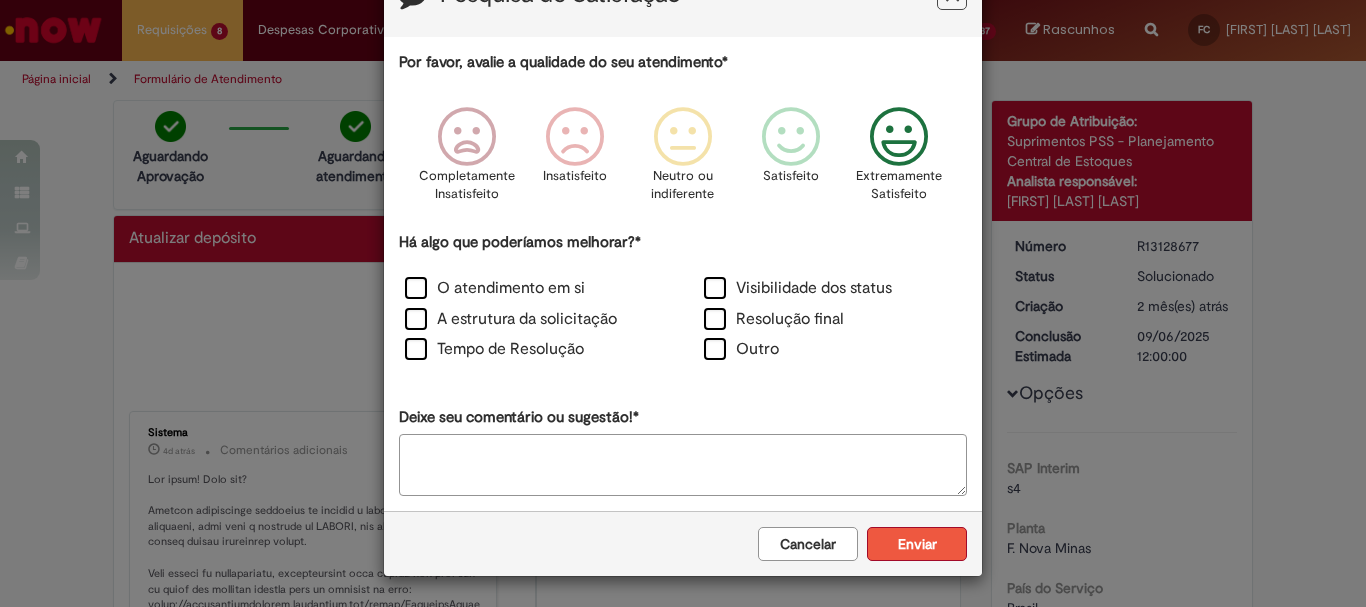 click on "Enviar" at bounding box center [917, 544] 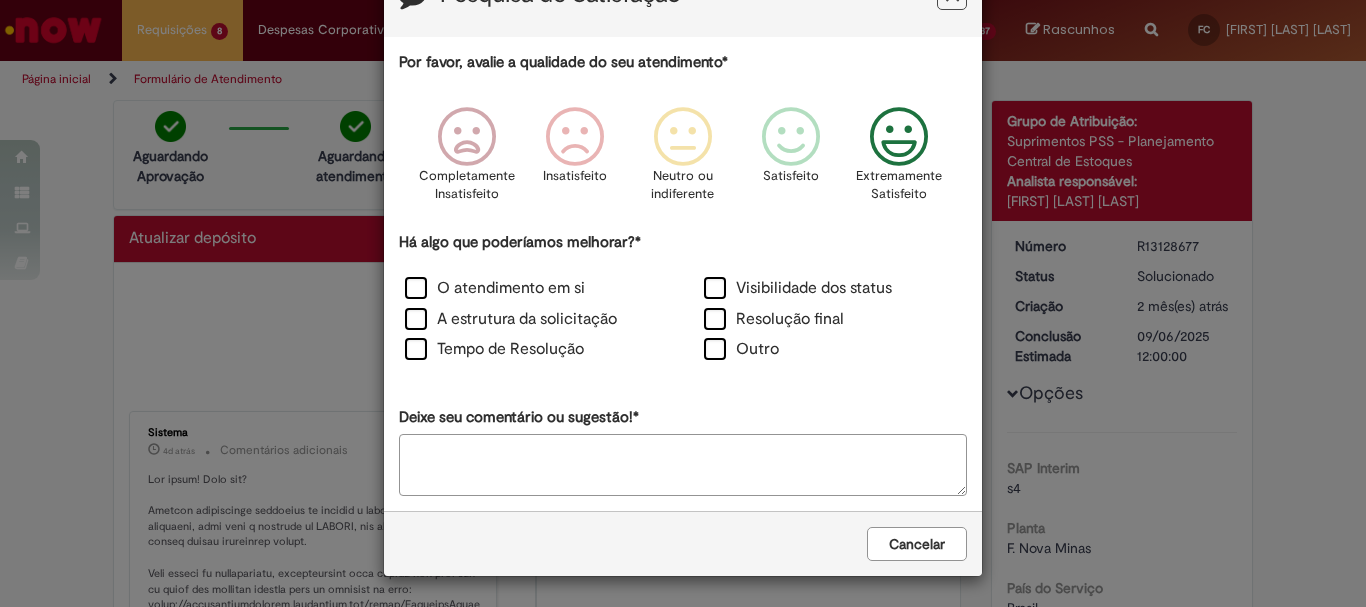 scroll, scrollTop: 0, scrollLeft: 0, axis: both 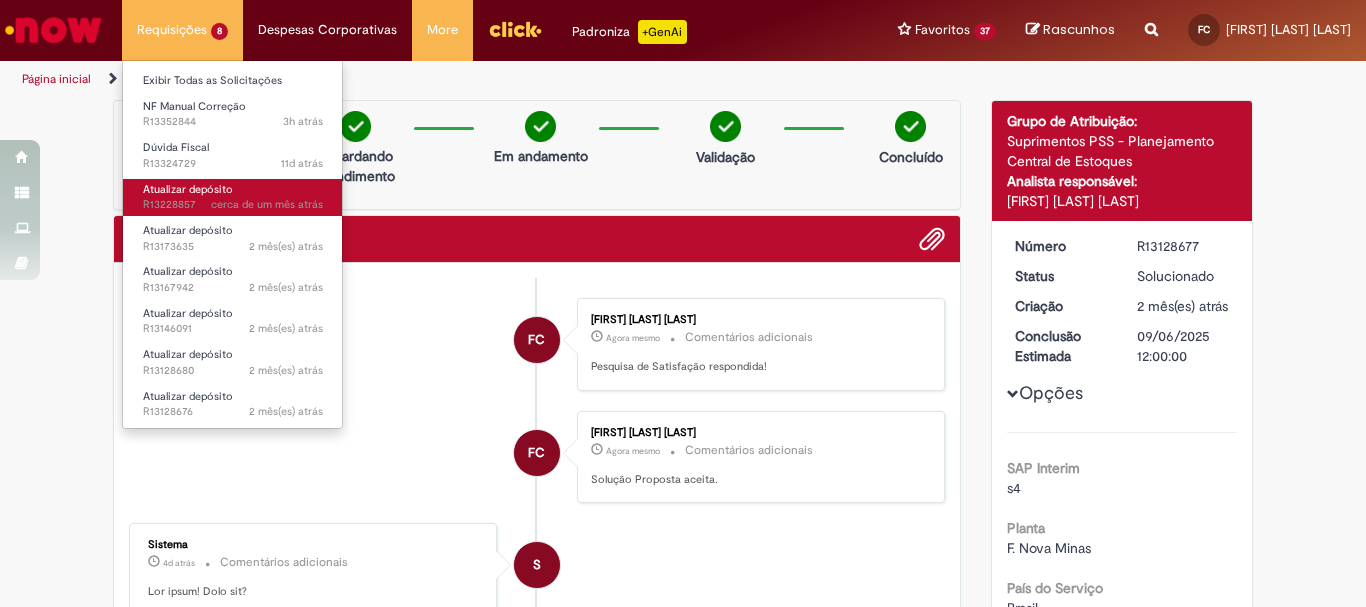 click on "cerca de um mês atrás cerca de um mês atrás  R[ID]" at bounding box center (233, 205) 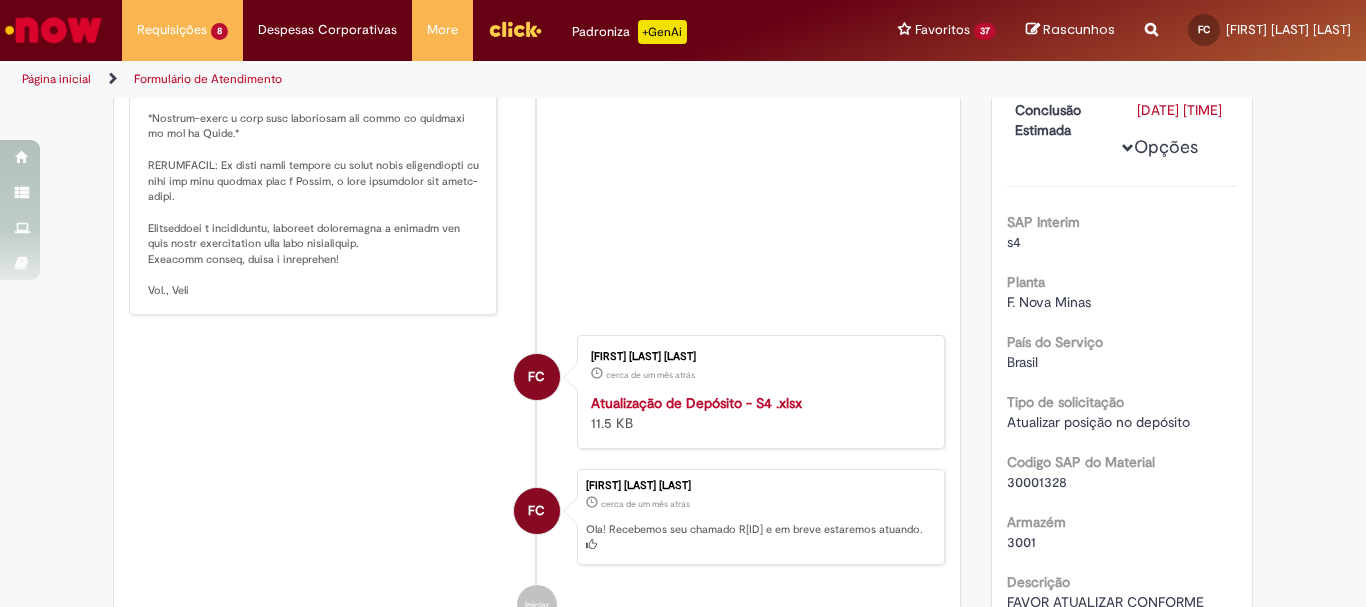 scroll, scrollTop: 515, scrollLeft: 0, axis: vertical 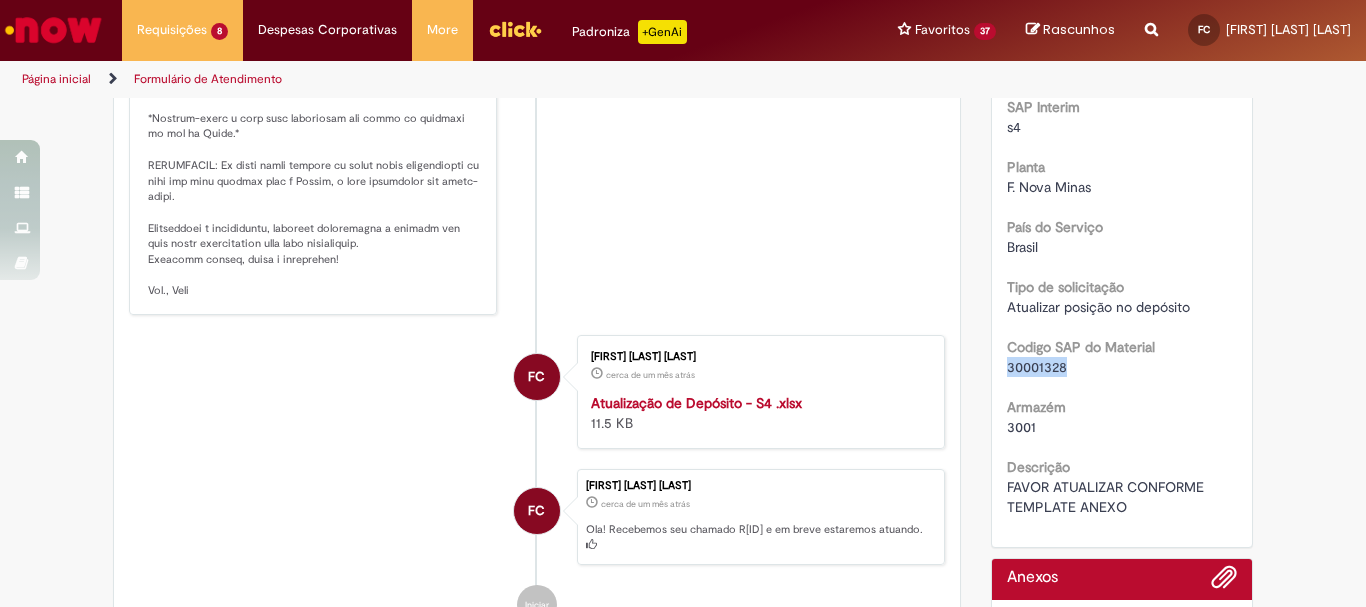 drag, startPoint x: 1060, startPoint y: 390, endPoint x: 1001, endPoint y: 390, distance: 59 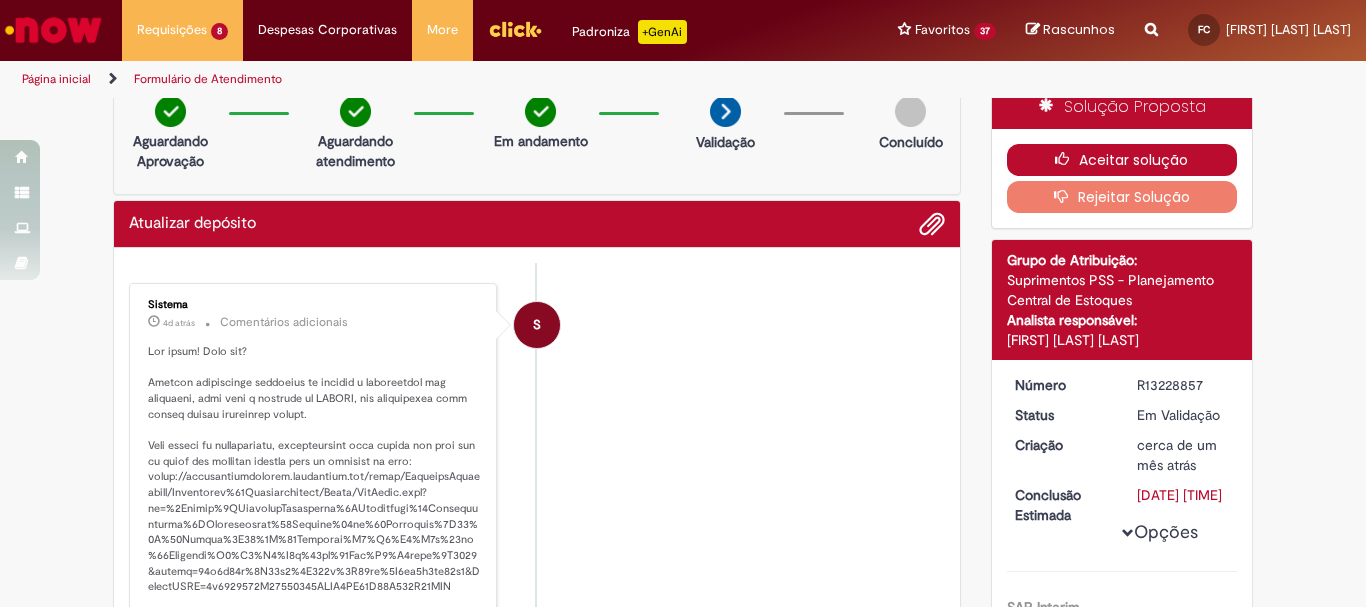click on "Aceitar solução" at bounding box center [1122, 160] 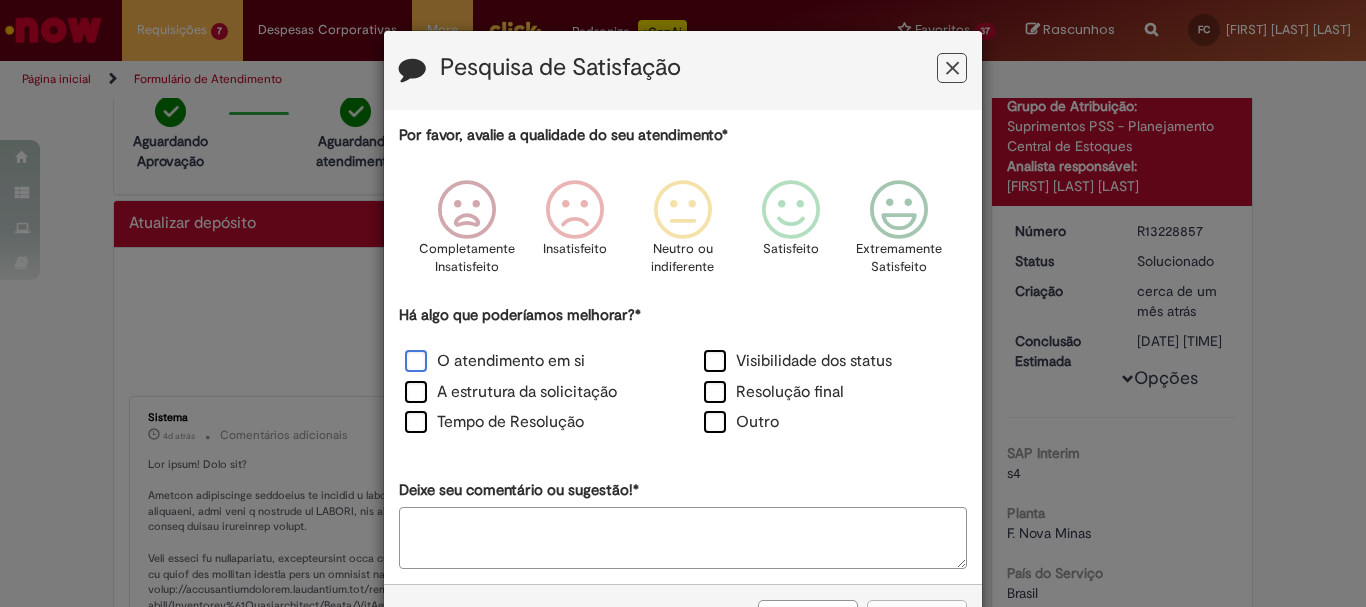 click on "O atendimento em si" at bounding box center [495, 361] 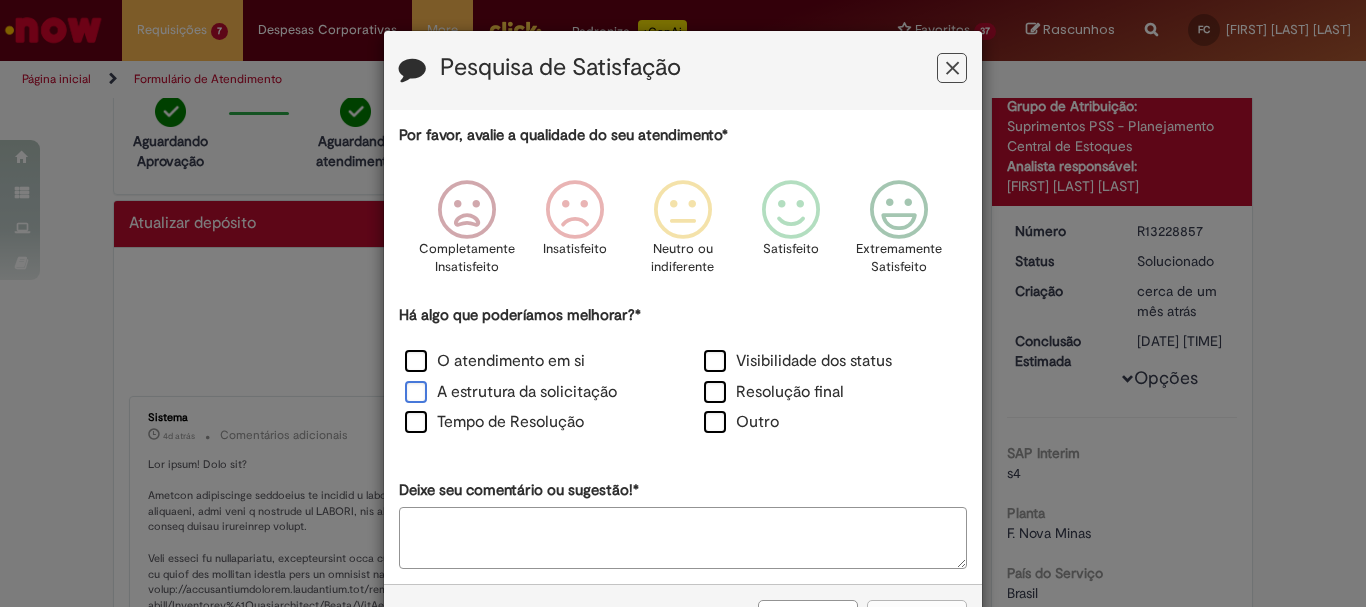 click on "A estrutura da solicitação" at bounding box center (511, 392) 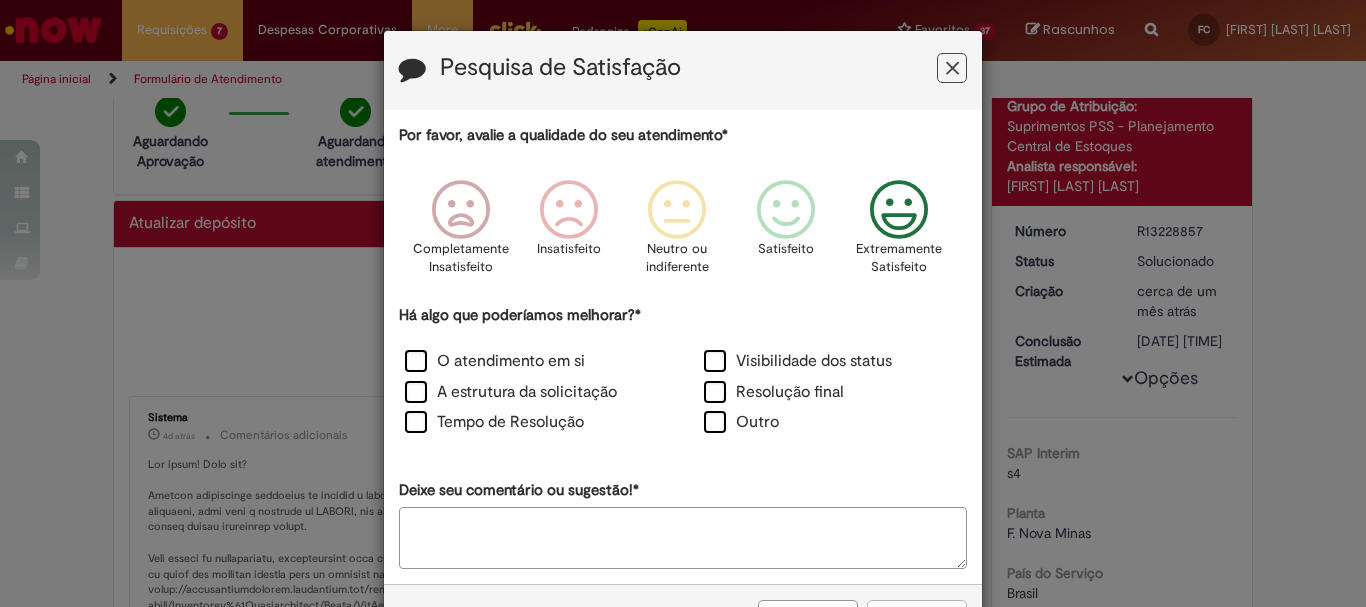 click at bounding box center [899, 210] 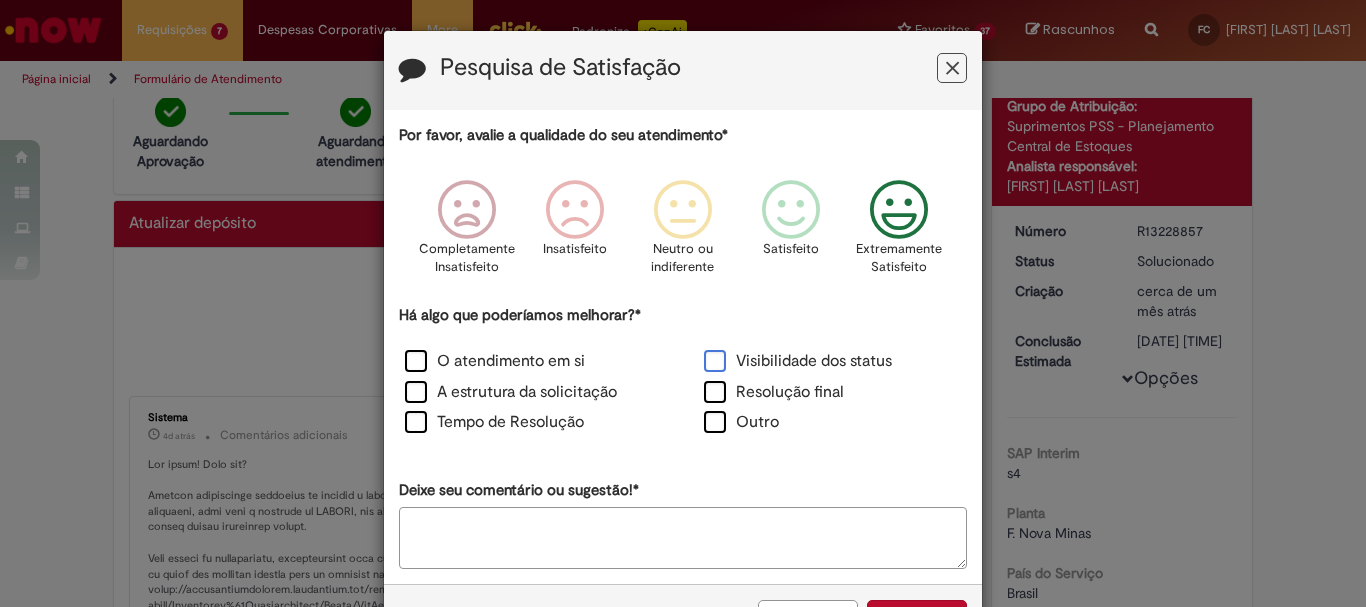 click on "Visibilidade dos status" at bounding box center [798, 361] 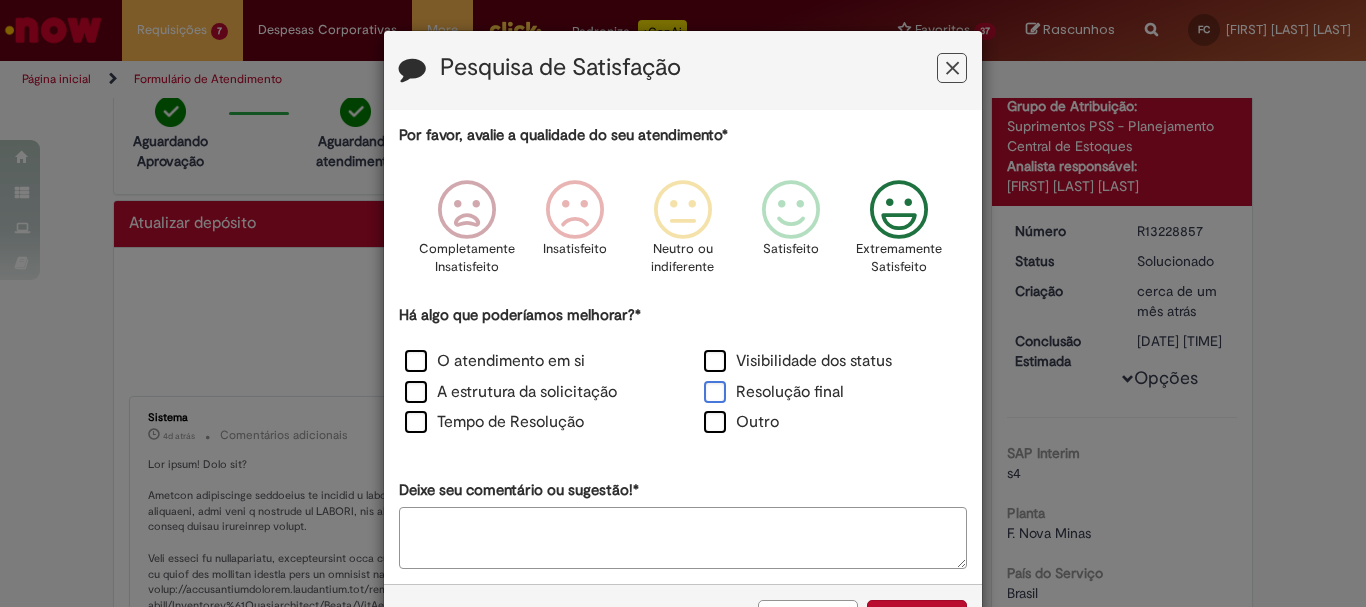 click on "Resolução final" at bounding box center (774, 392) 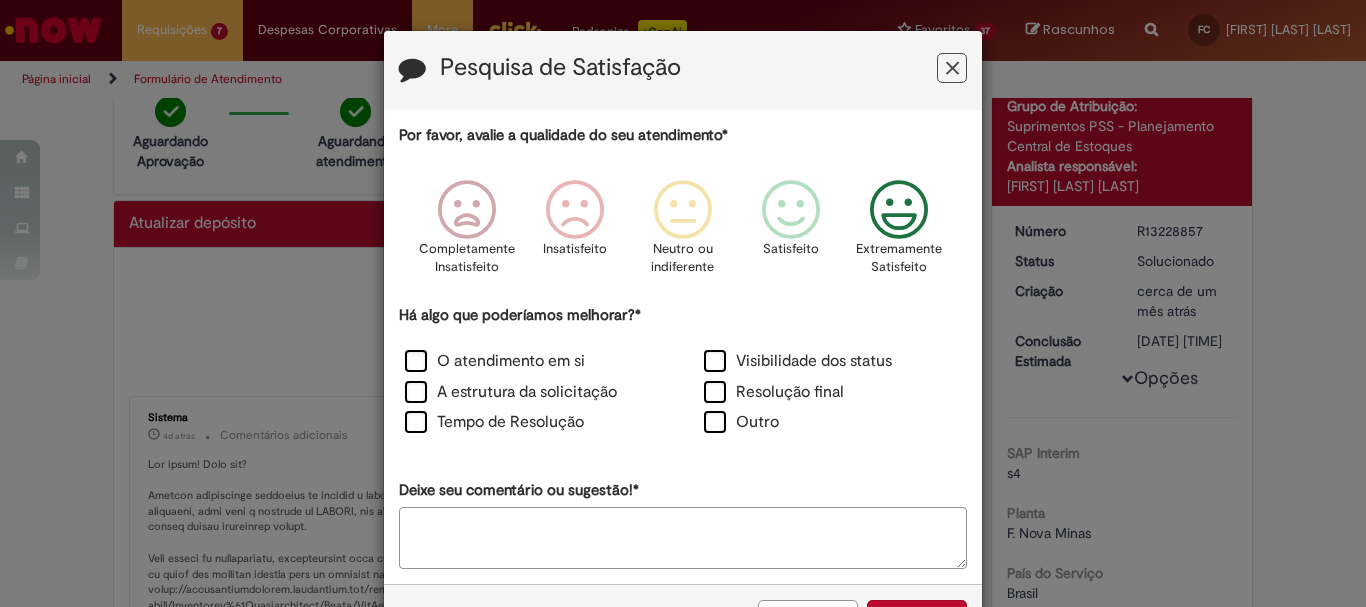 scroll, scrollTop: 73, scrollLeft: 0, axis: vertical 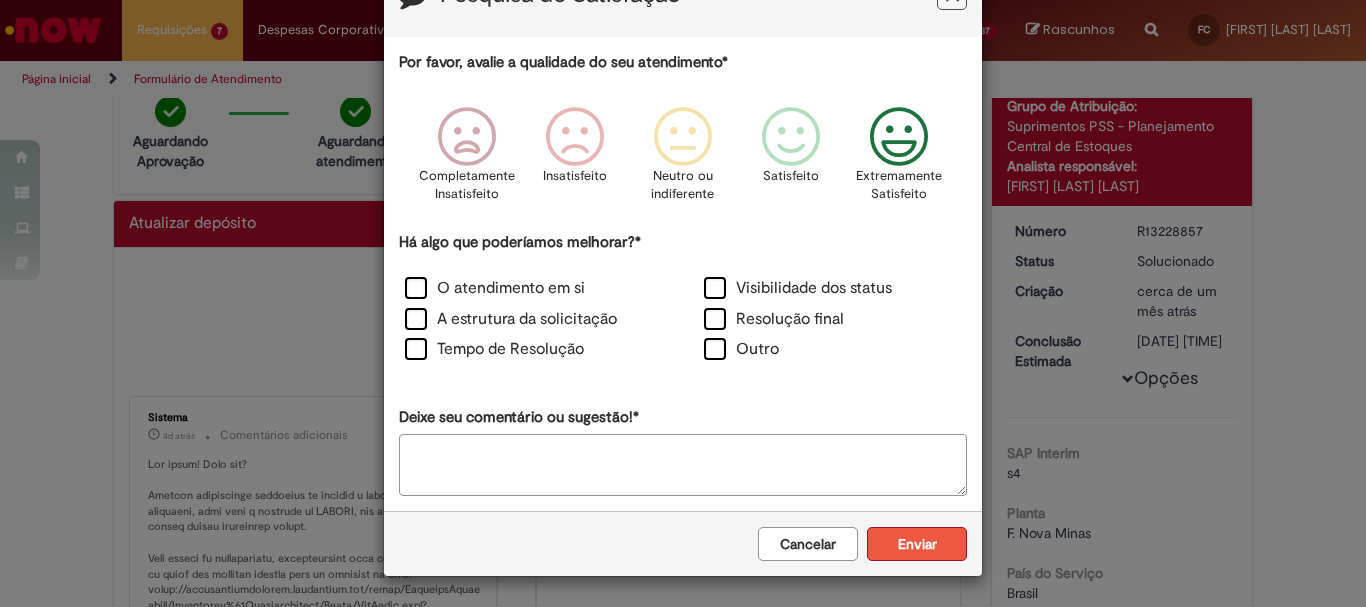 click on "Enviar" at bounding box center [917, 544] 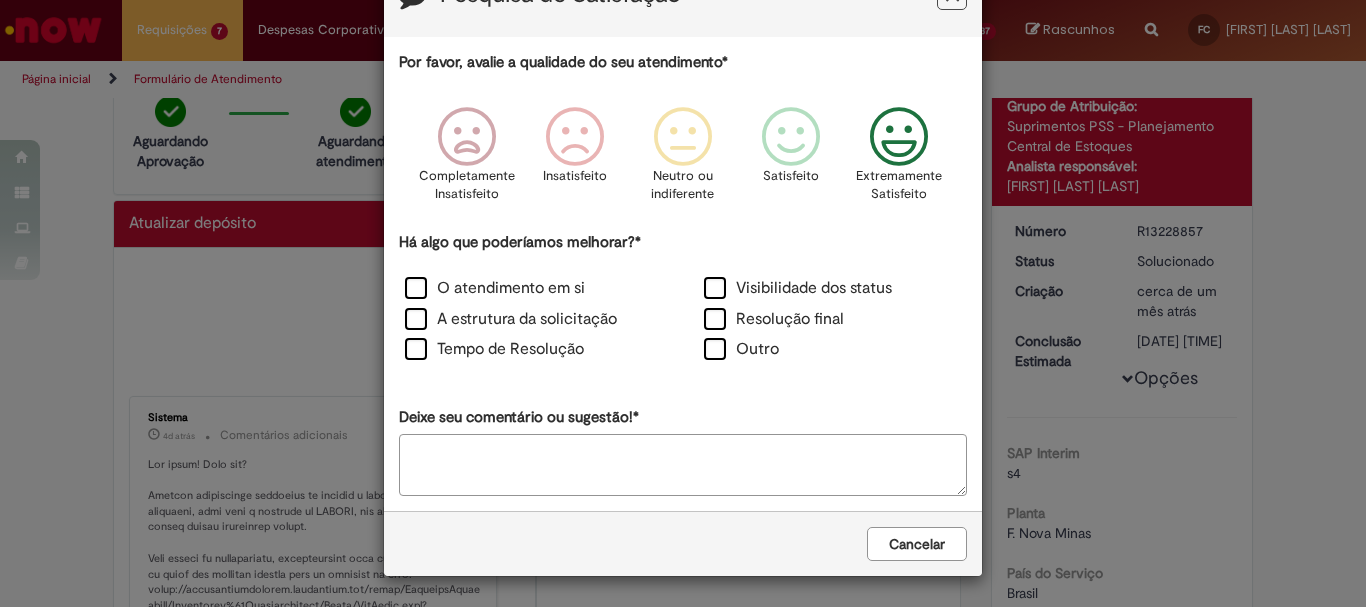 scroll, scrollTop: 0, scrollLeft: 0, axis: both 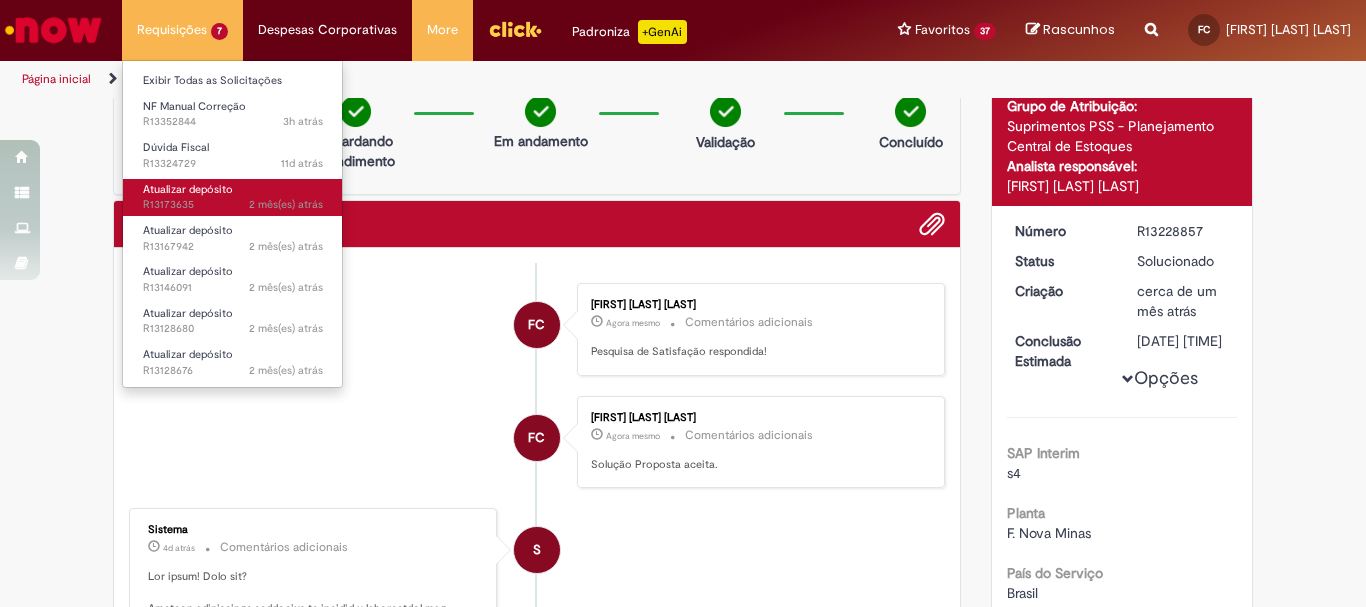 click on "2 mês(es) atrás 2 meses atrás  R[ID]" at bounding box center (233, 205) 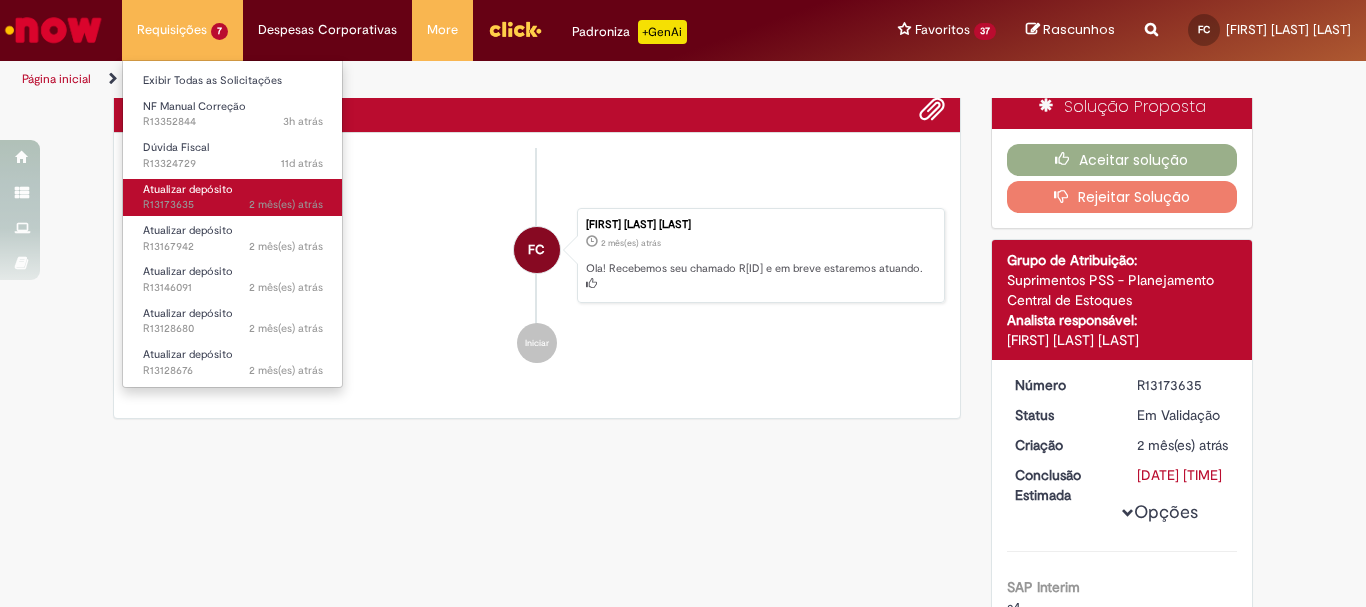 scroll, scrollTop: 0, scrollLeft: 0, axis: both 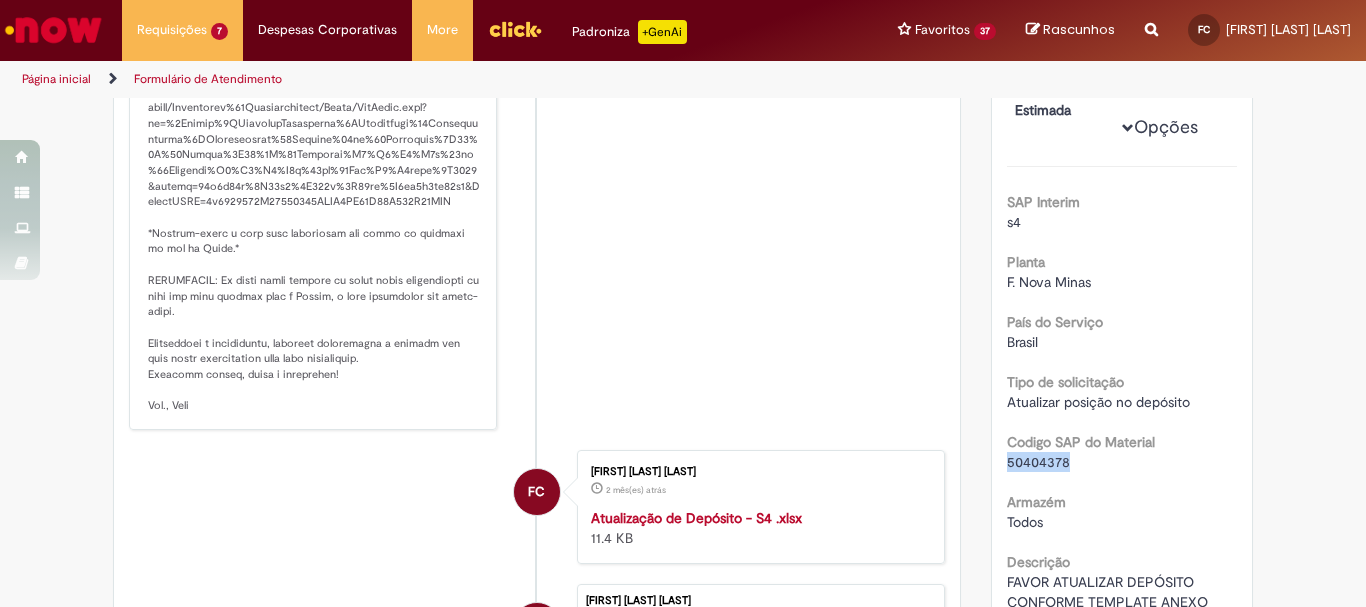 drag, startPoint x: 1060, startPoint y: 503, endPoint x: 996, endPoint y: 508, distance: 64.195015 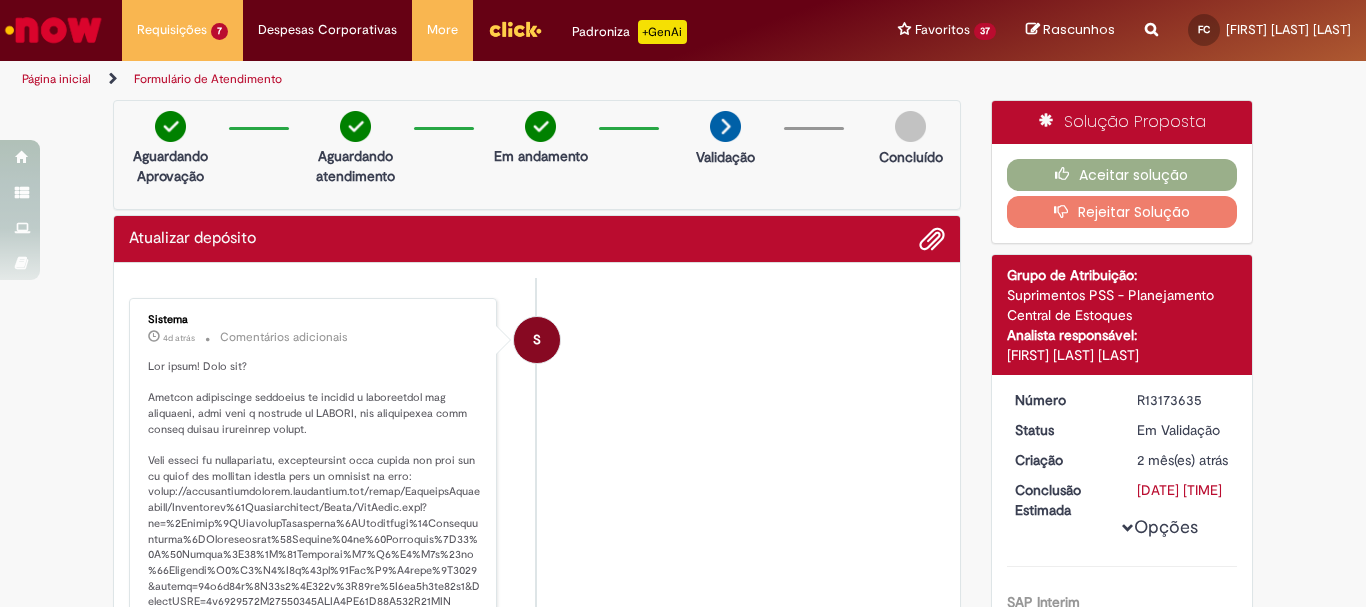 click at bounding box center [1066, 211] 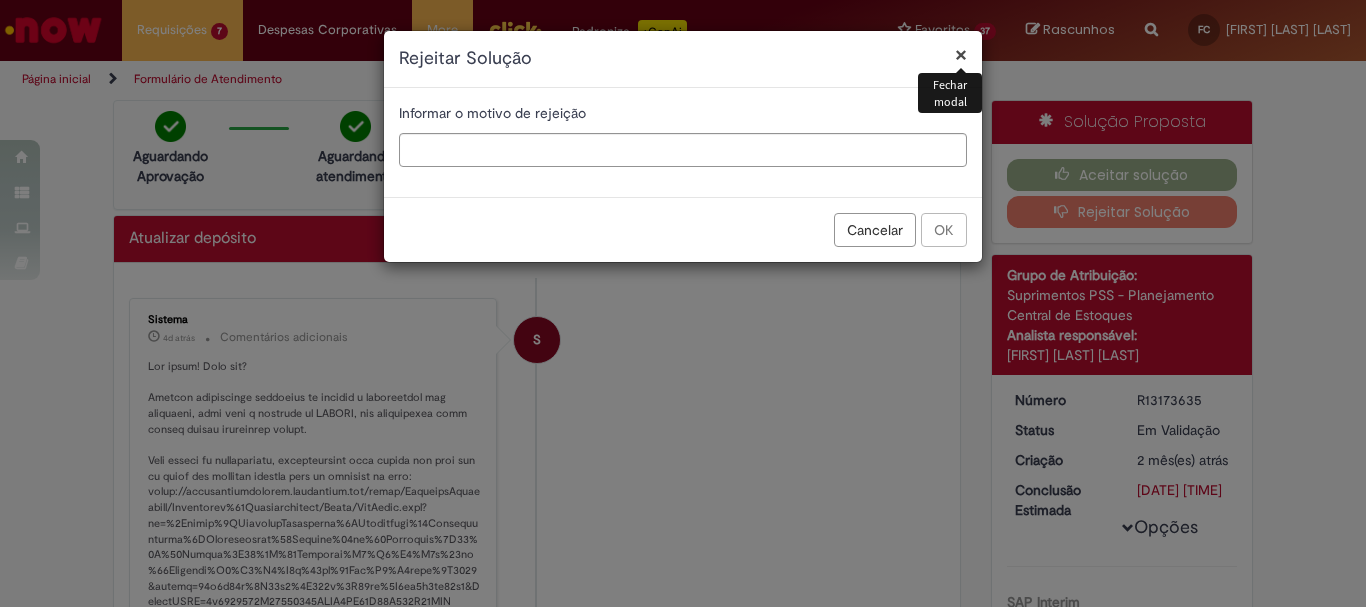 type 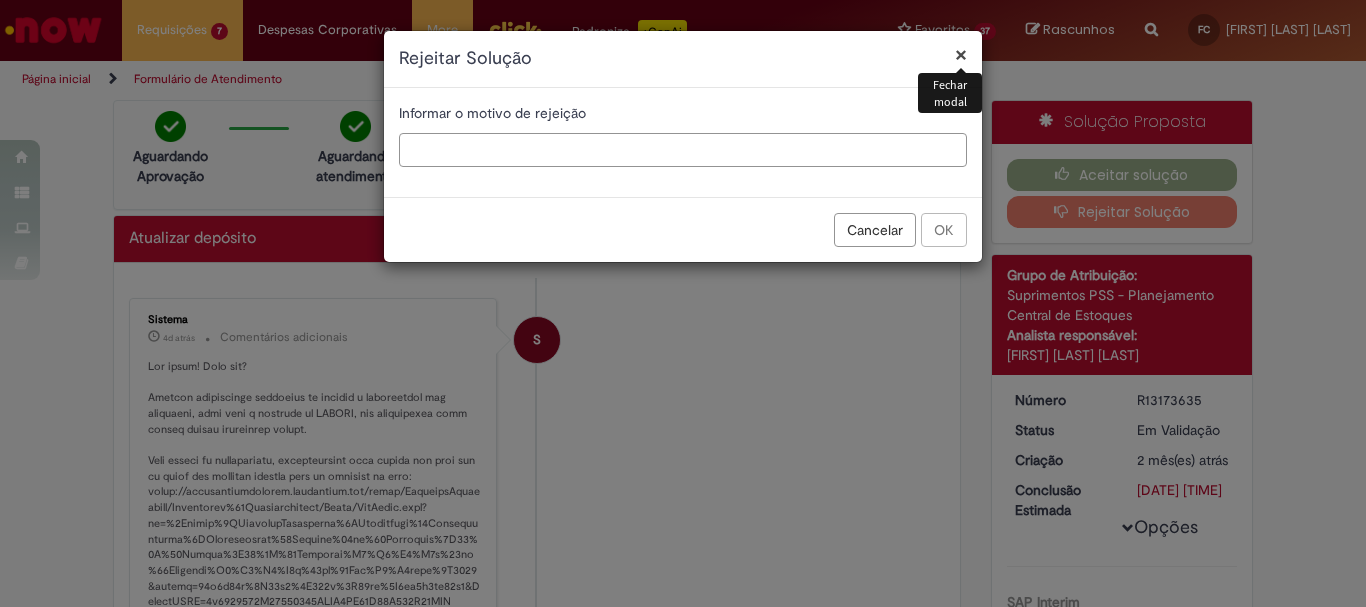 click at bounding box center [683, 150] 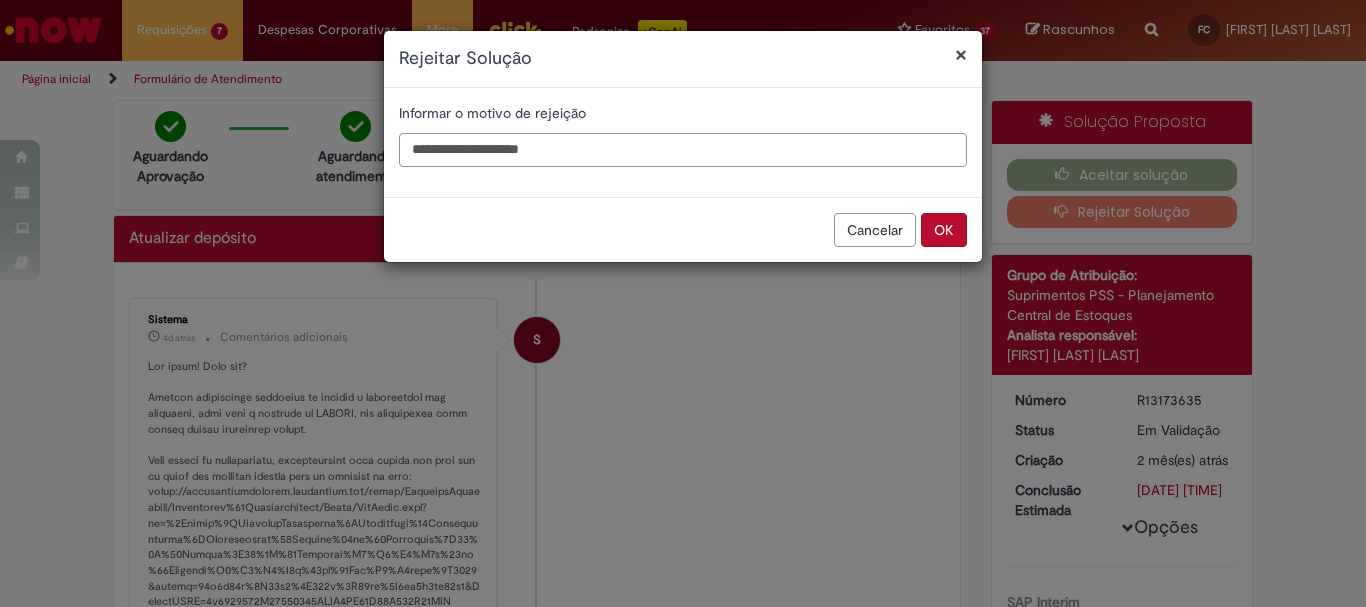 paste on "*********" 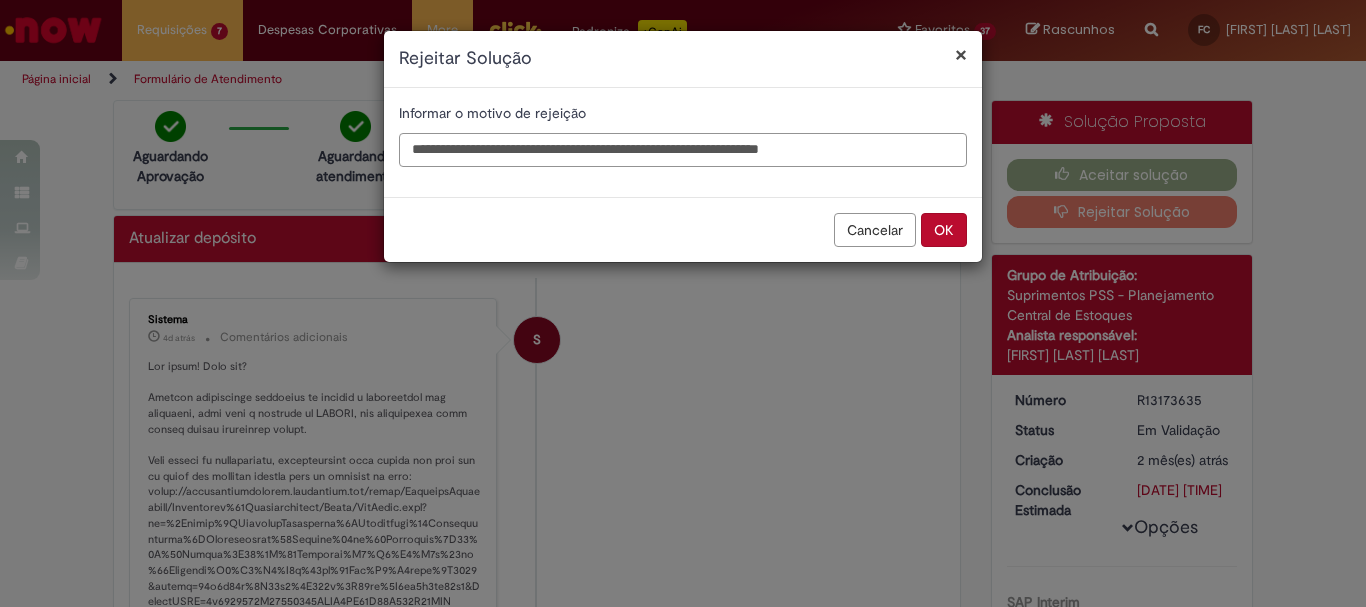 paste on "**********" 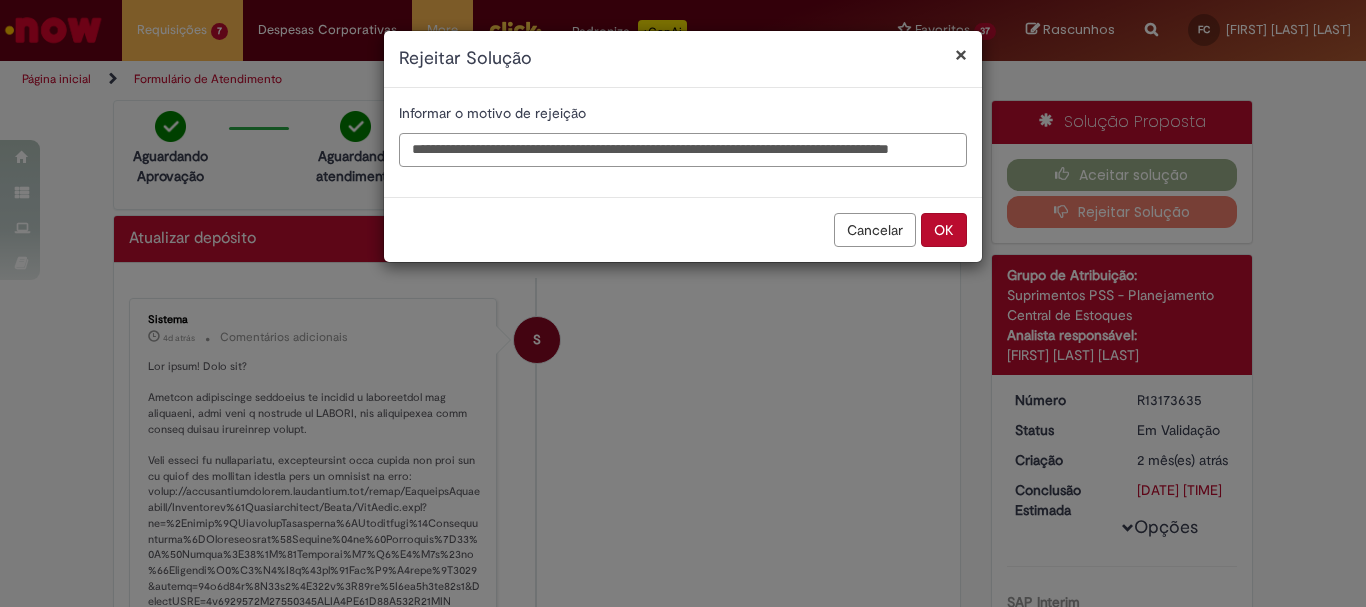 scroll, scrollTop: 0, scrollLeft: 64, axis: horizontal 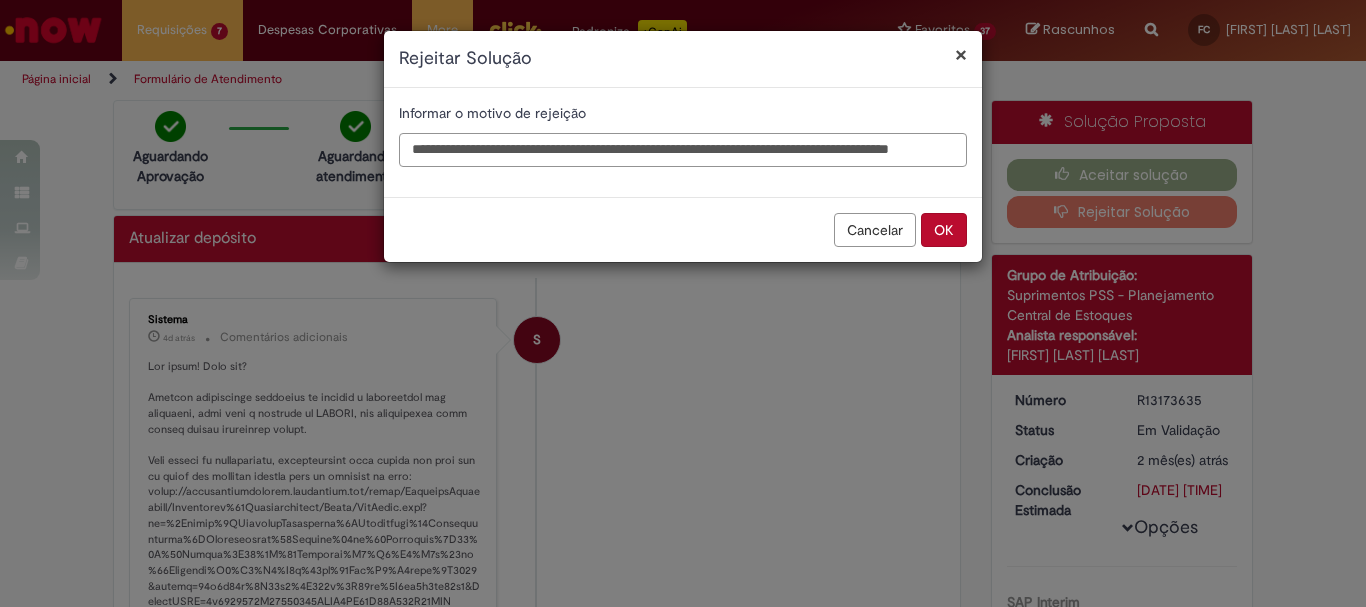 type on "**********" 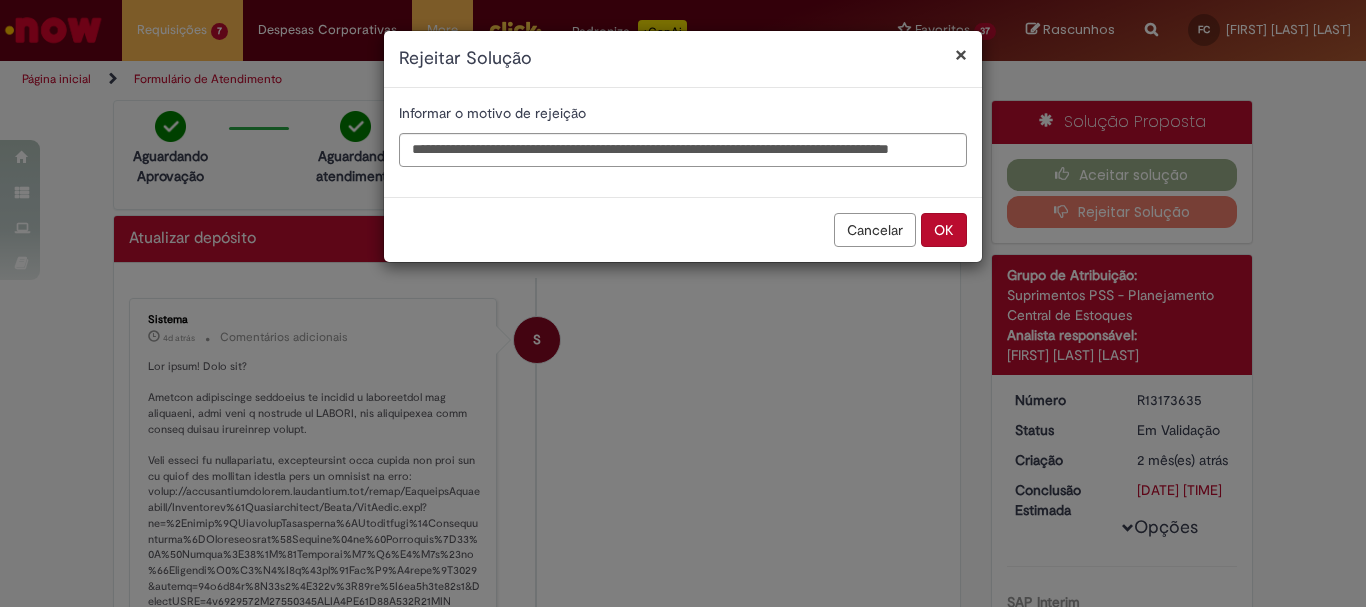 drag, startPoint x: 647, startPoint y: 393, endPoint x: 861, endPoint y: 300, distance: 233.33452 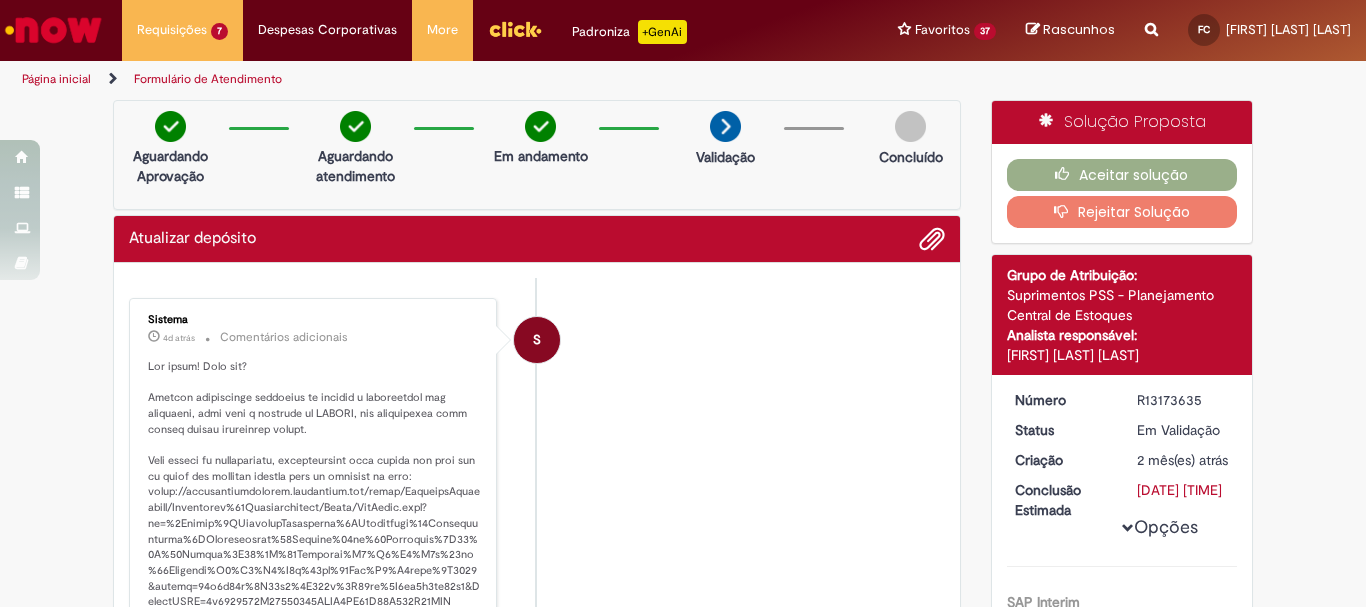 click at bounding box center (1066, 211) 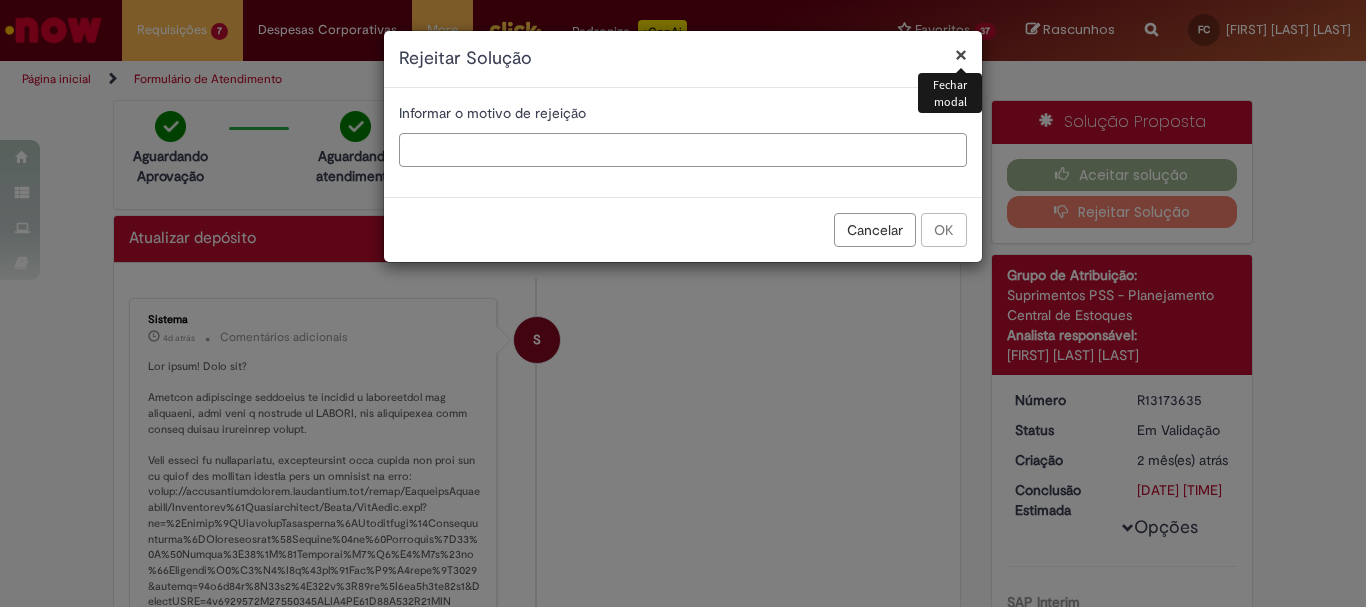 click at bounding box center [683, 150] 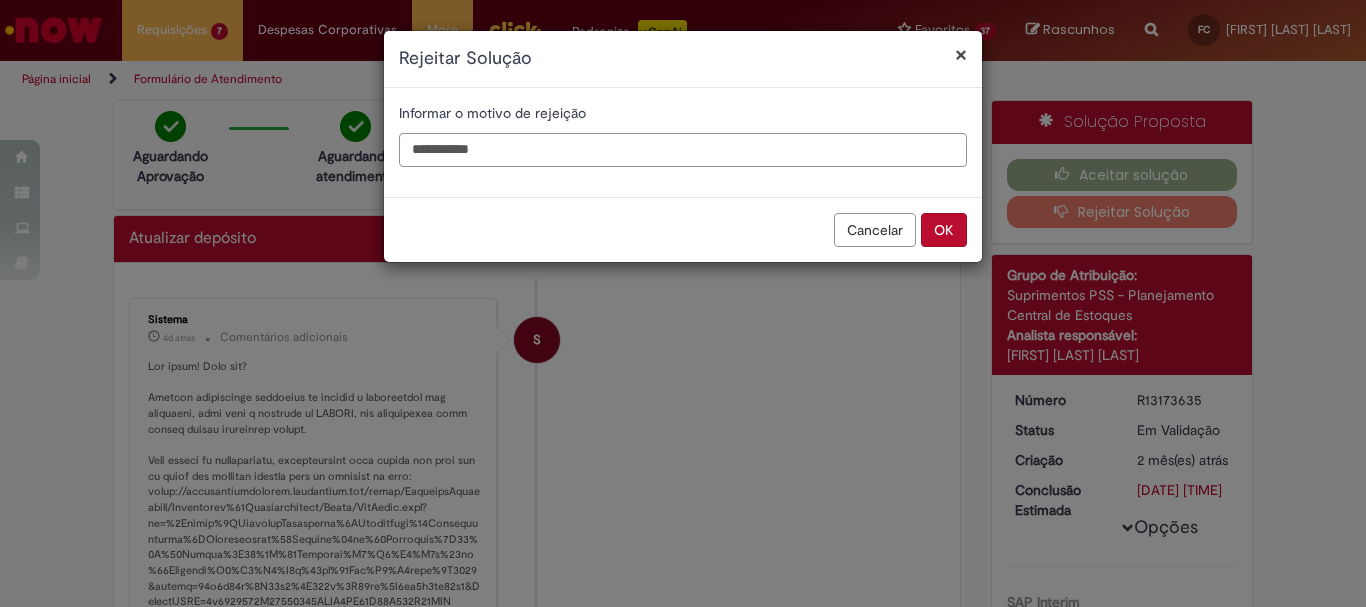 paste on "**********" 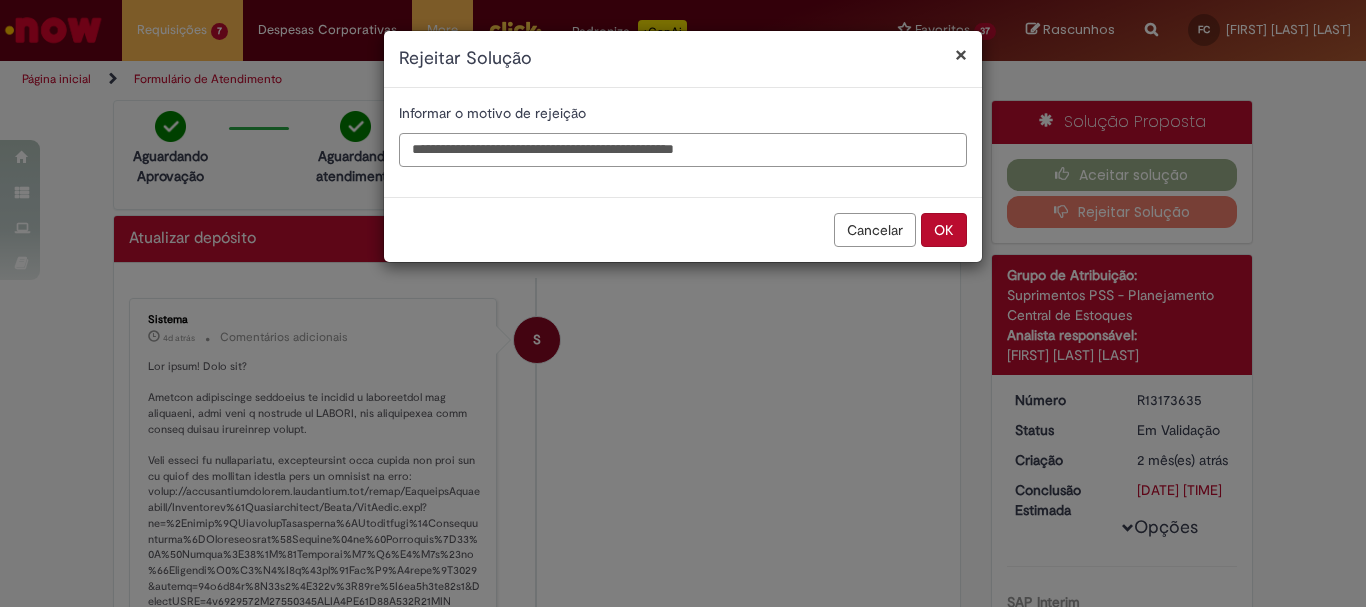 paste on "**********" 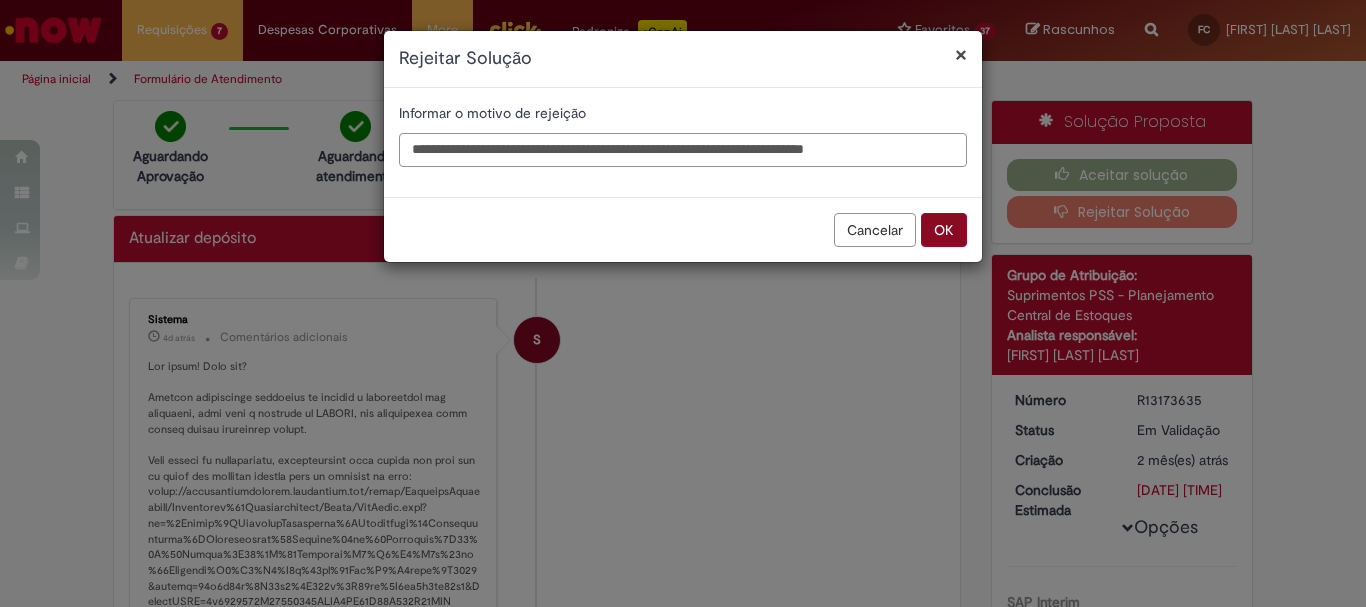 type on "**********" 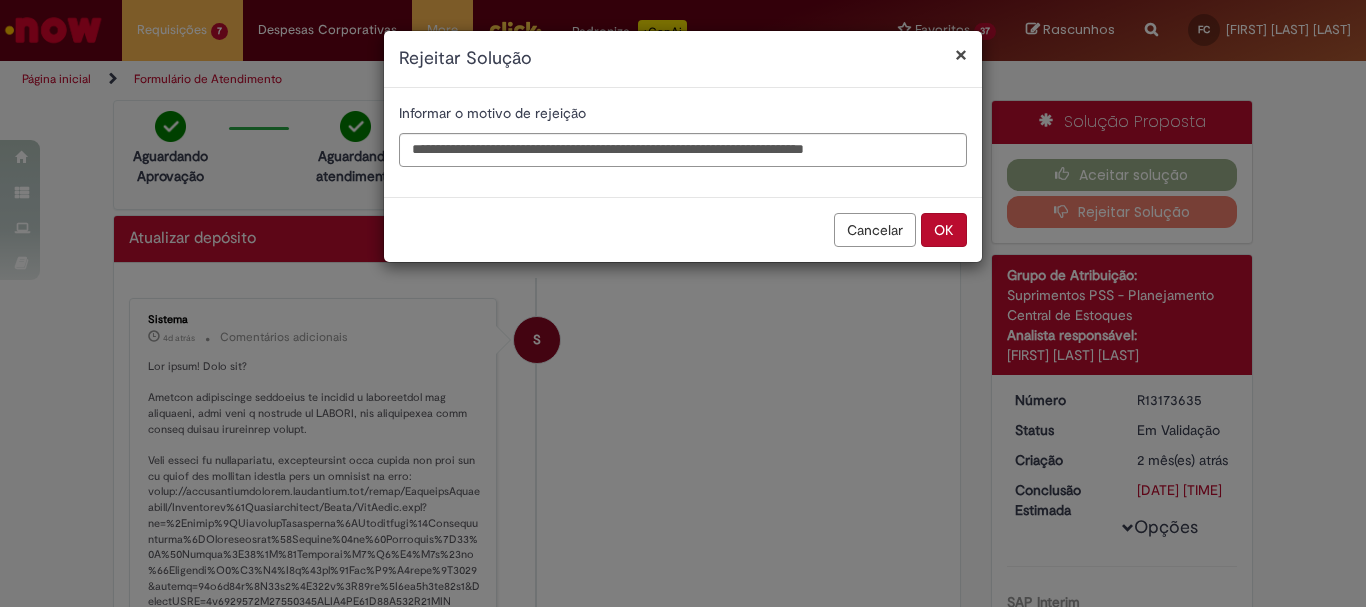 click on "OK" at bounding box center [944, 230] 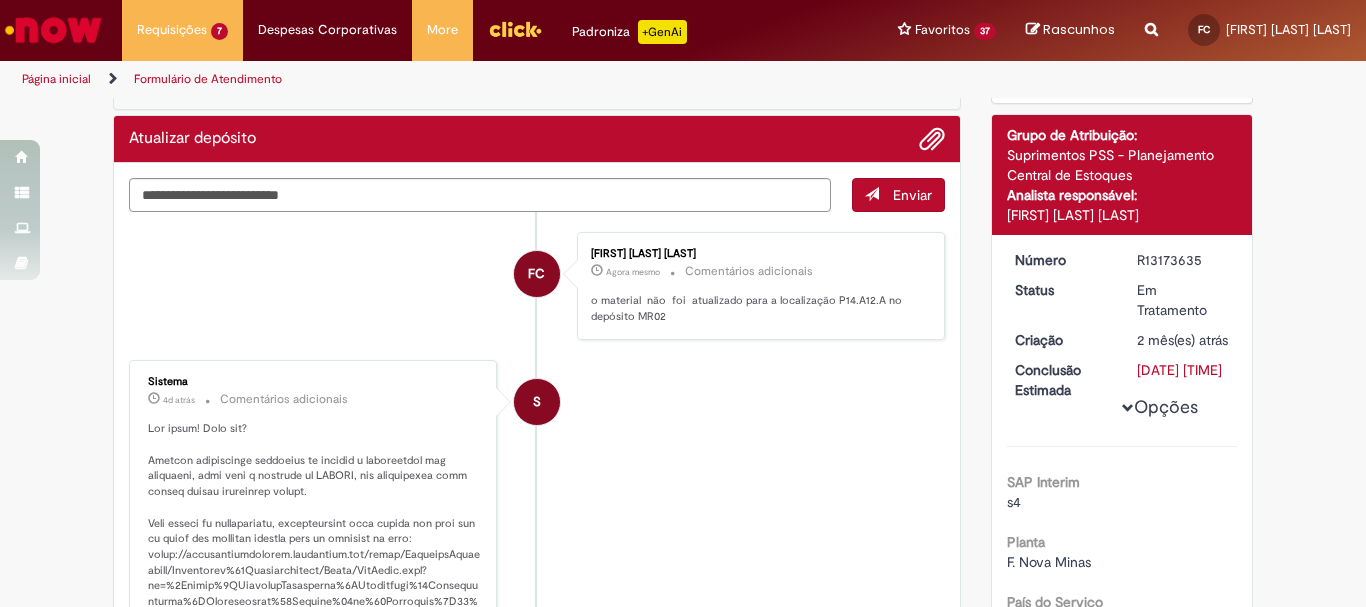 scroll, scrollTop: 0, scrollLeft: 0, axis: both 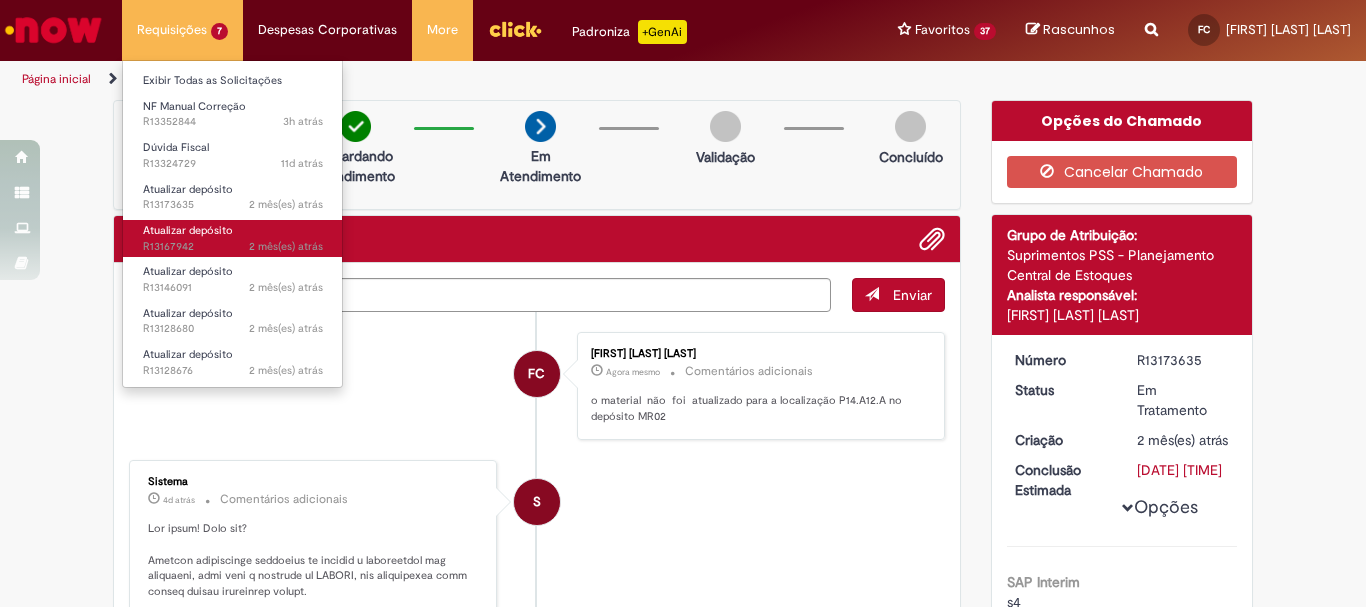 click on "Atualizar depósito
2 mês(es) atrás 2 meses atrás  R[ID]" at bounding box center (233, 238) 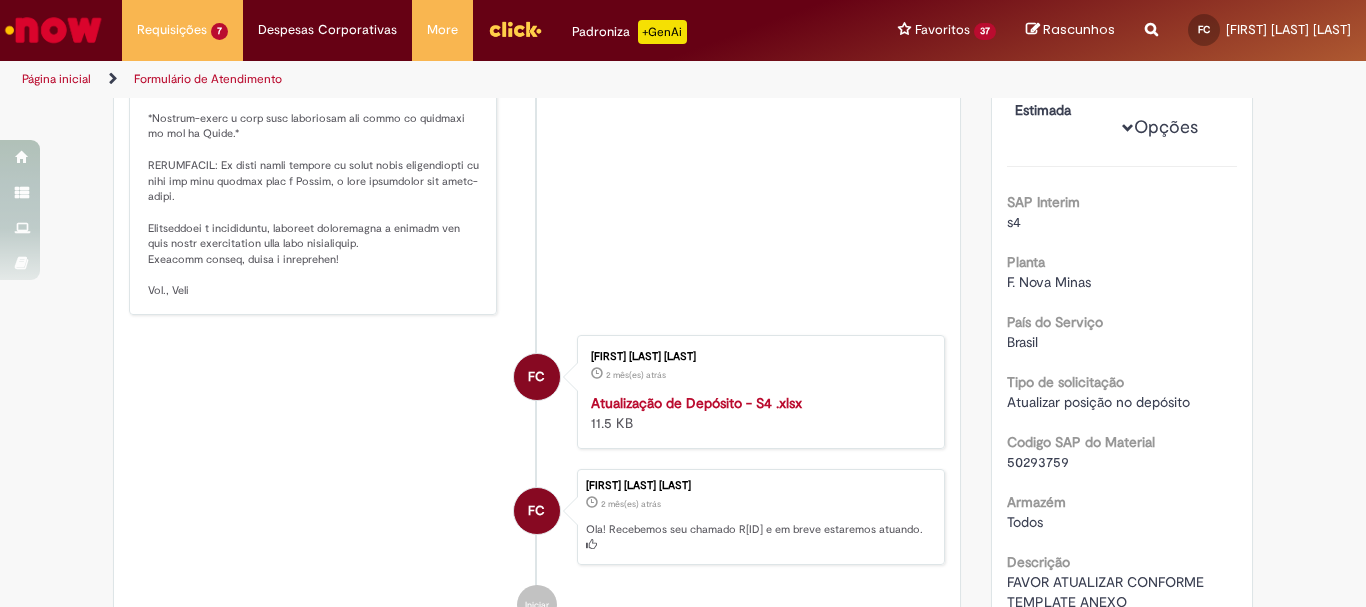 scroll, scrollTop: 615, scrollLeft: 0, axis: vertical 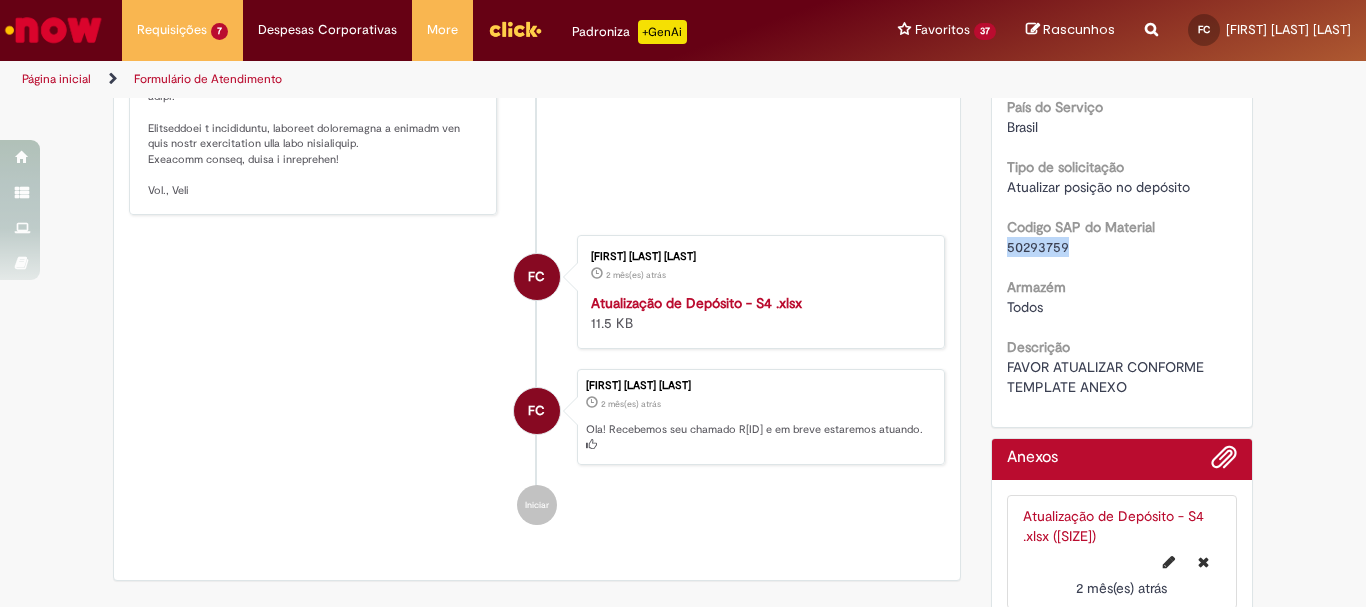 drag, startPoint x: 1057, startPoint y: 295, endPoint x: 999, endPoint y: 288, distance: 58.420887 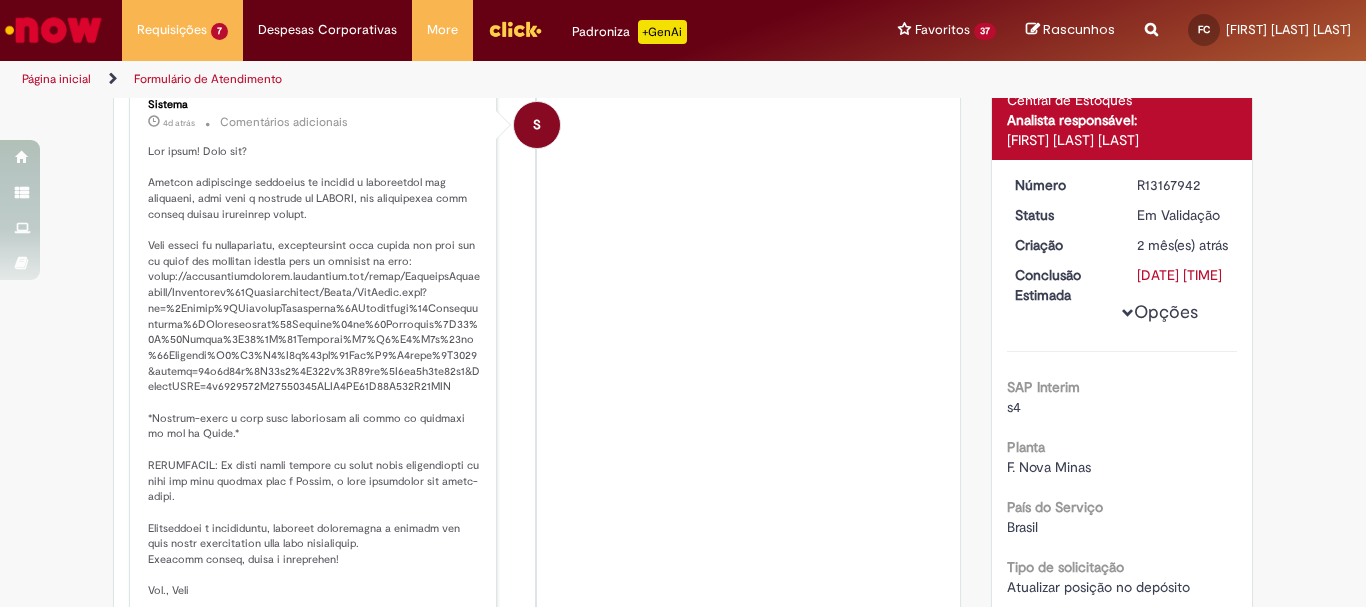 scroll, scrollTop: 0, scrollLeft: 0, axis: both 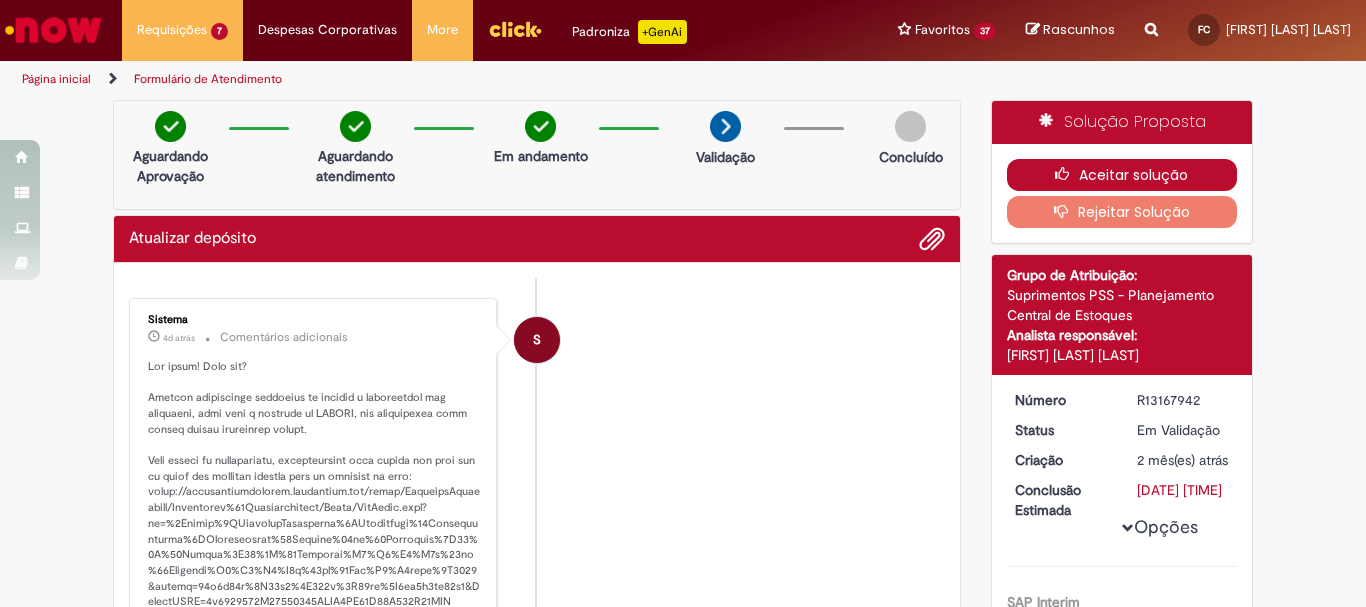 click on "Aceitar solução" at bounding box center [1122, 175] 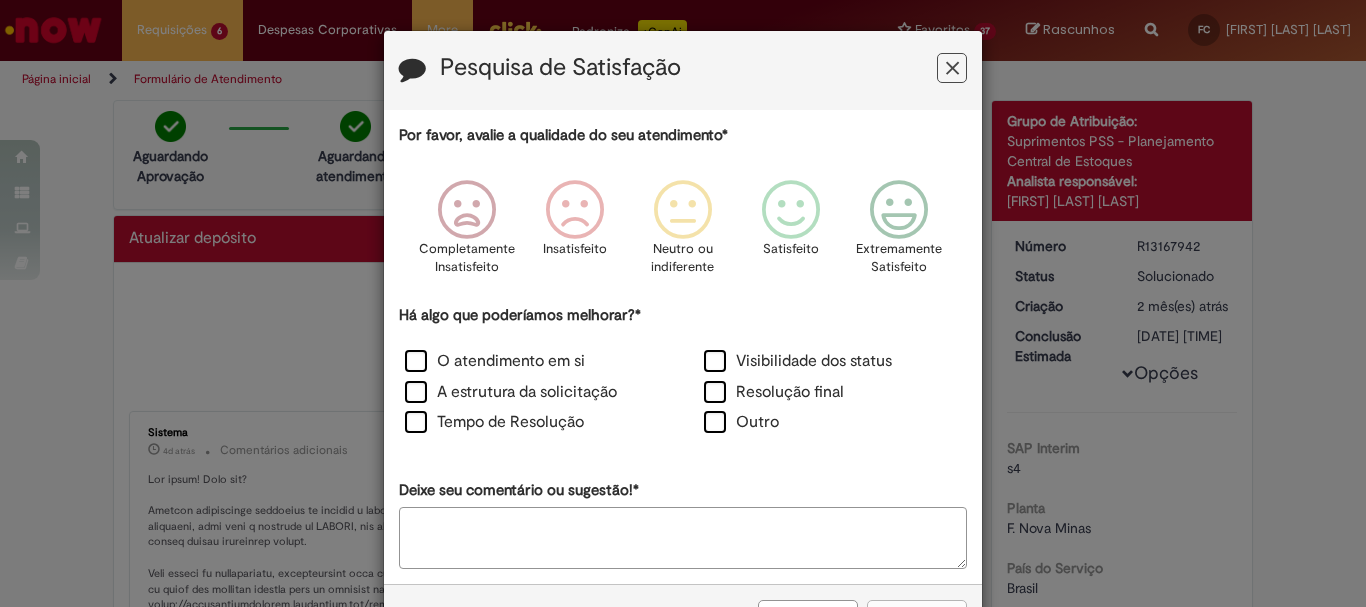 click on "O atendimento em si" at bounding box center [533, 363] 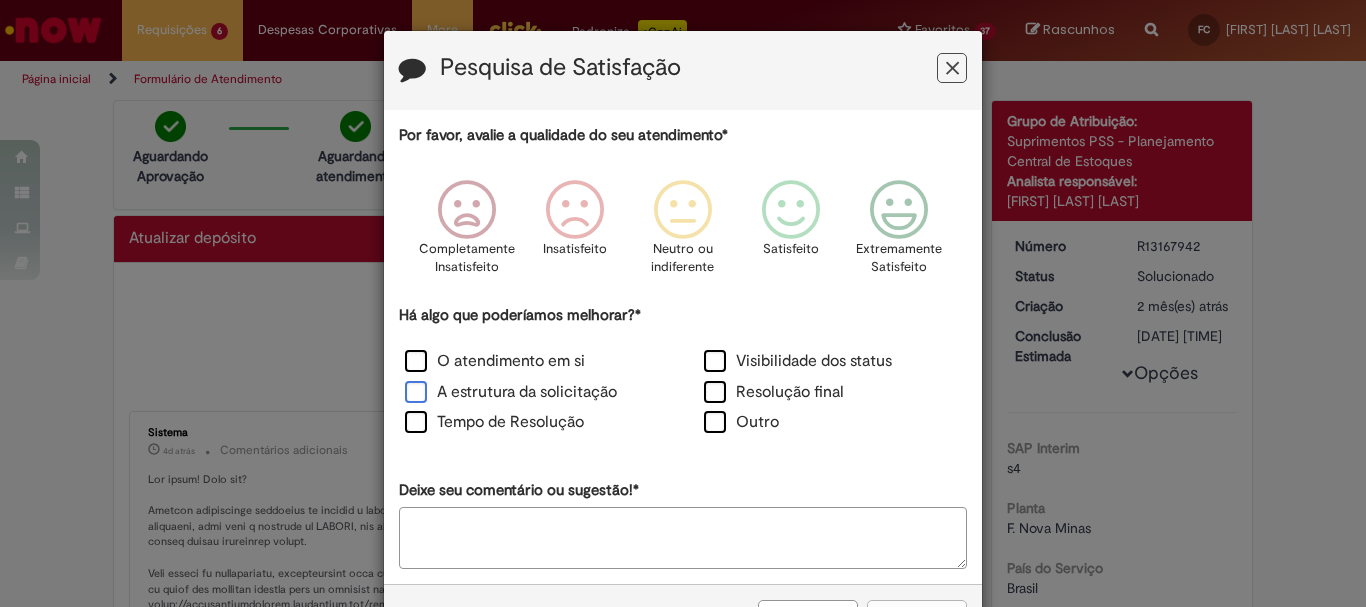 drag, startPoint x: 411, startPoint y: 366, endPoint x: 407, endPoint y: 381, distance: 15.524175 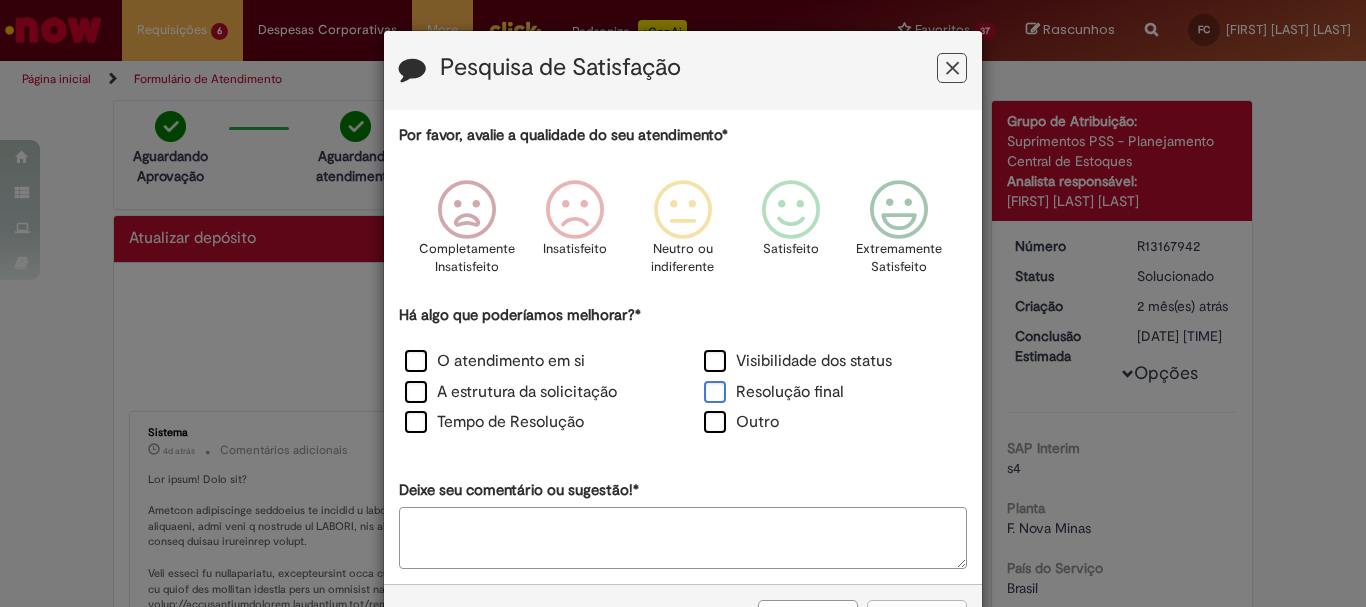 click on "Resolução final" at bounding box center [774, 392] 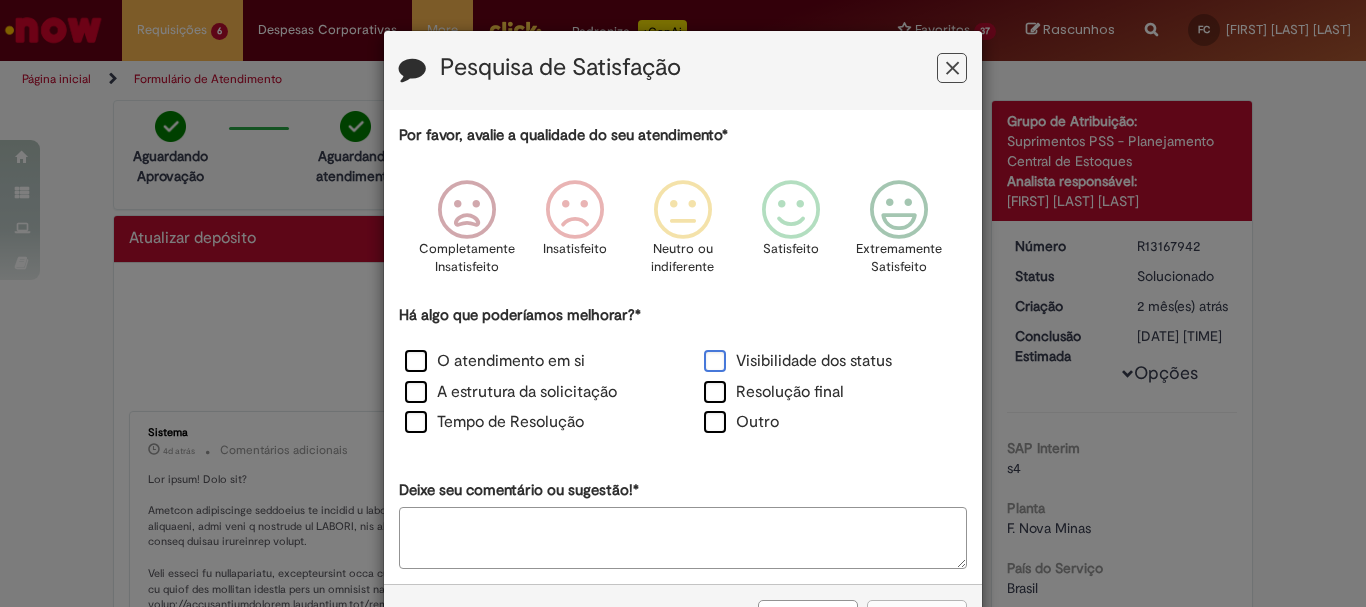 click on "Visibilidade dos status" at bounding box center [798, 361] 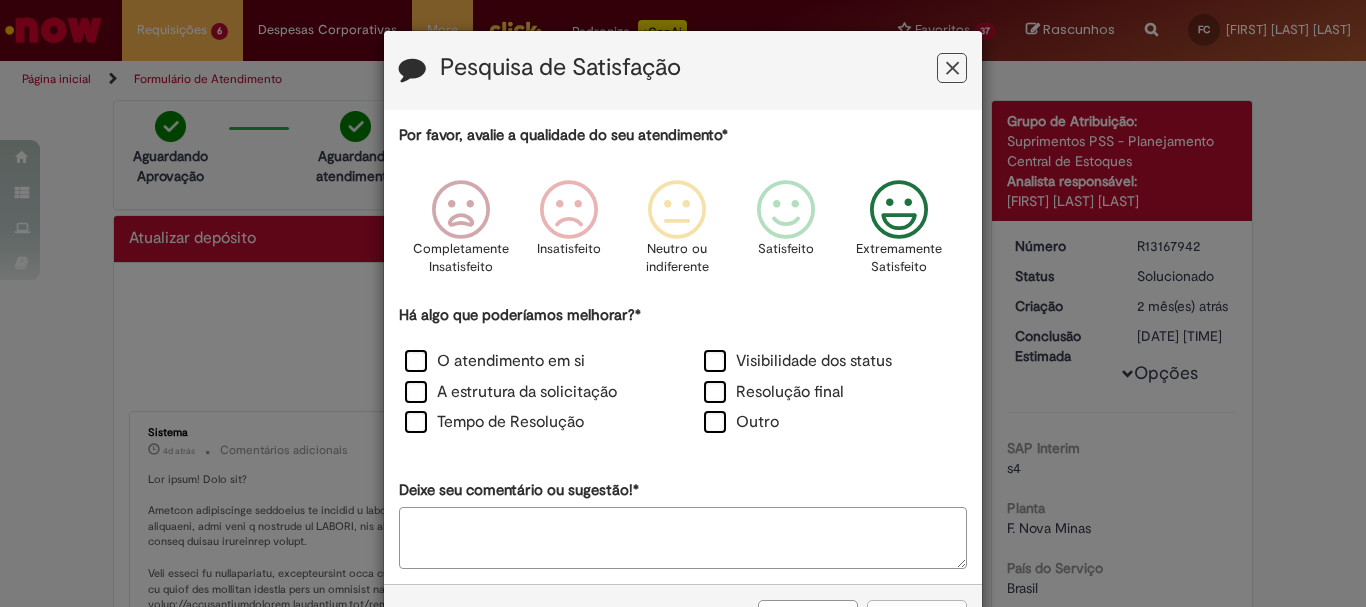 click at bounding box center (899, 210) 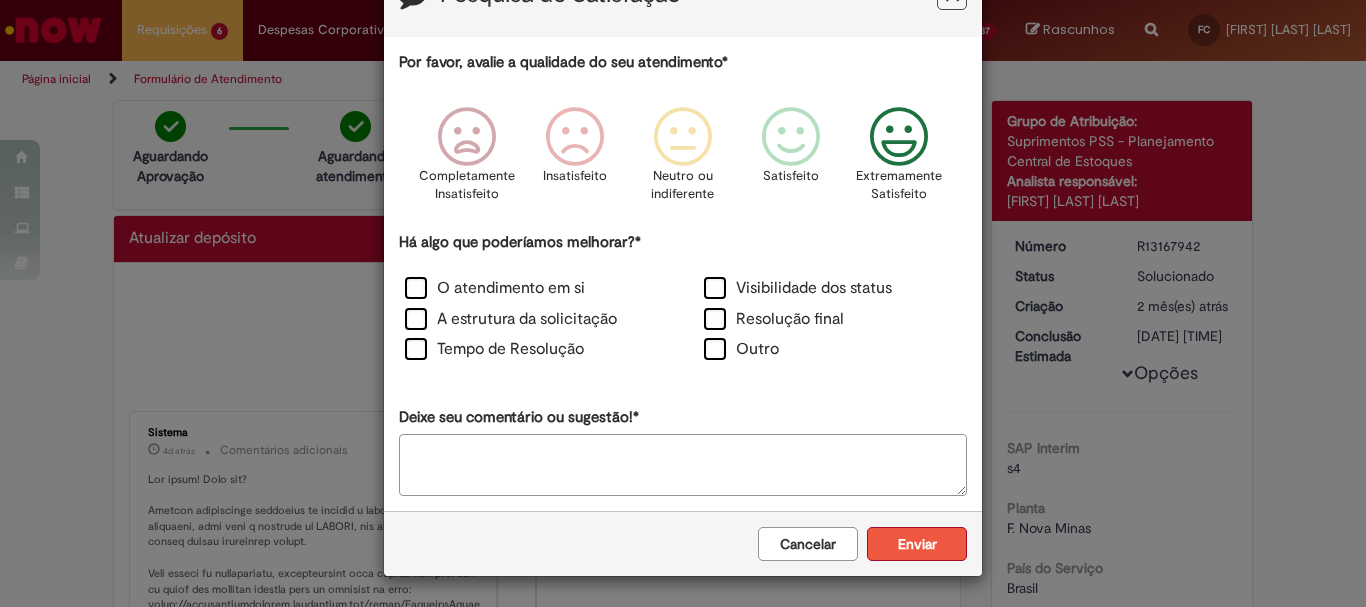 click on "Enviar" at bounding box center (917, 544) 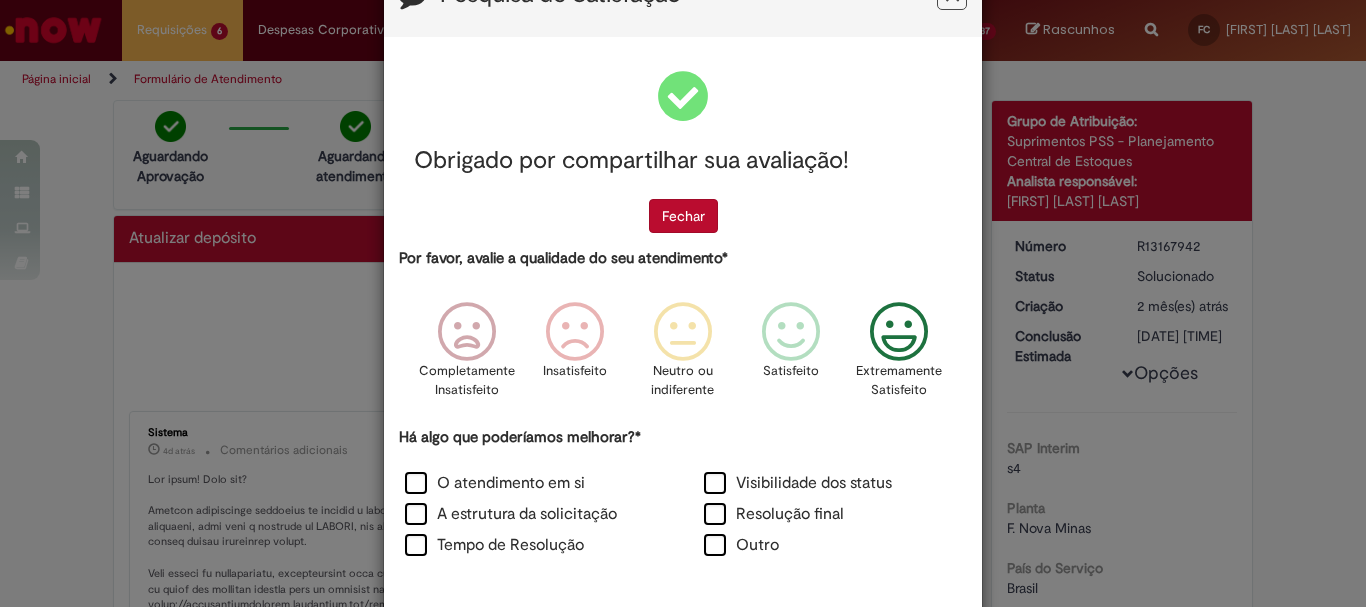 scroll, scrollTop: 0, scrollLeft: 0, axis: both 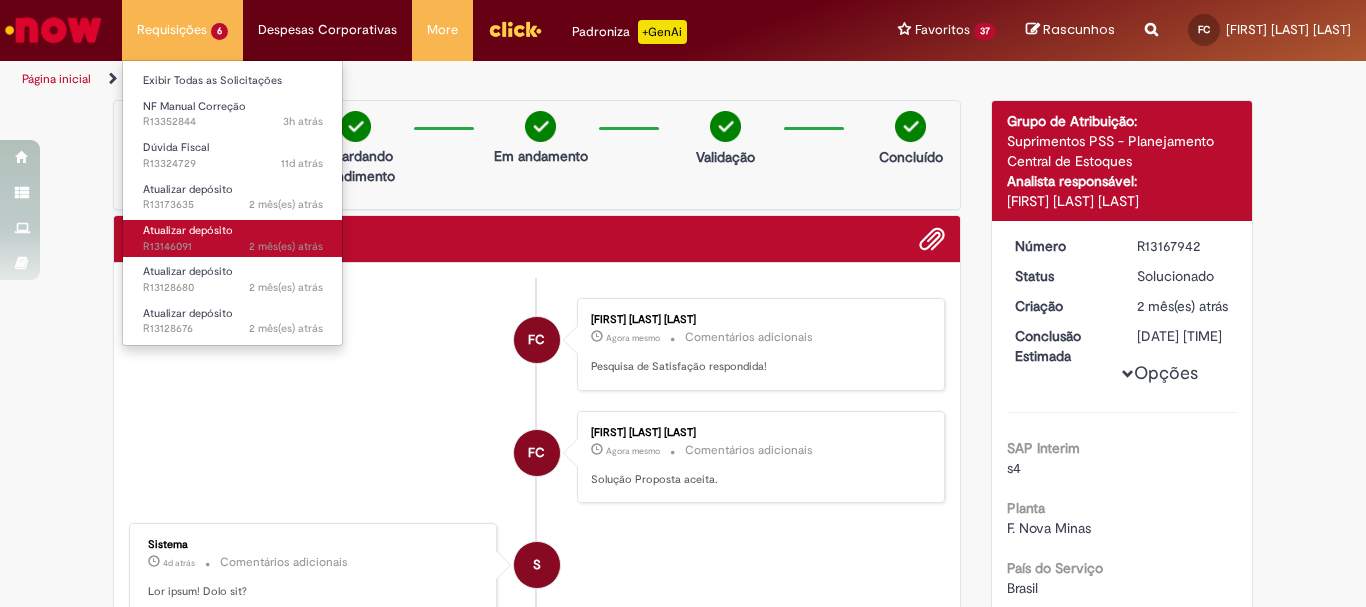 click on "Atualizar depósito
2 mês(es) atrás 2 meses atrás  R[ID]" at bounding box center (233, 238) 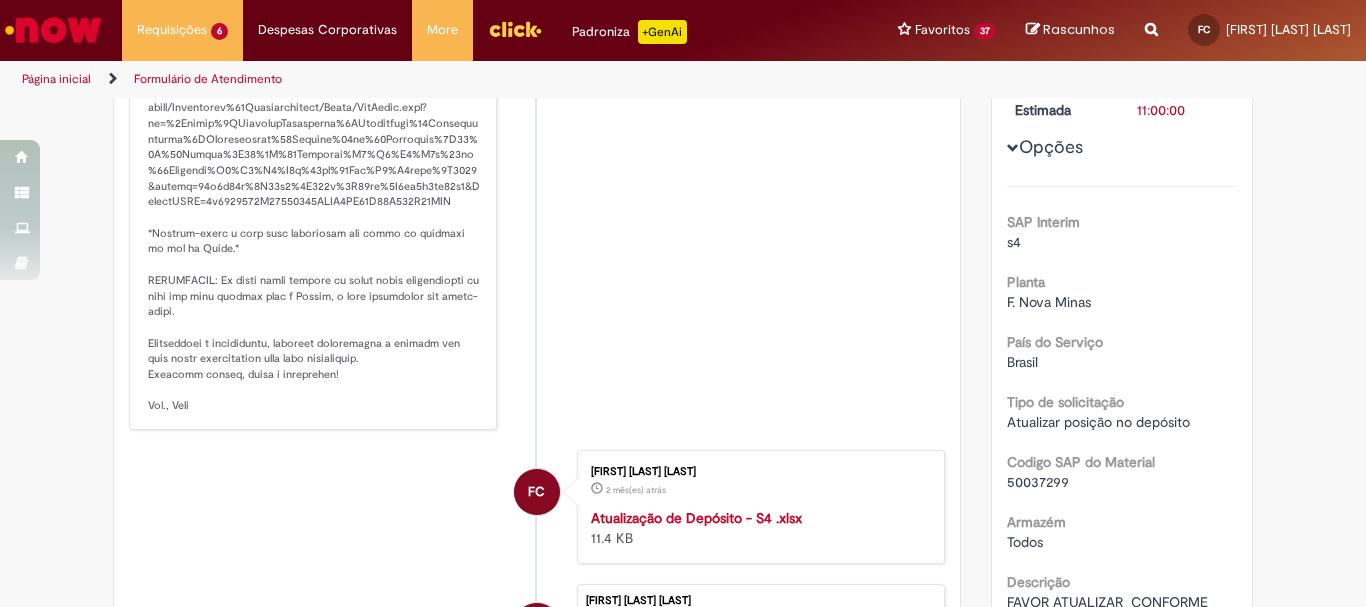 scroll, scrollTop: 515, scrollLeft: 0, axis: vertical 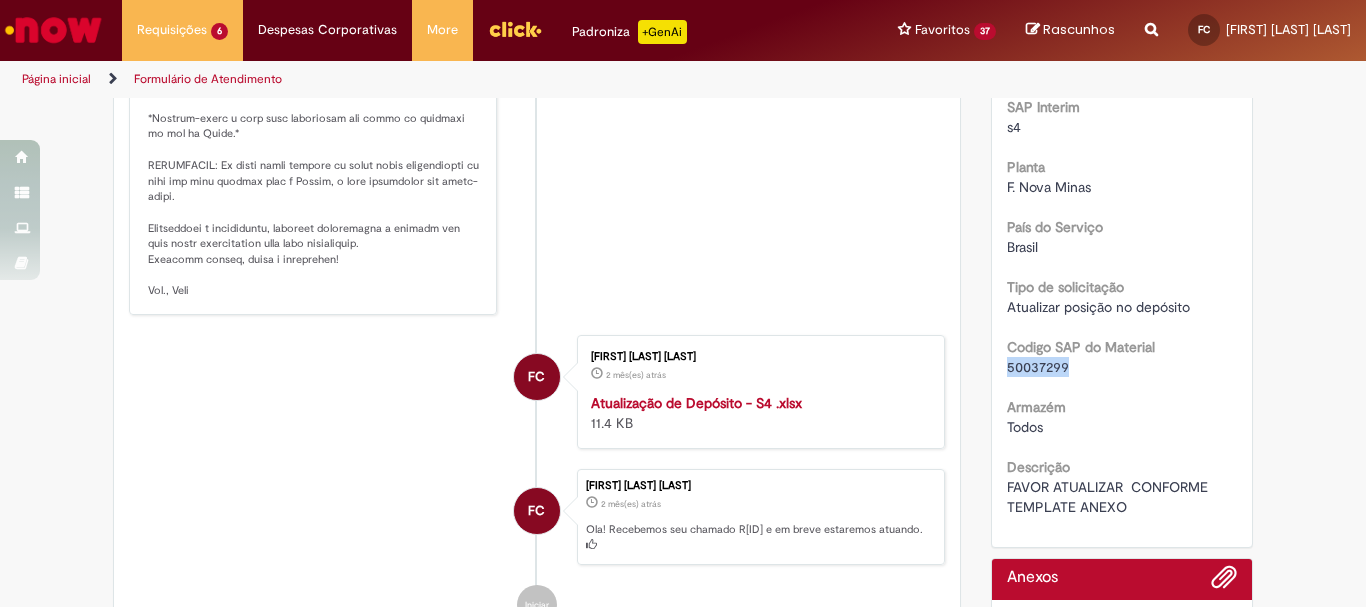 drag, startPoint x: 1063, startPoint y: 390, endPoint x: 1002, endPoint y: 389, distance: 61.008198 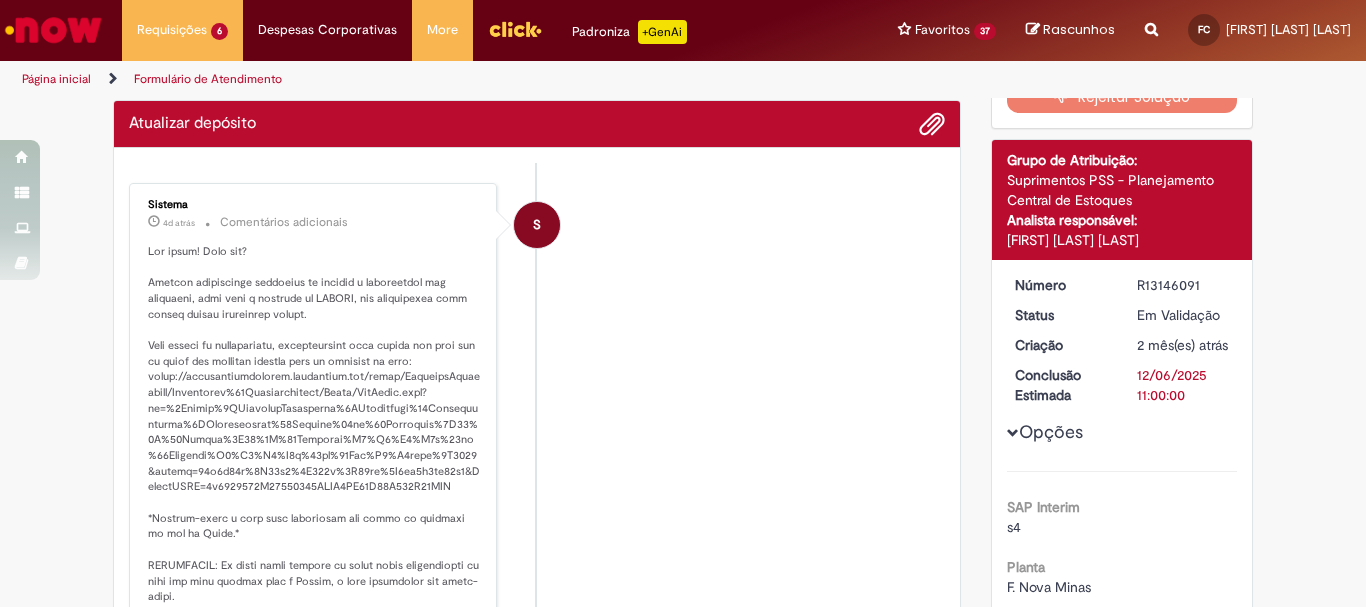 scroll, scrollTop: 0, scrollLeft: 0, axis: both 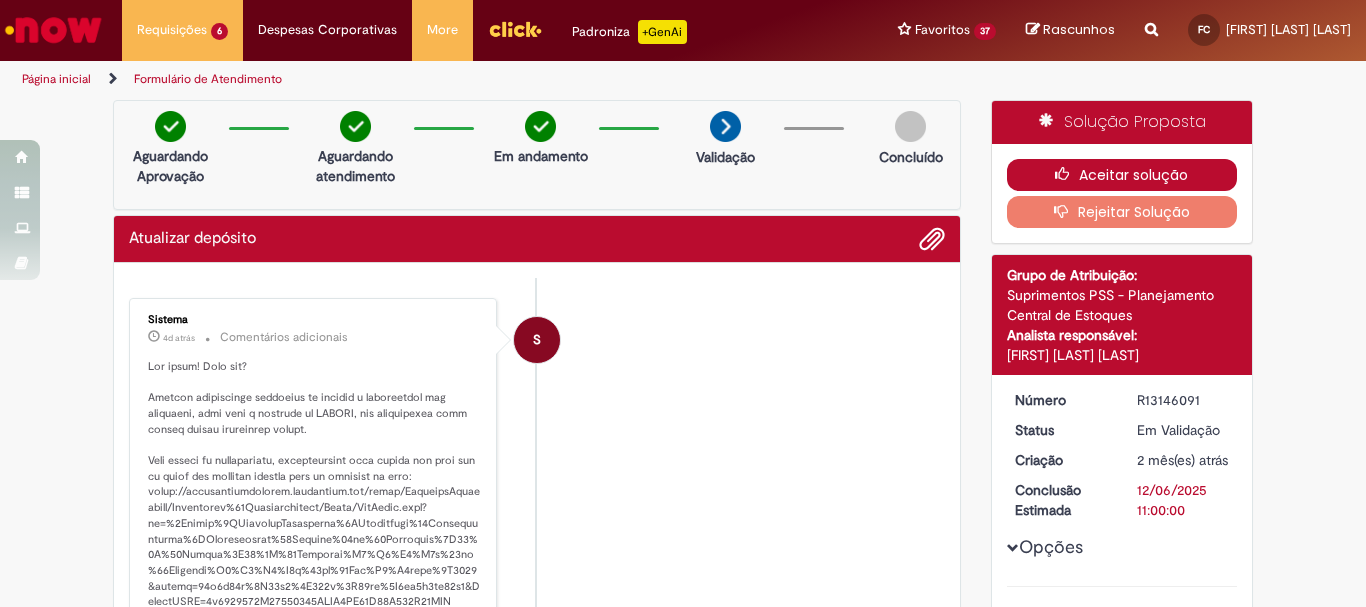 click on "Aceitar solução" at bounding box center [1122, 175] 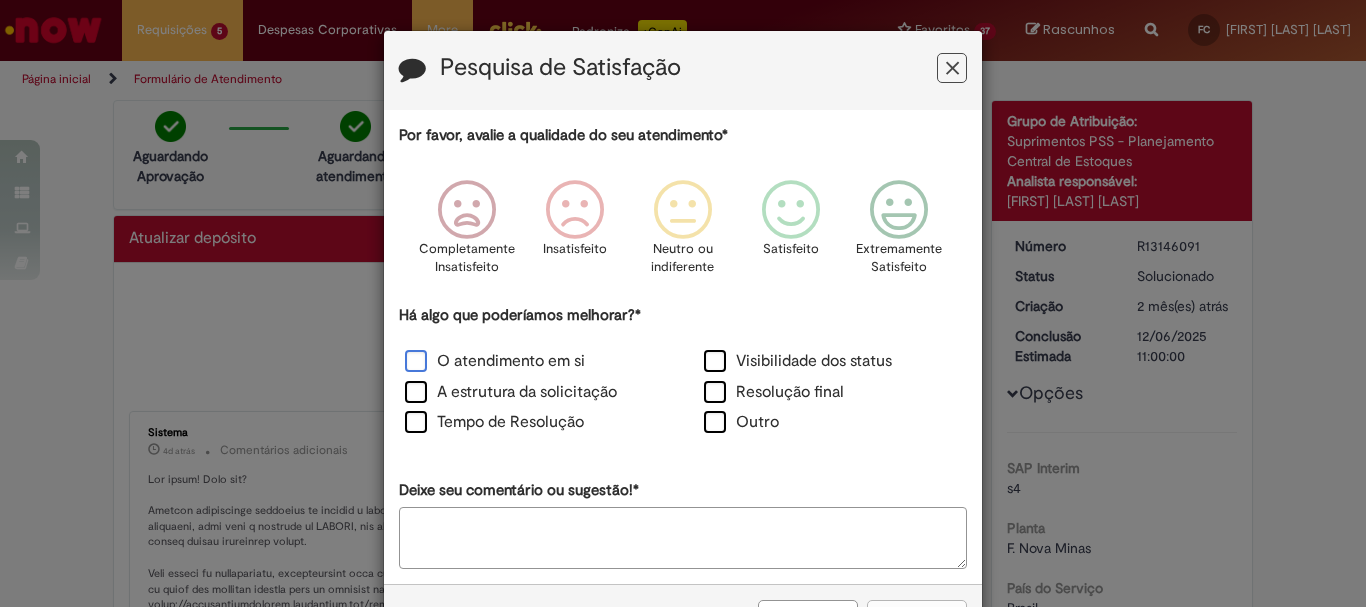 click on "O atendimento em si" at bounding box center [495, 361] 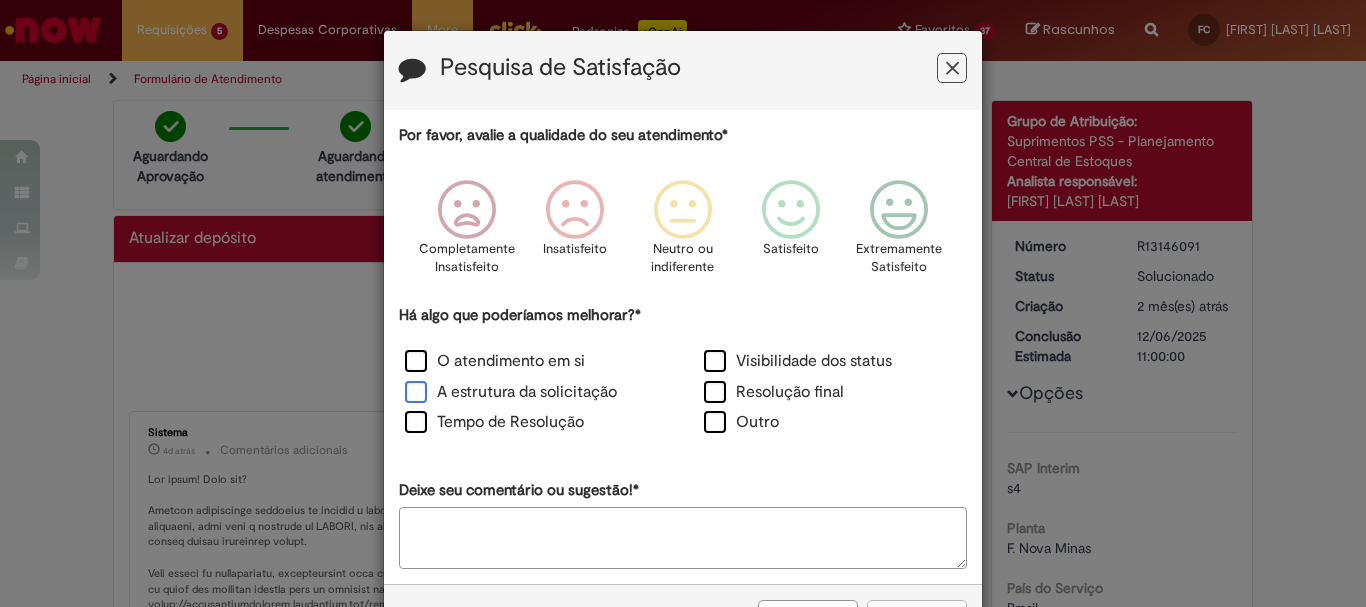 click on "A estrutura da solicitação" at bounding box center [511, 392] 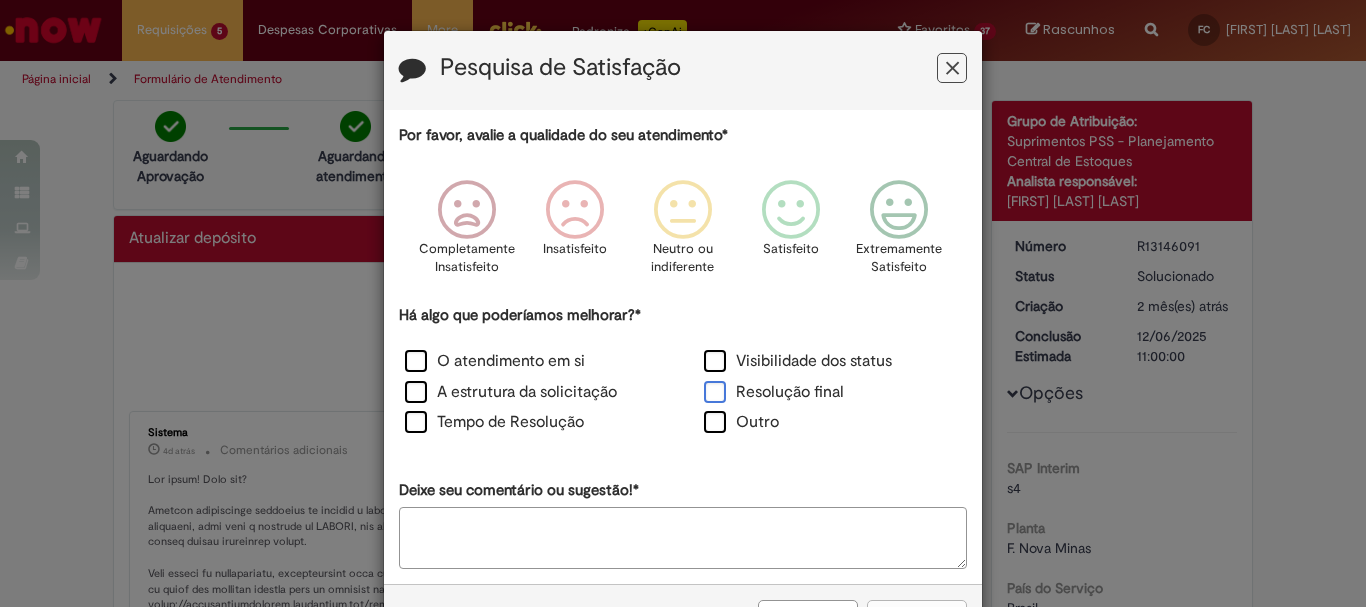 click on "Resolução final" at bounding box center [774, 392] 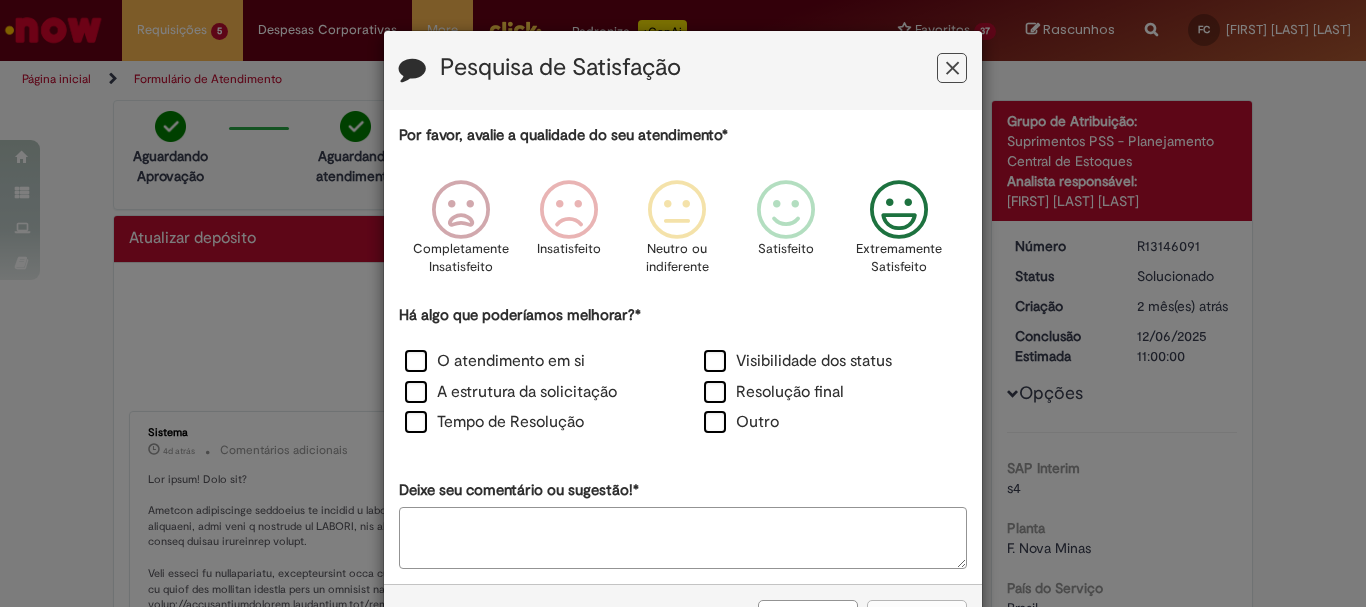 click at bounding box center [899, 210] 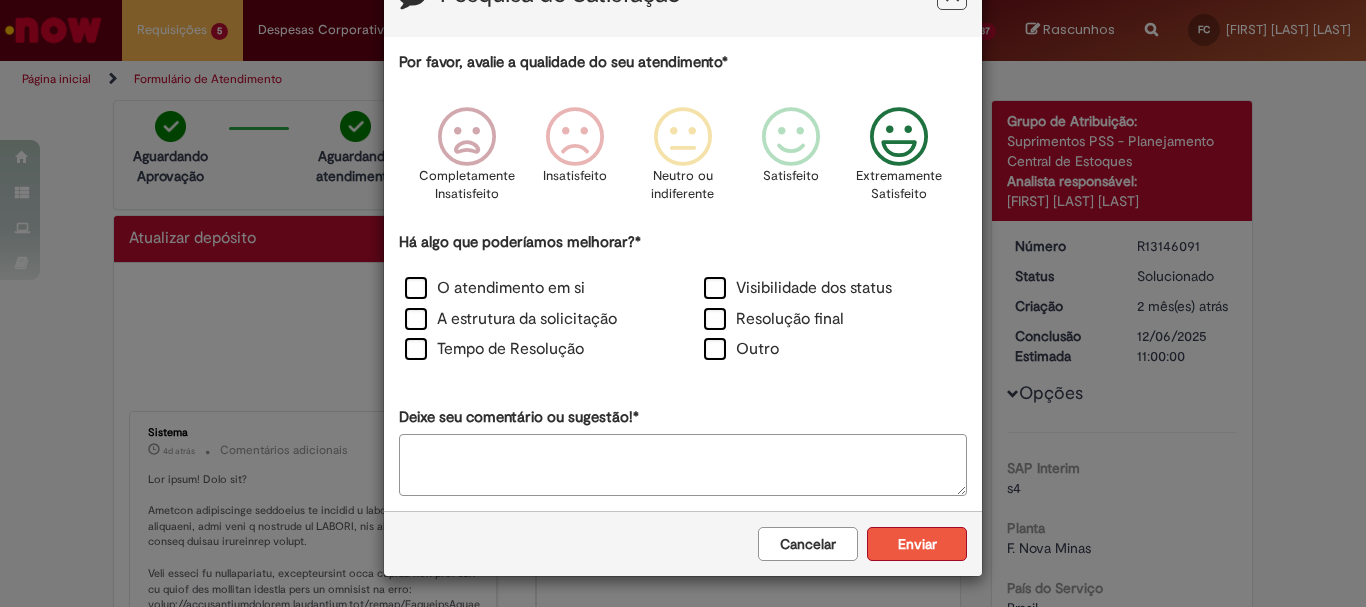 click on "Enviar" at bounding box center (917, 544) 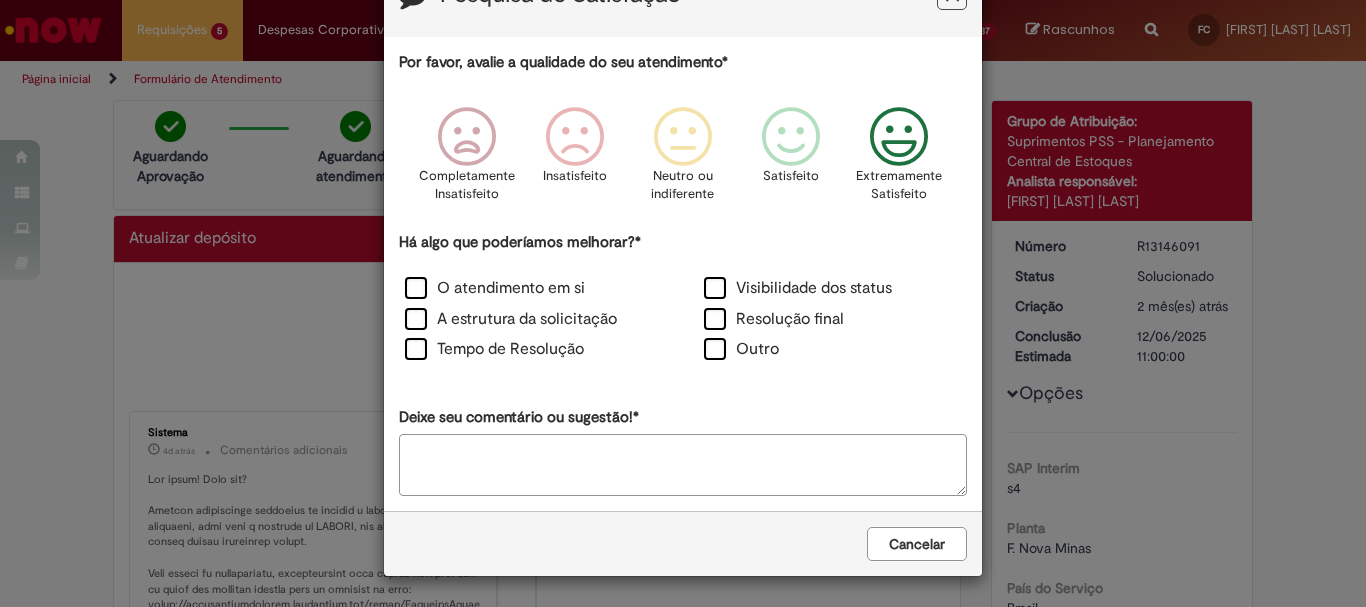 scroll, scrollTop: 0, scrollLeft: 0, axis: both 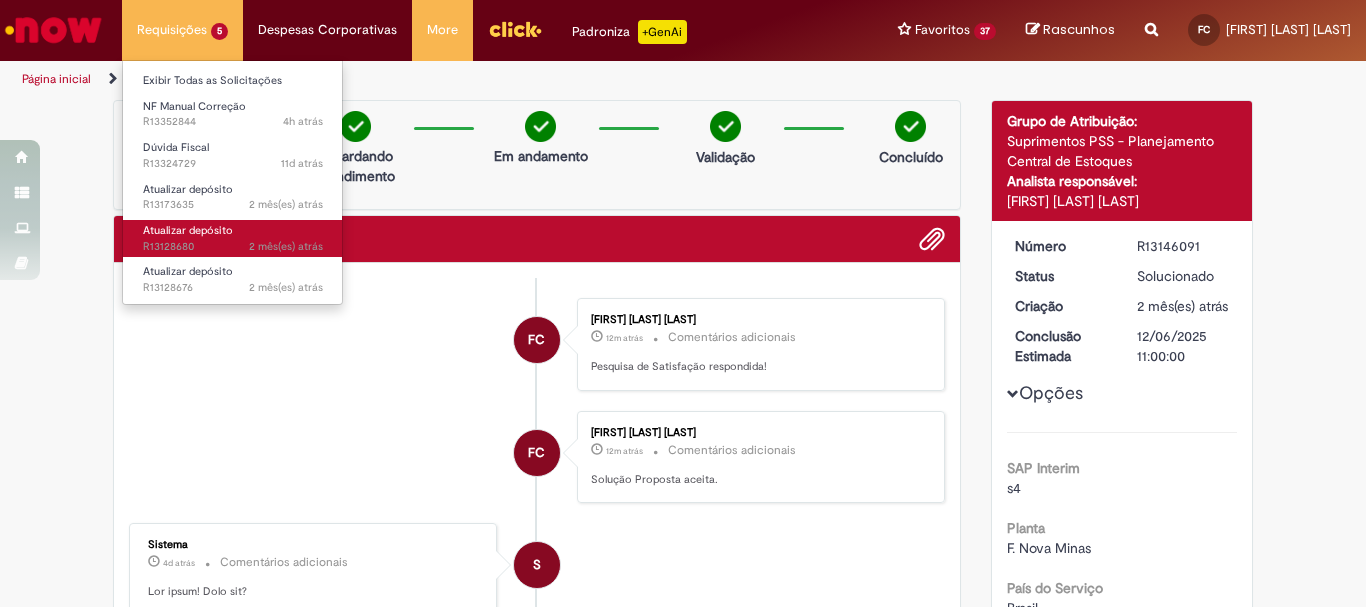 click on "2 mês(es) atrás" at bounding box center [286, 246] 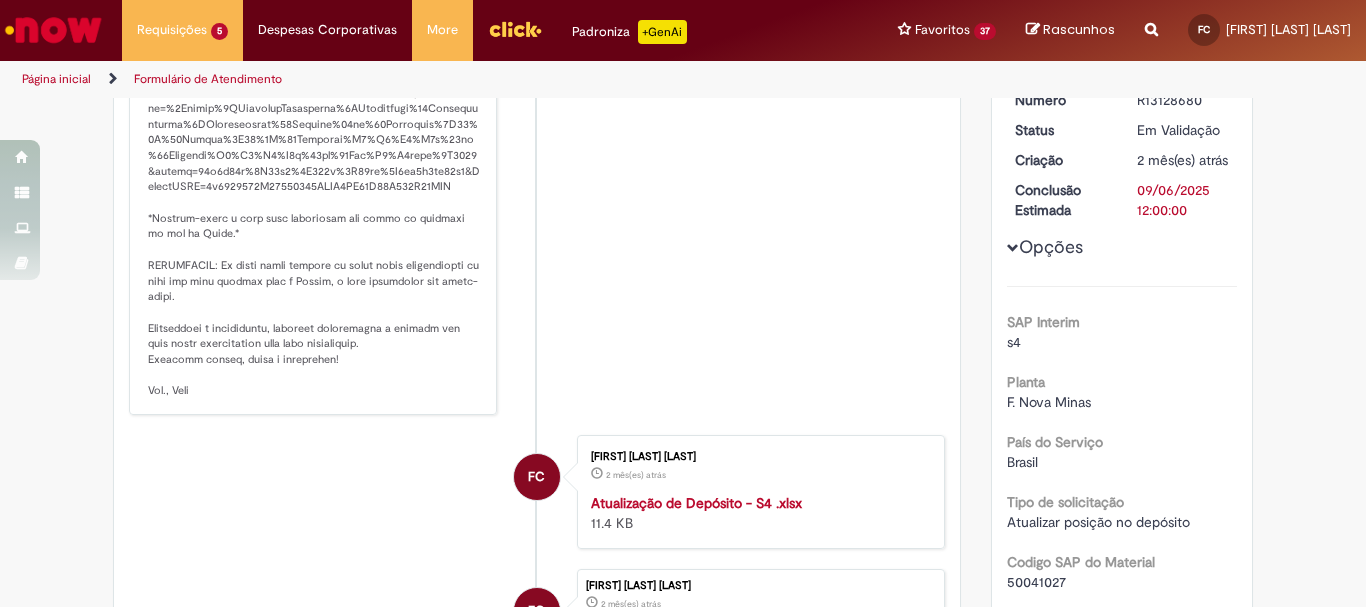 scroll, scrollTop: 515, scrollLeft: 0, axis: vertical 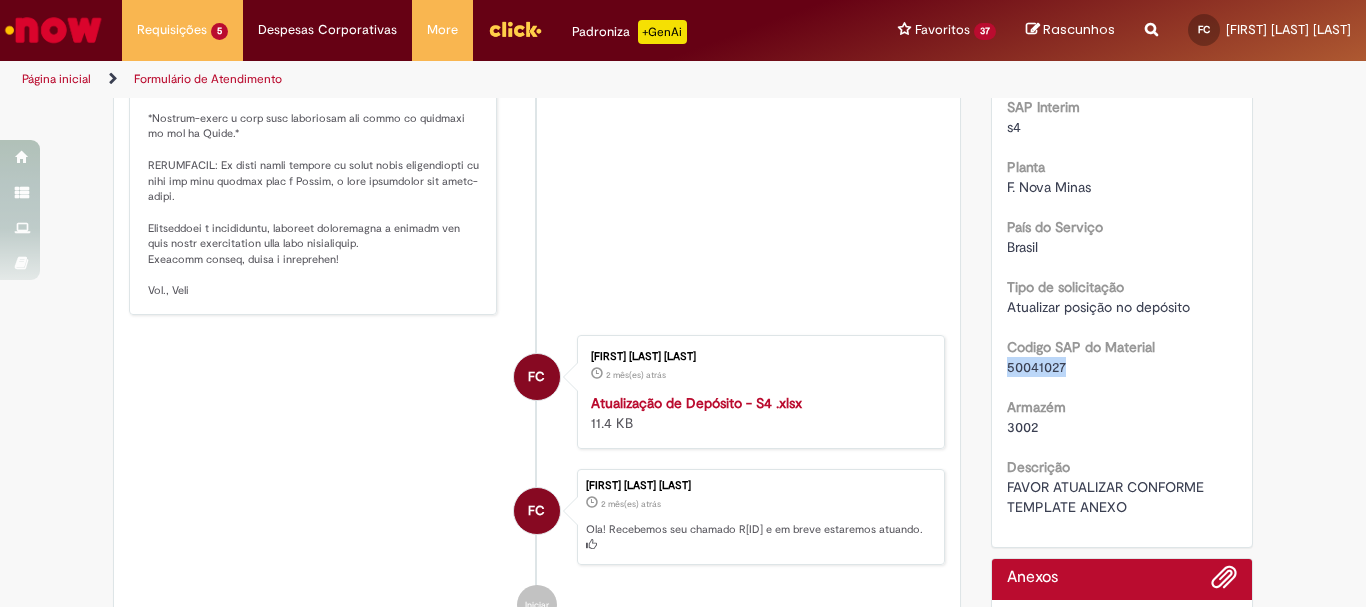 drag, startPoint x: 1063, startPoint y: 395, endPoint x: 995, endPoint y: 396, distance: 68.007355 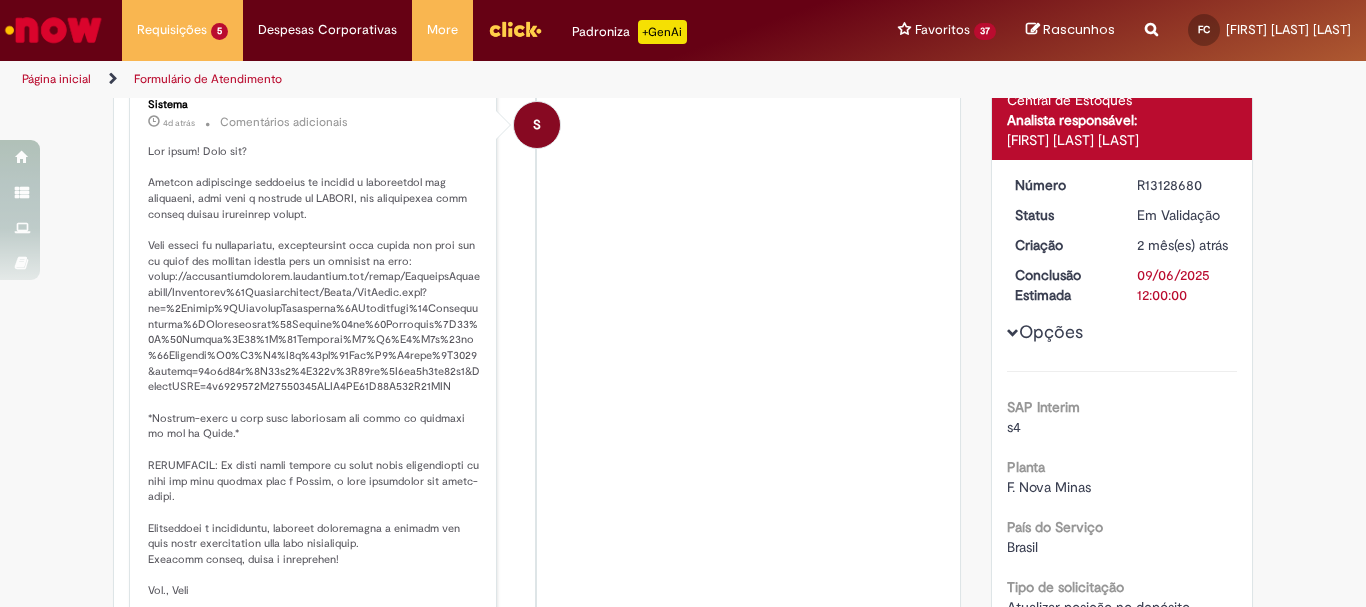 scroll, scrollTop: 15, scrollLeft: 0, axis: vertical 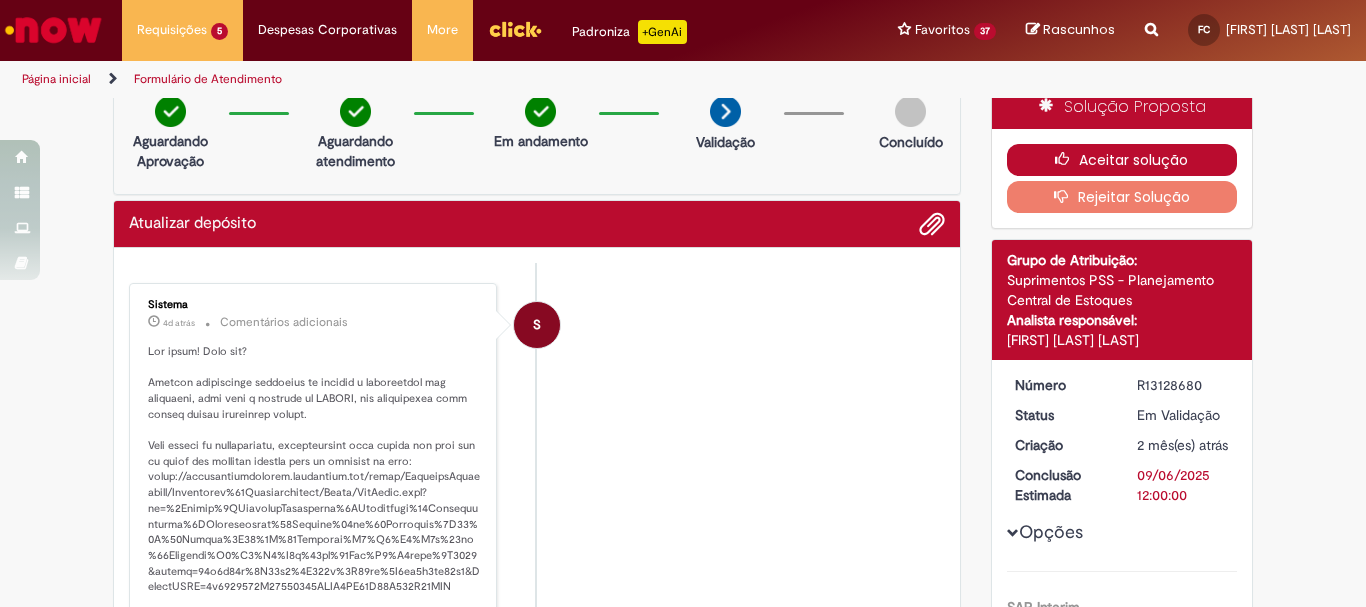 click on "Aceitar solução" at bounding box center (1122, 160) 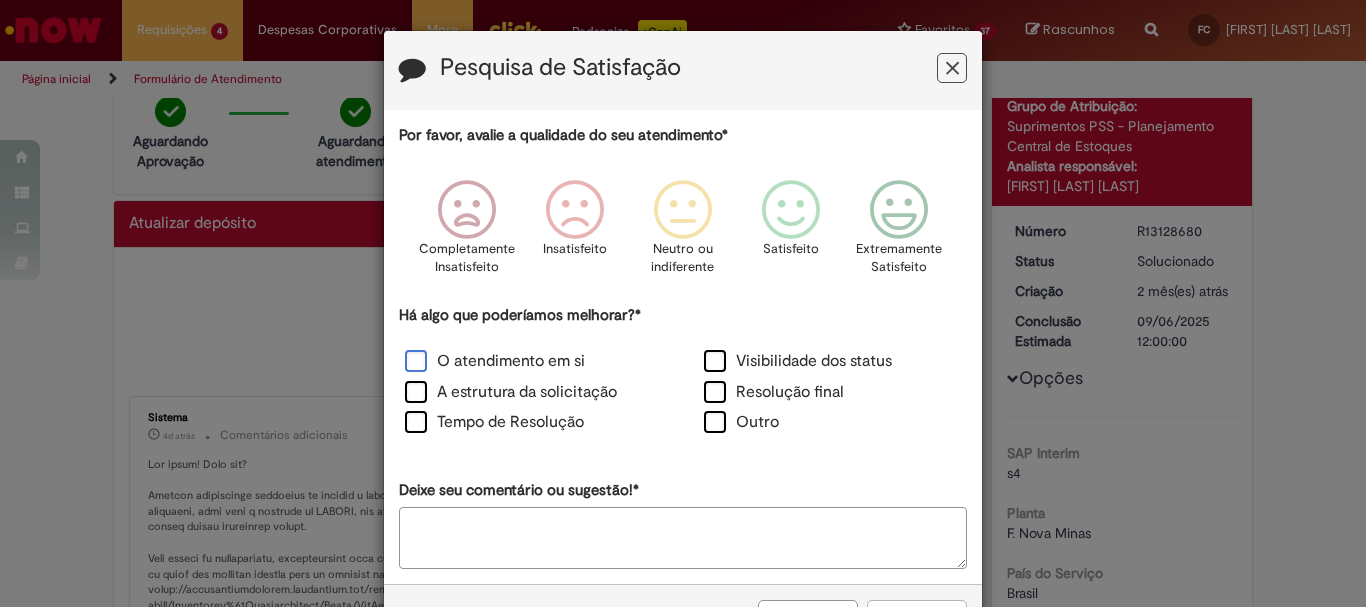 click on "O atendimento em si" at bounding box center [495, 361] 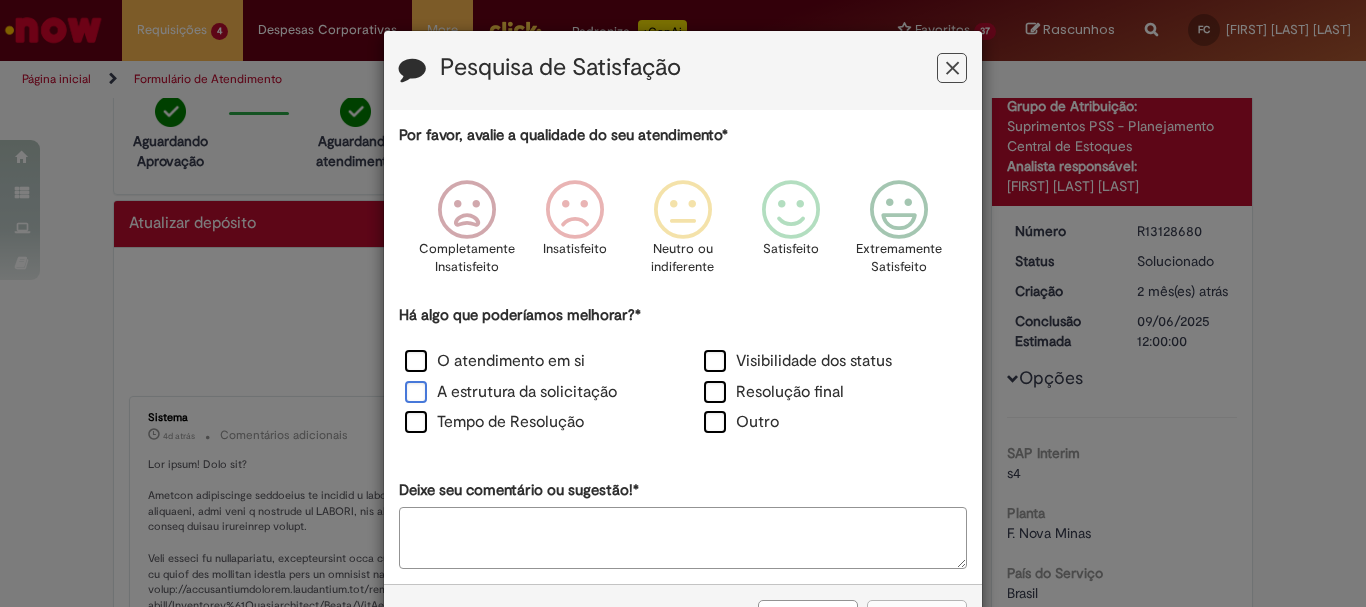 click on "A estrutura da solicitação" at bounding box center [511, 392] 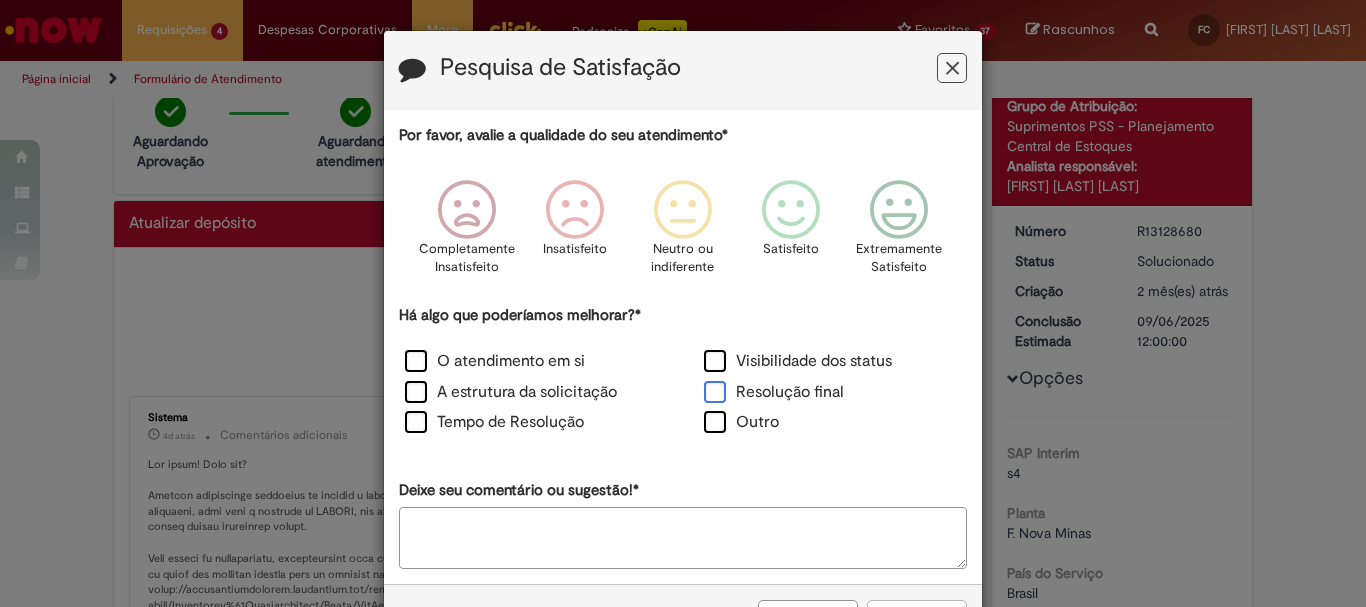 click on "Resolução final" at bounding box center [774, 392] 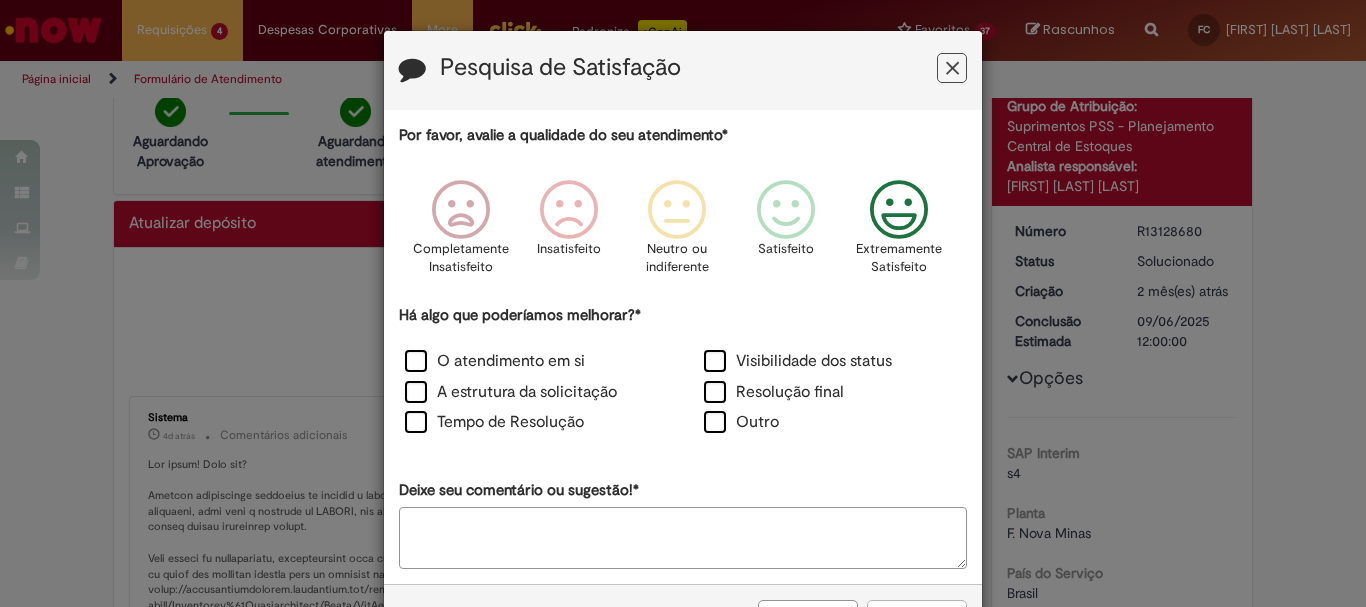 click at bounding box center [899, 210] 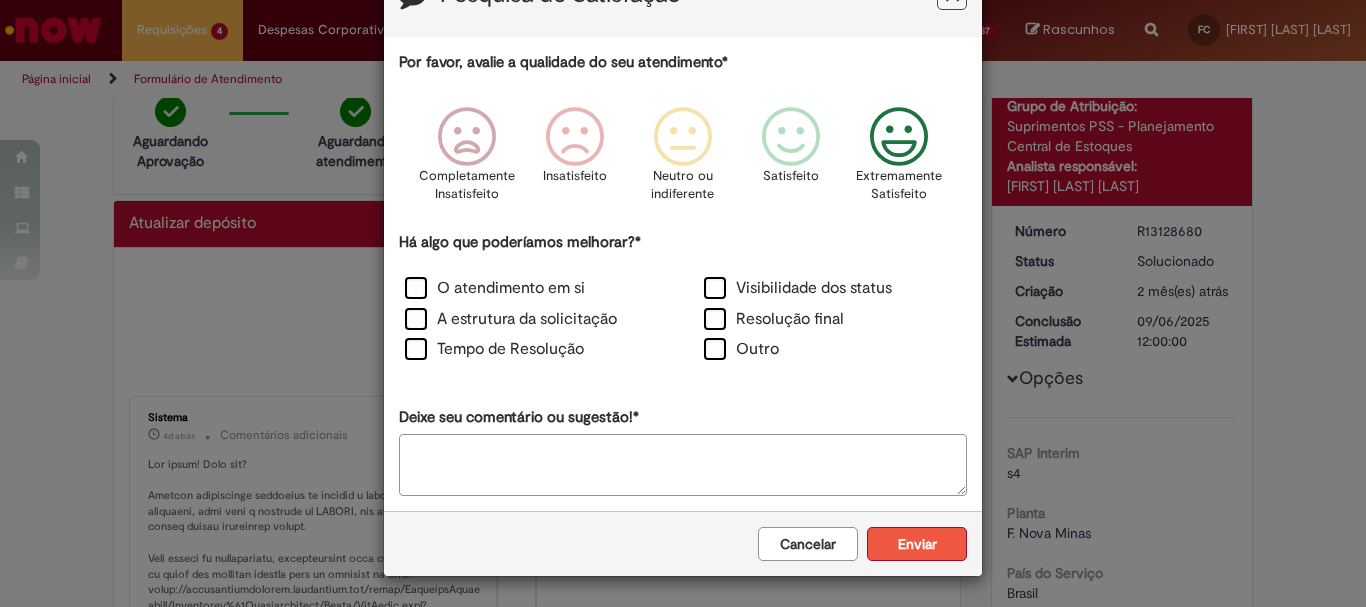 click on "Enviar" at bounding box center (917, 544) 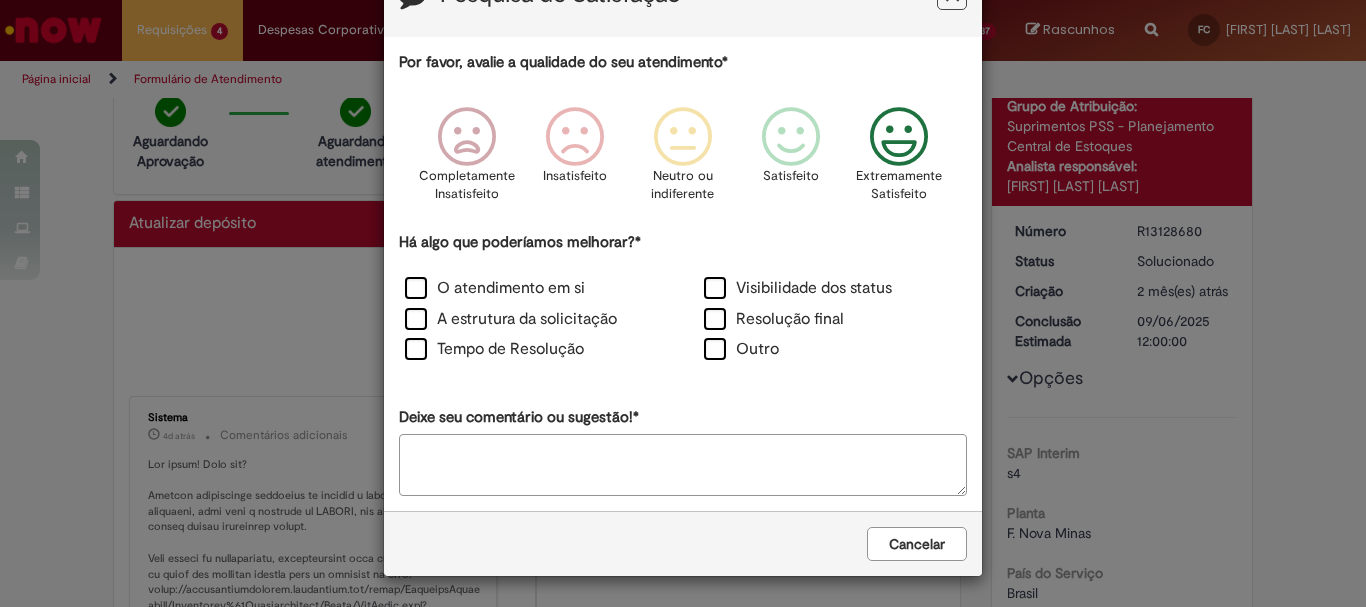 scroll, scrollTop: 0, scrollLeft: 0, axis: both 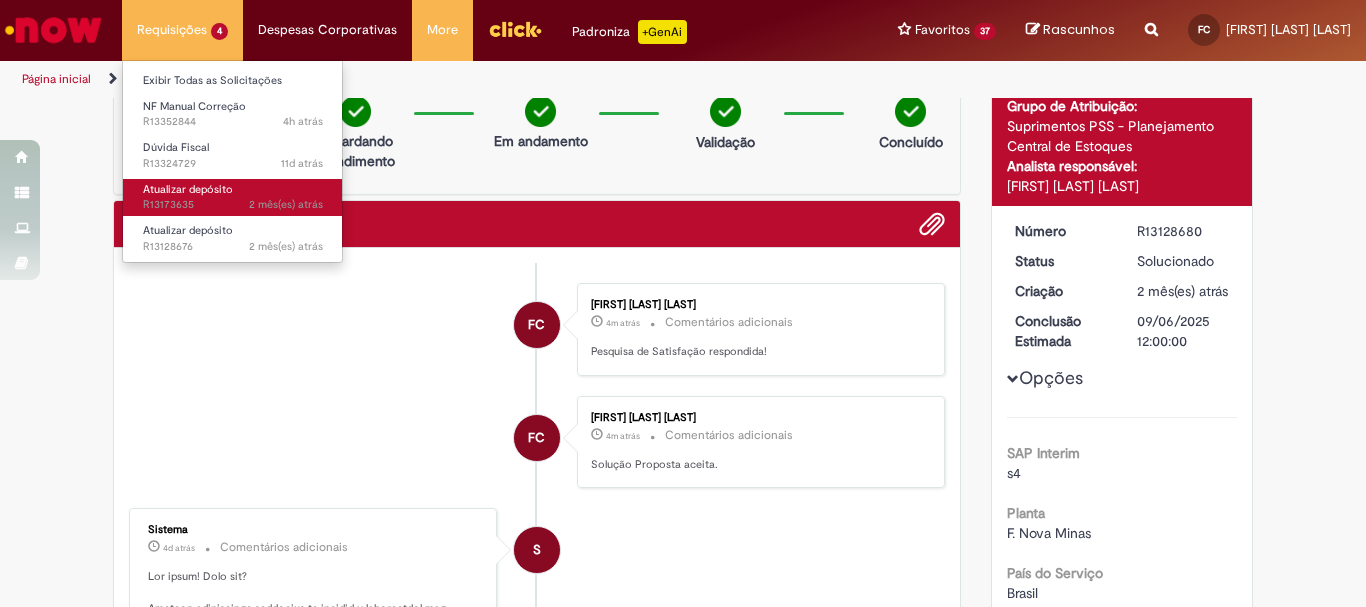 click on "2 mês(es) atrás" at bounding box center [286, 204] 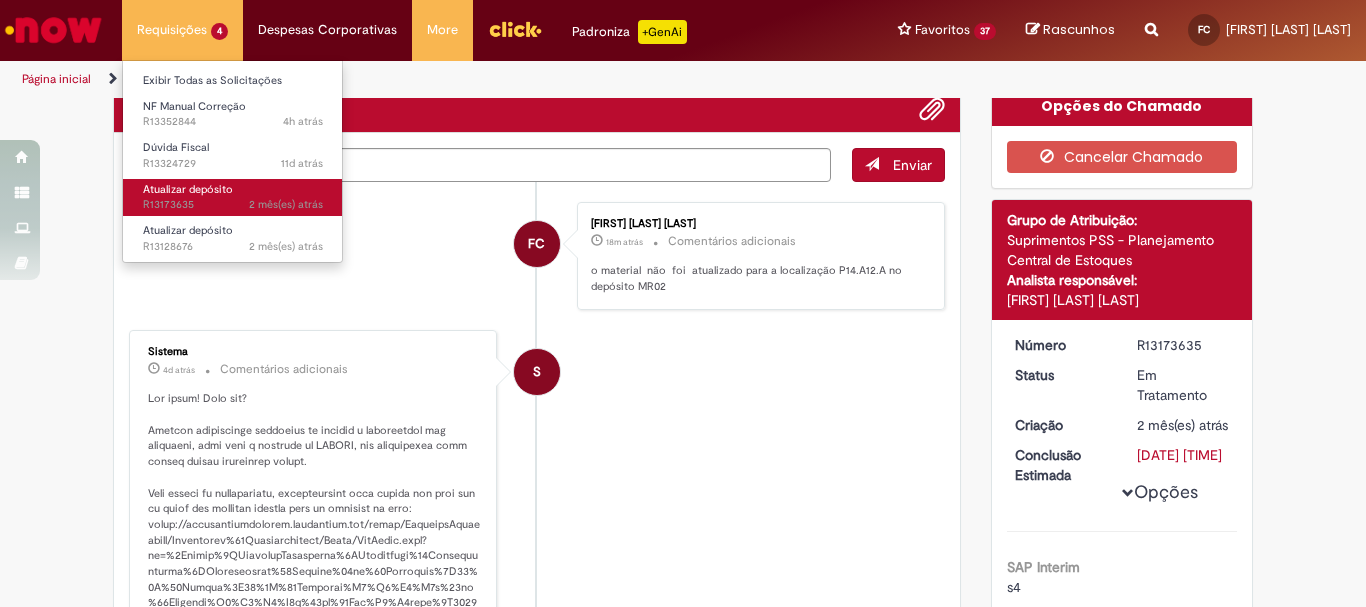 scroll, scrollTop: 0, scrollLeft: 0, axis: both 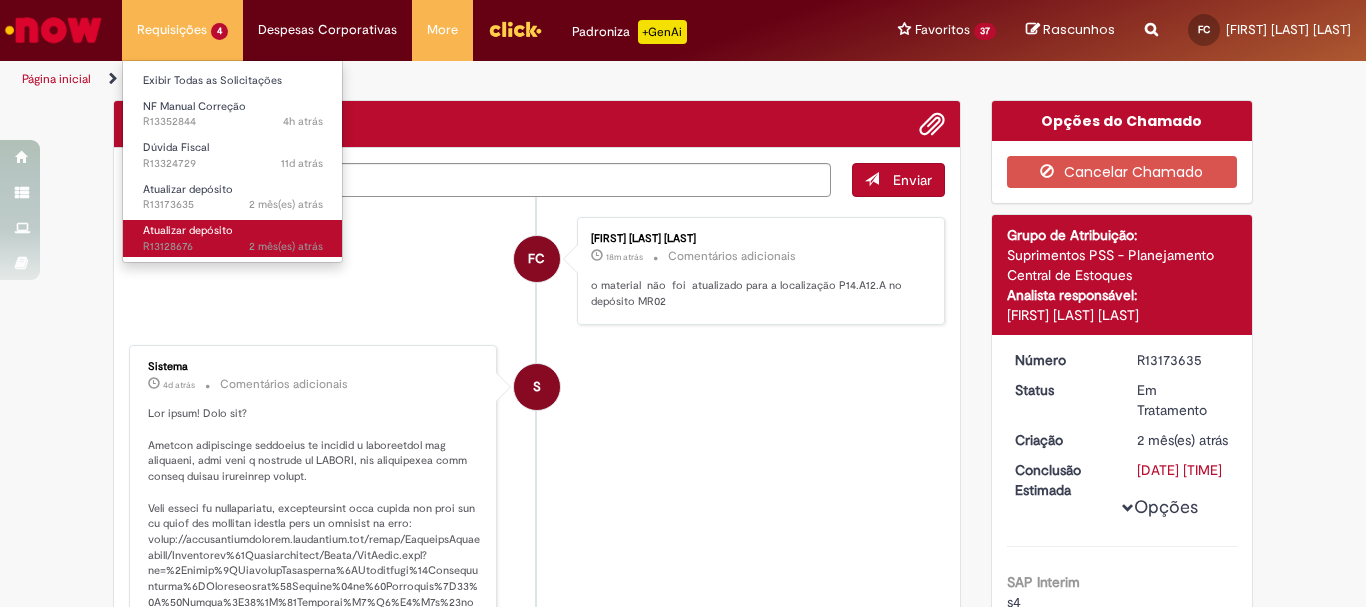 click on "2 mês(es) atrás 2 meses atrás  R[ID]" at bounding box center [233, 247] 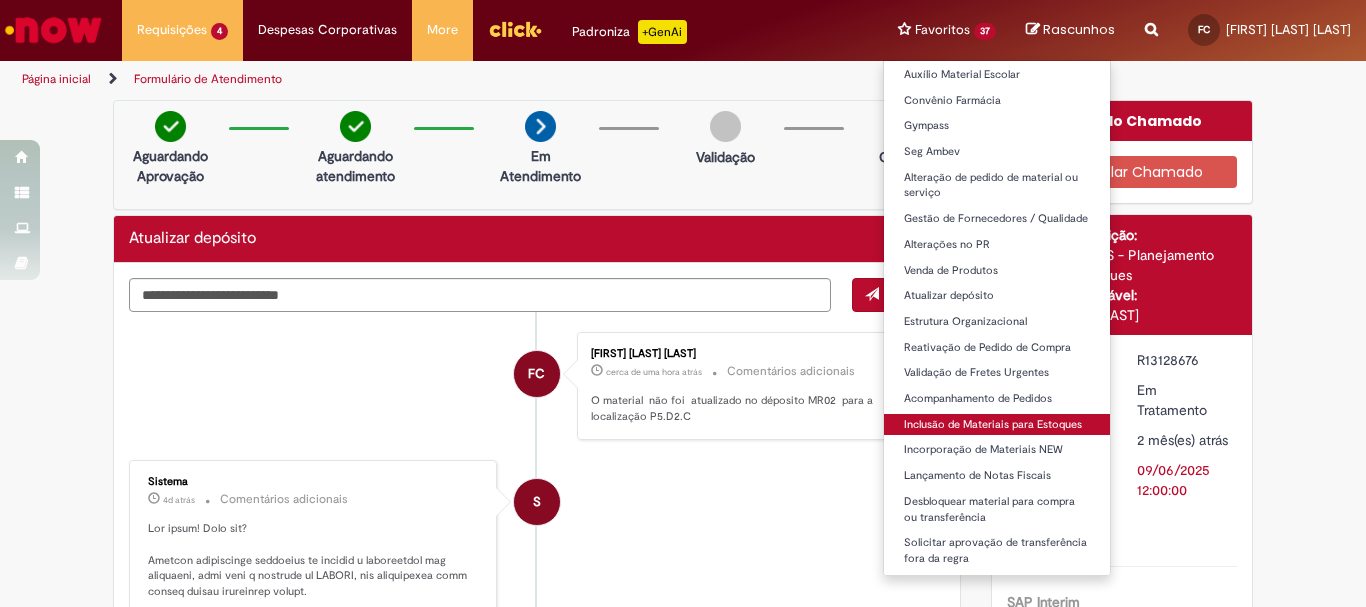 scroll, scrollTop: 614, scrollLeft: 0, axis: vertical 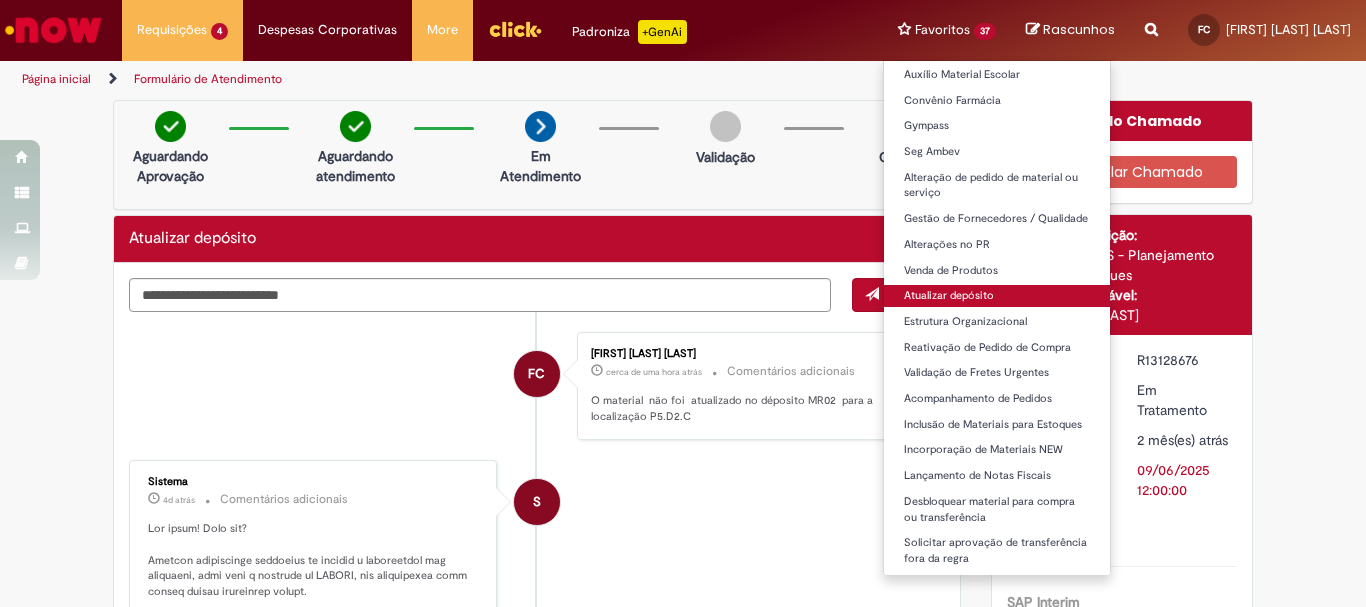 click on "Atualizar depósito" at bounding box center (997, 296) 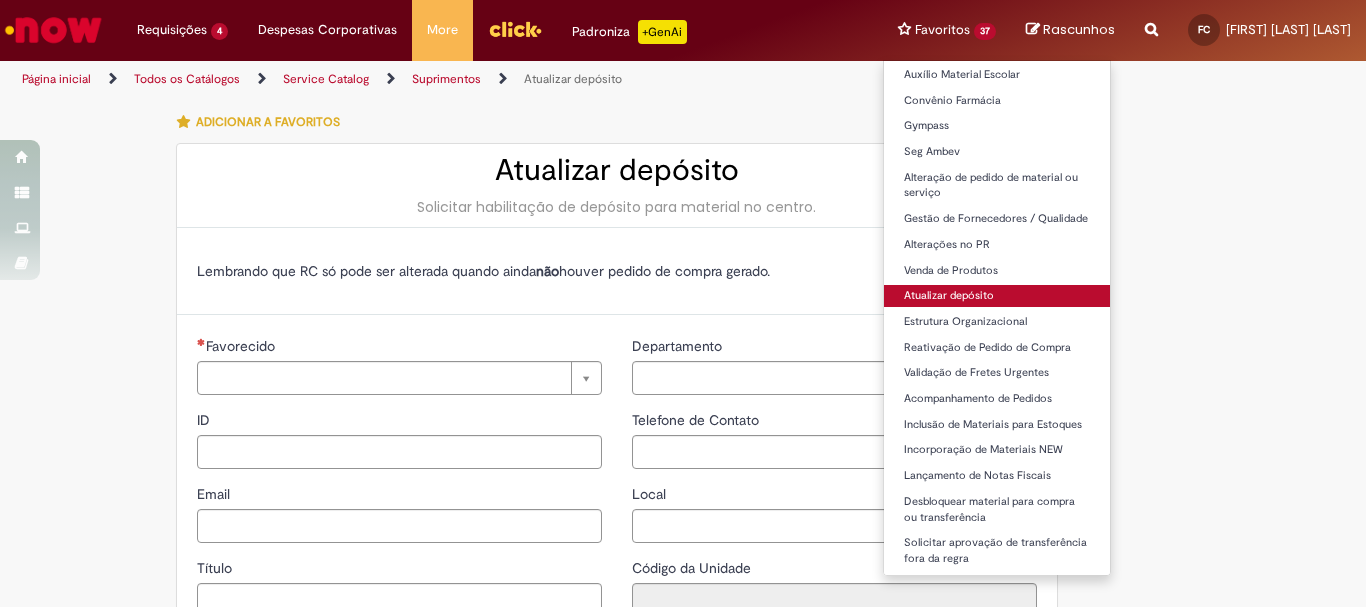 type on "********" 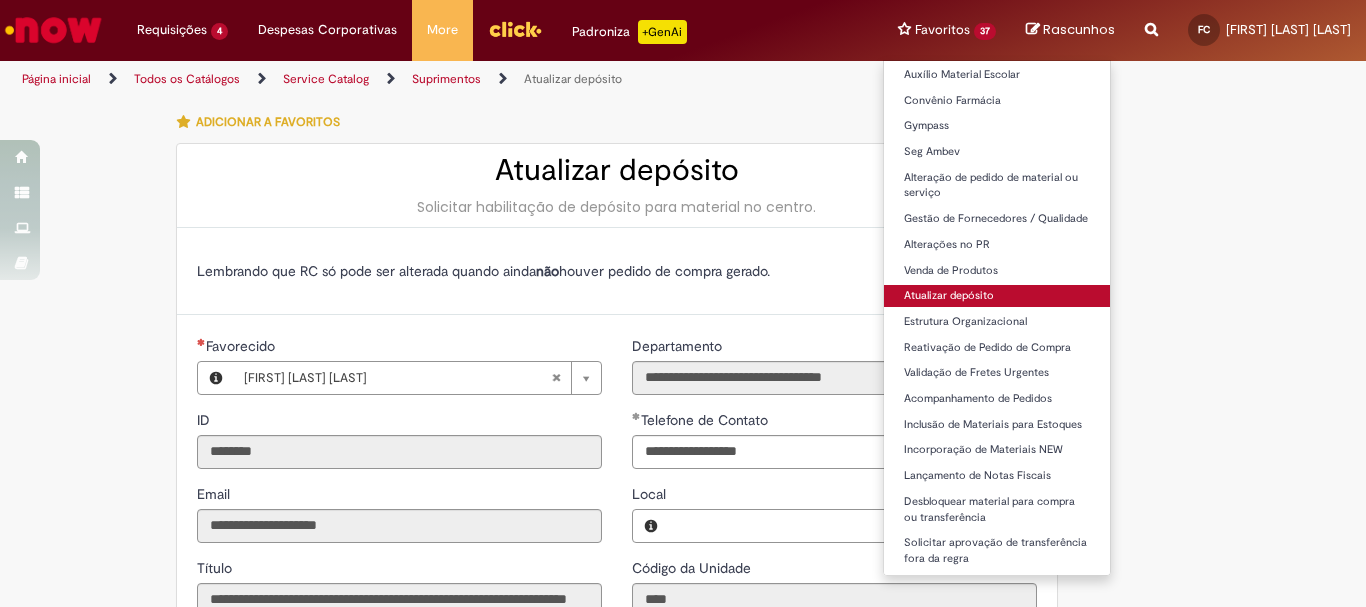 type on "**********" 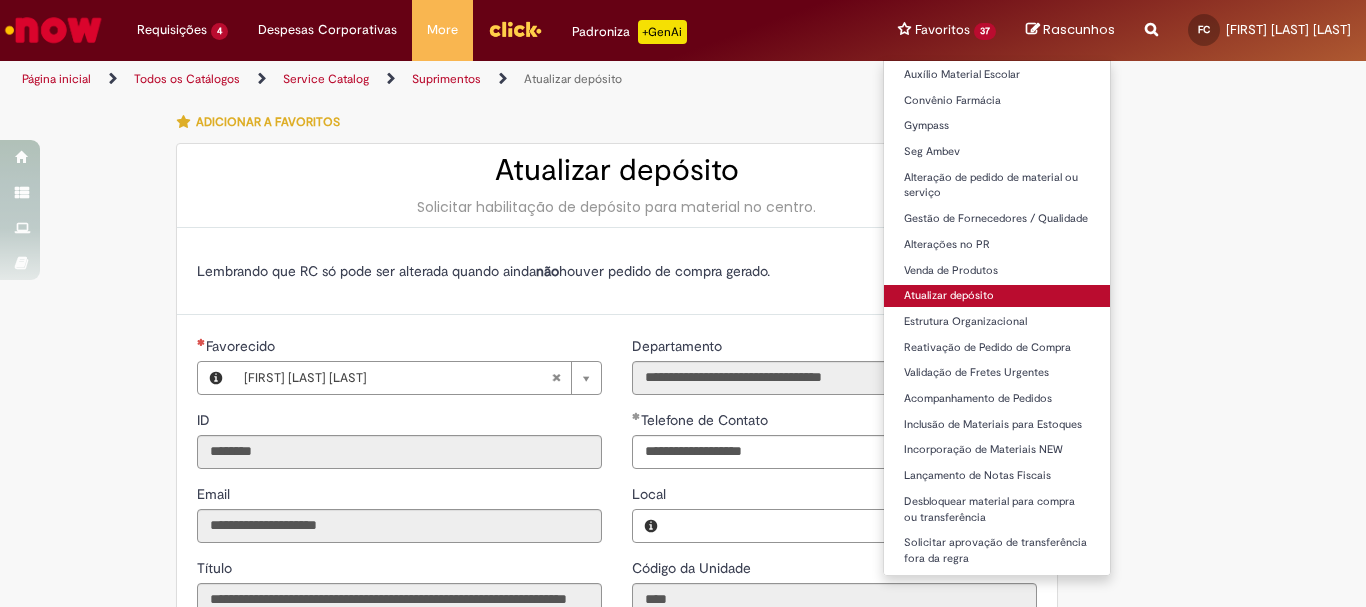type on "**********" 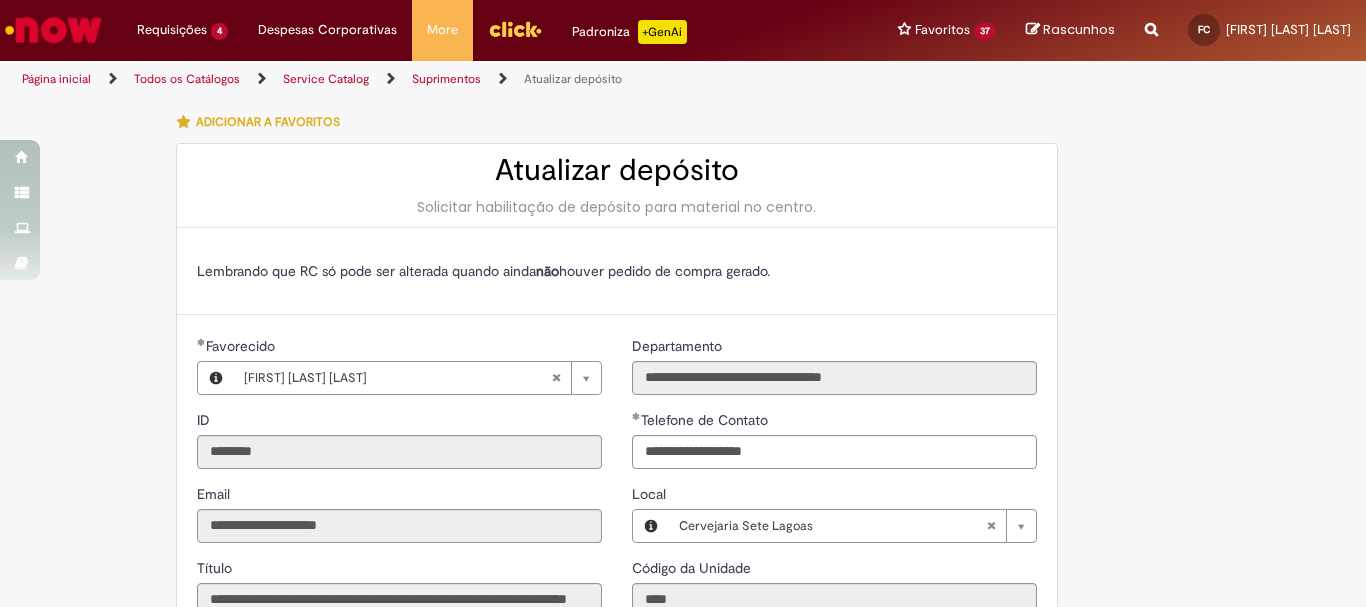 scroll, scrollTop: 400, scrollLeft: 0, axis: vertical 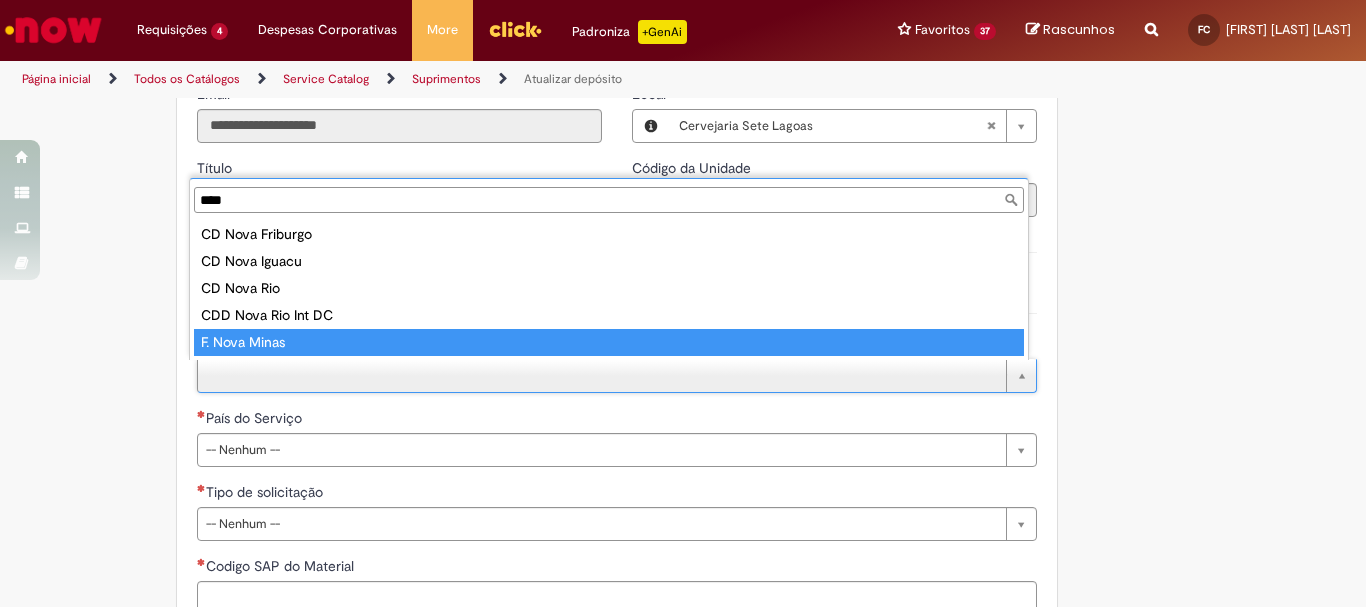 type on "****" 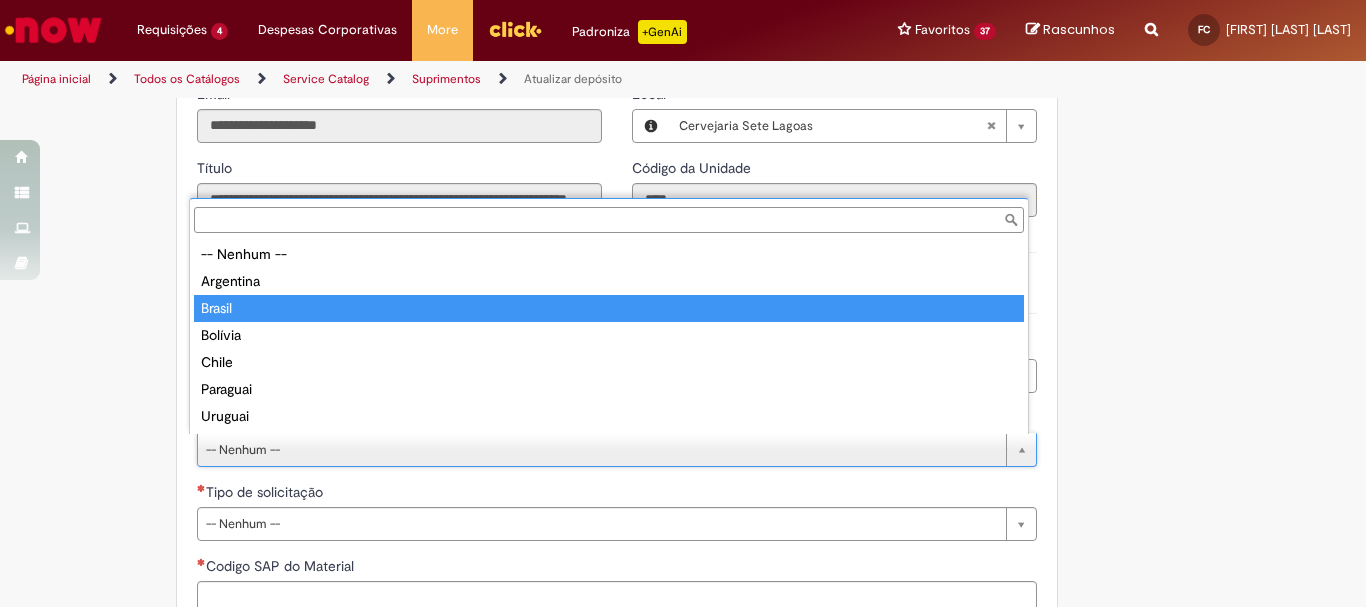 type on "******" 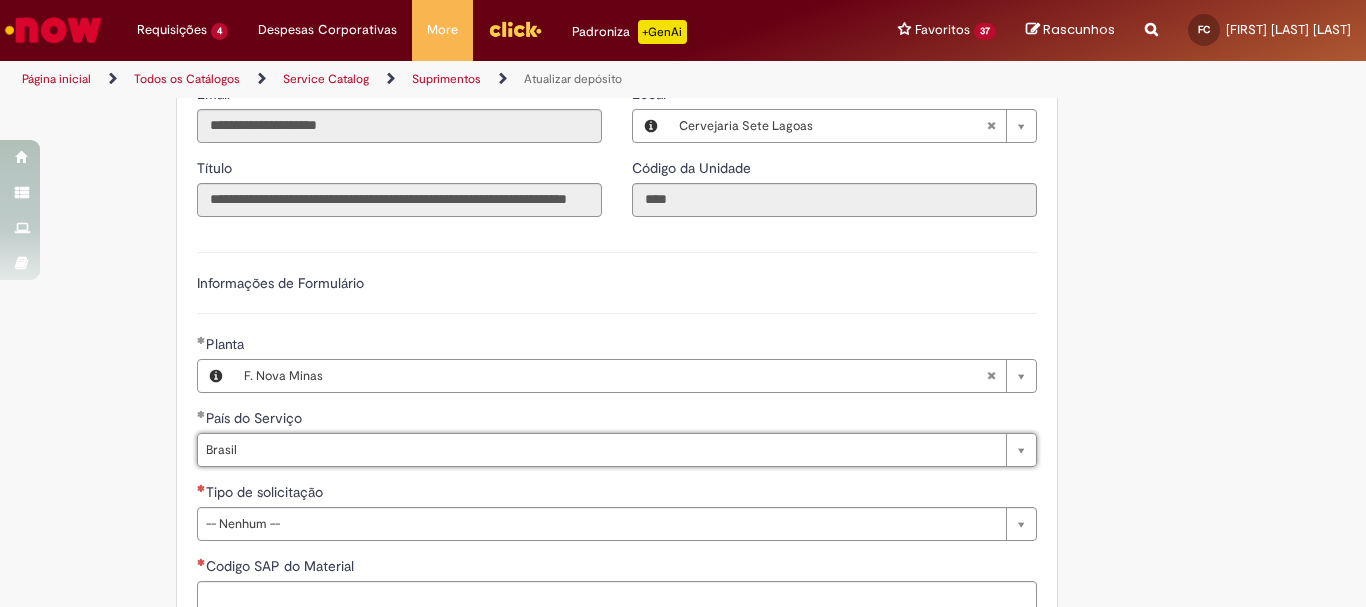 scroll, scrollTop: 700, scrollLeft: 0, axis: vertical 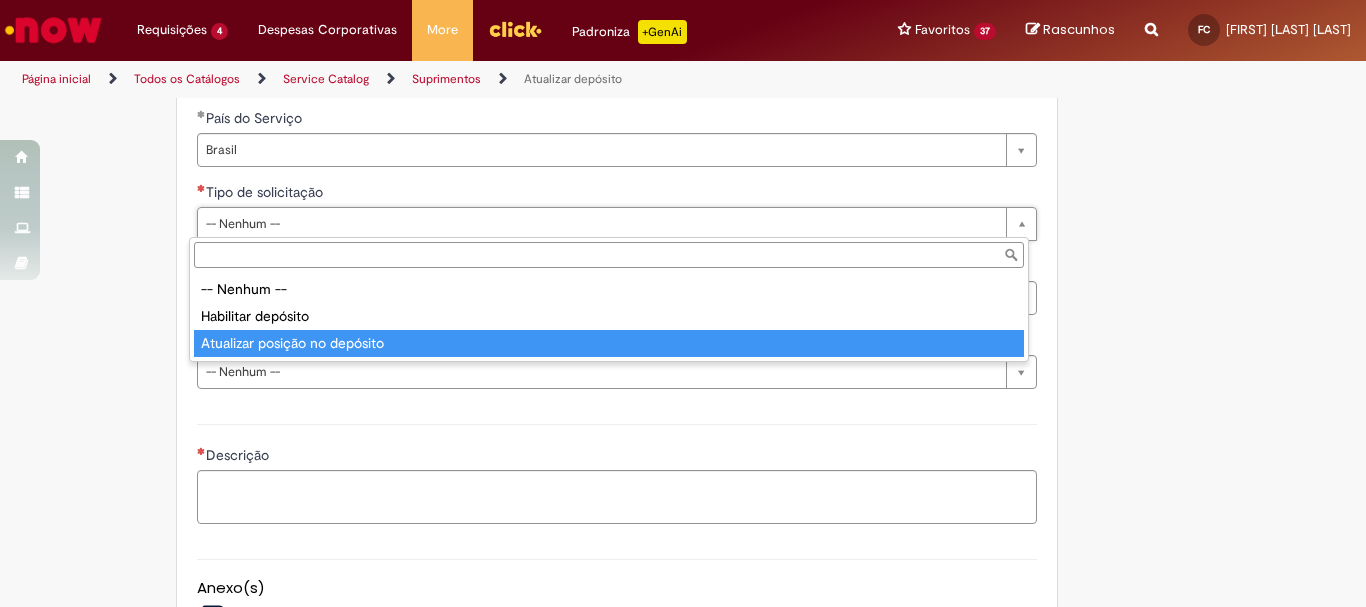 type on "**********" 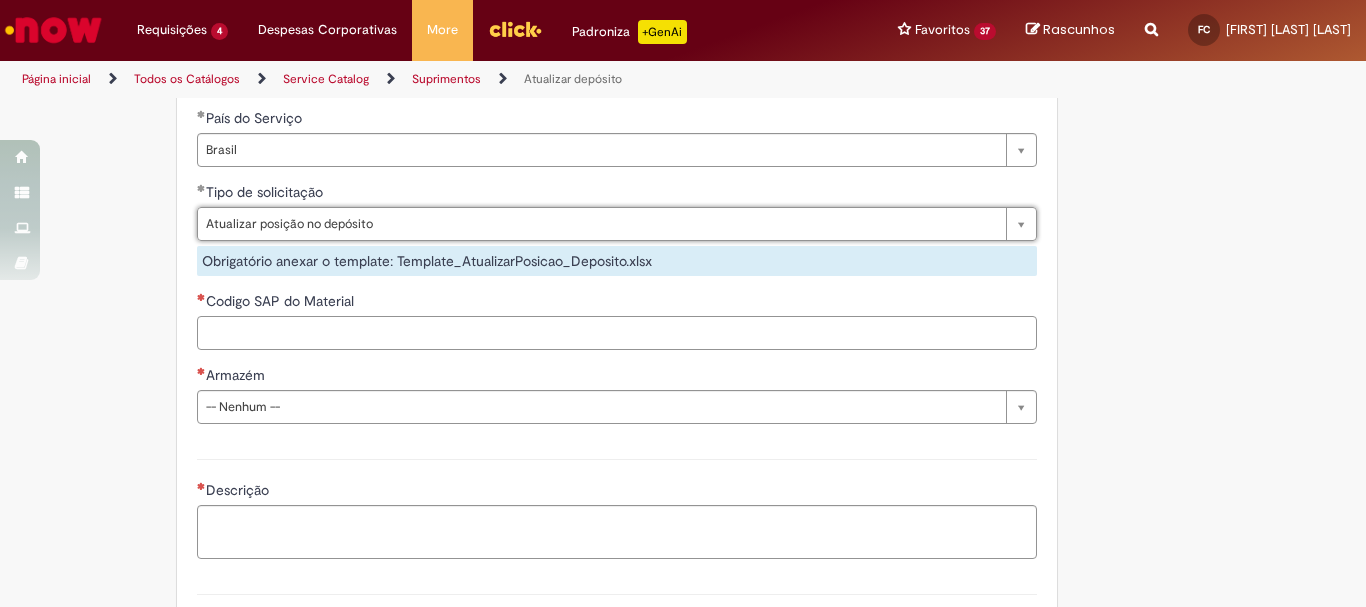 click on "Codigo SAP do Material" at bounding box center [617, 333] 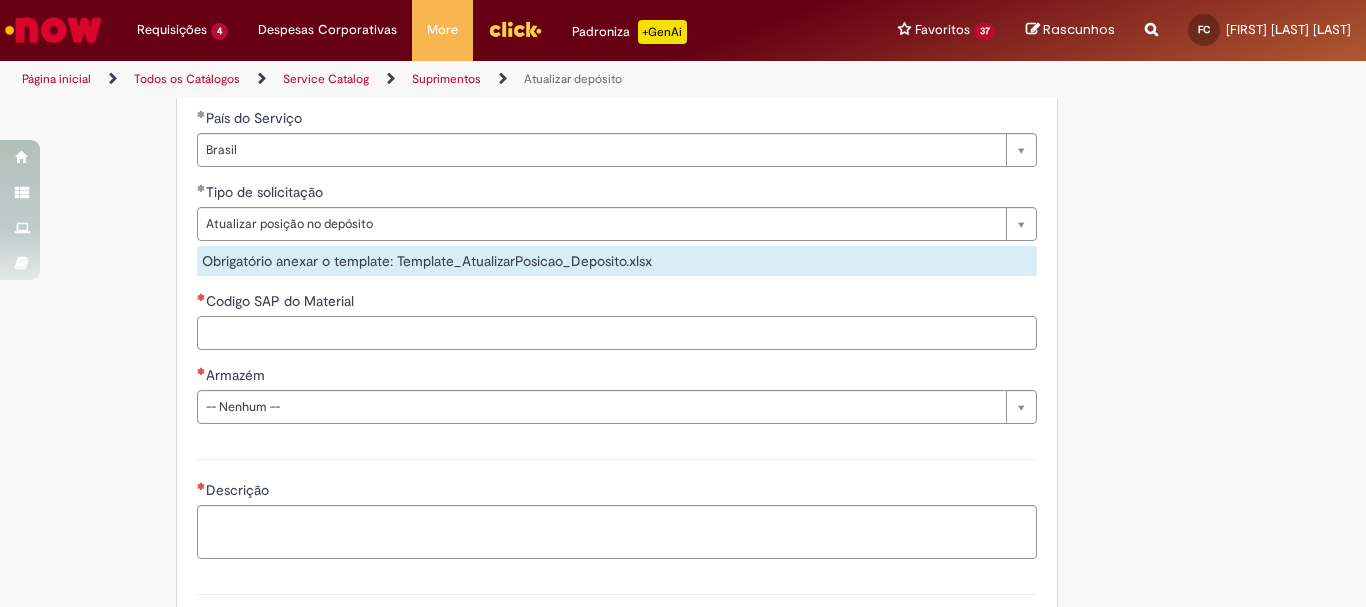 paste on "********" 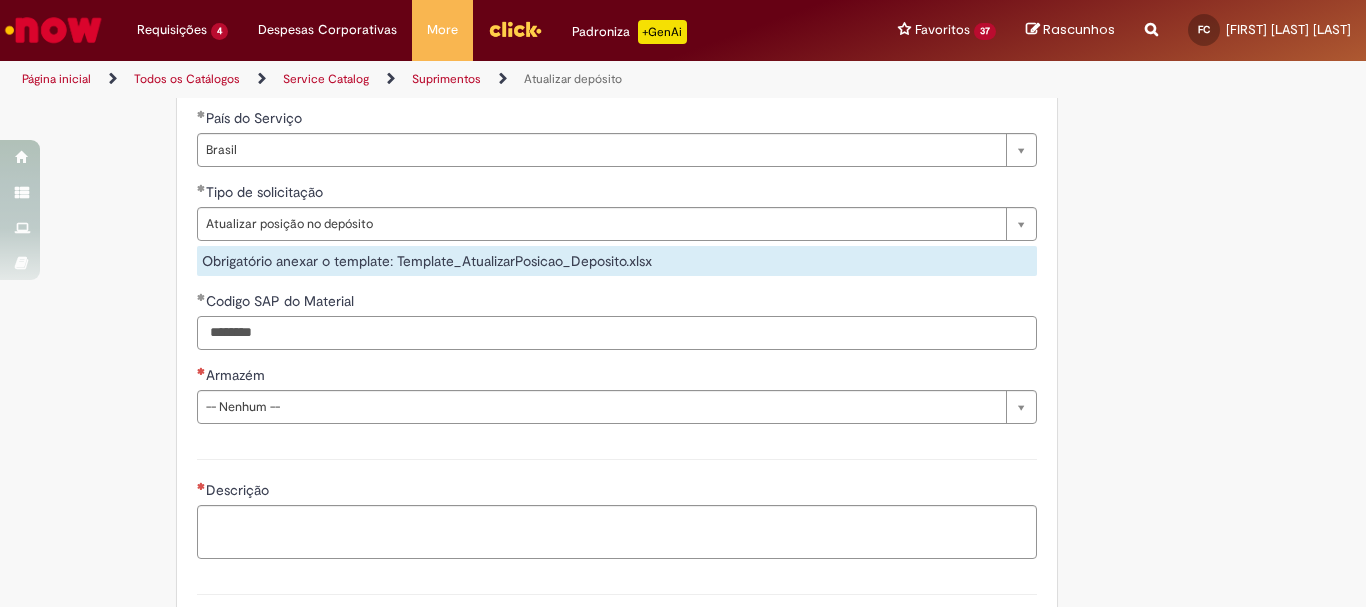 type on "********" 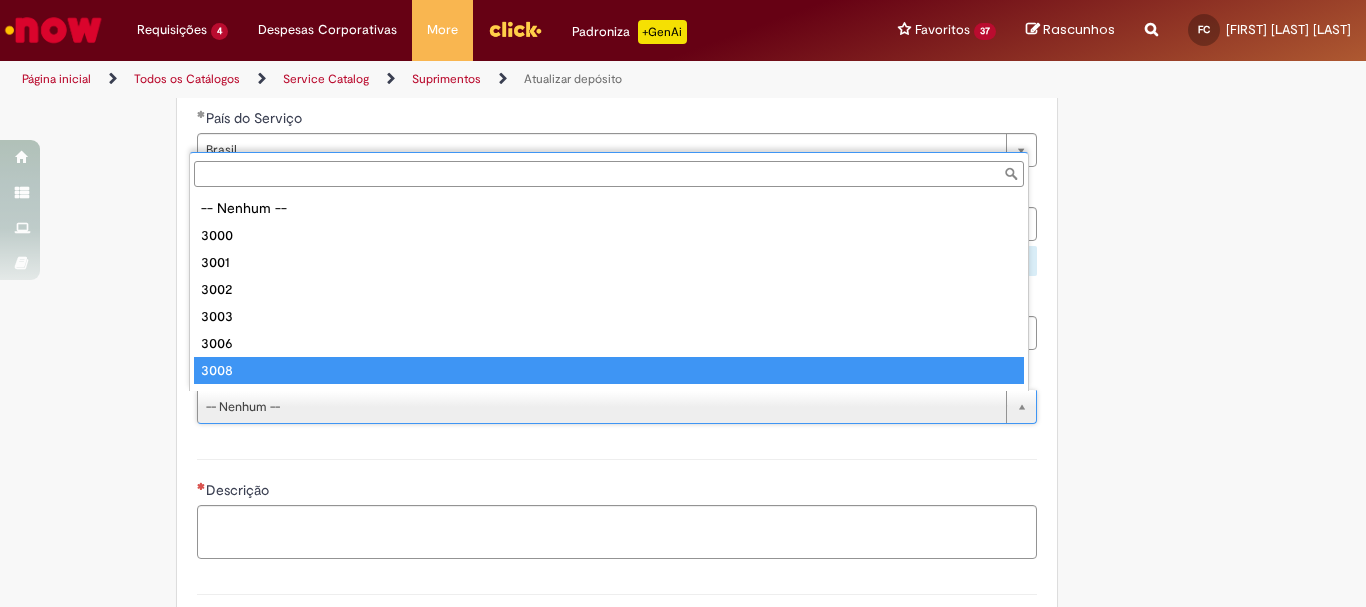 scroll, scrollTop: 105, scrollLeft: 0, axis: vertical 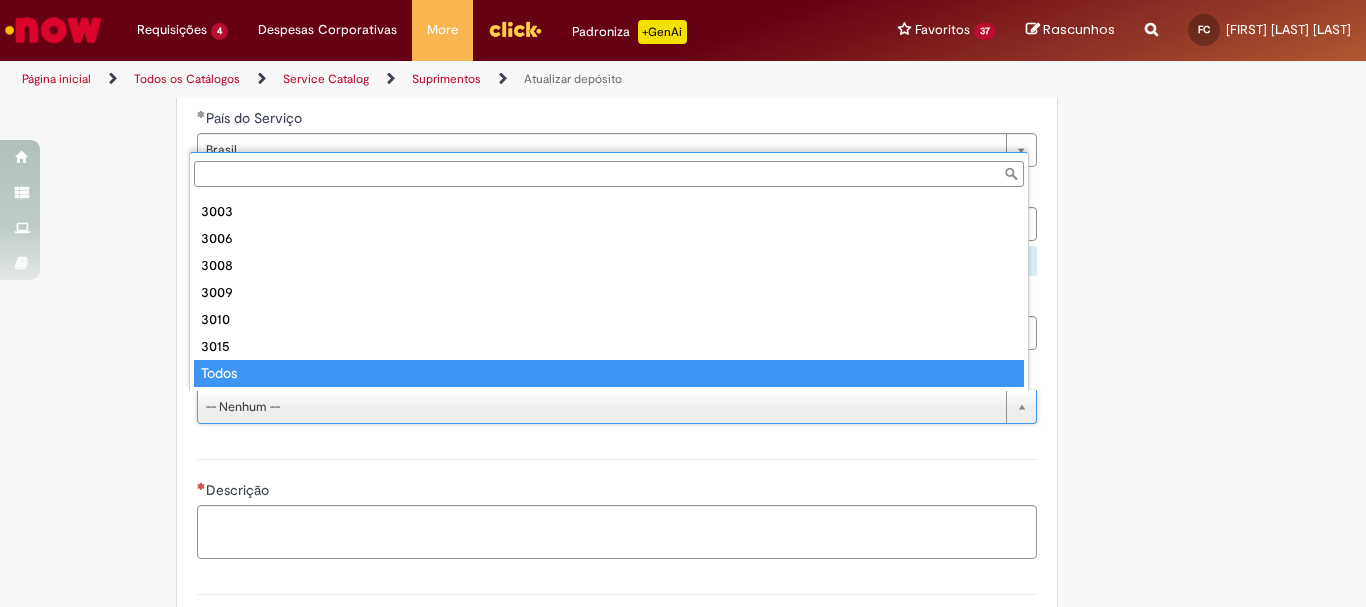 type on "*****" 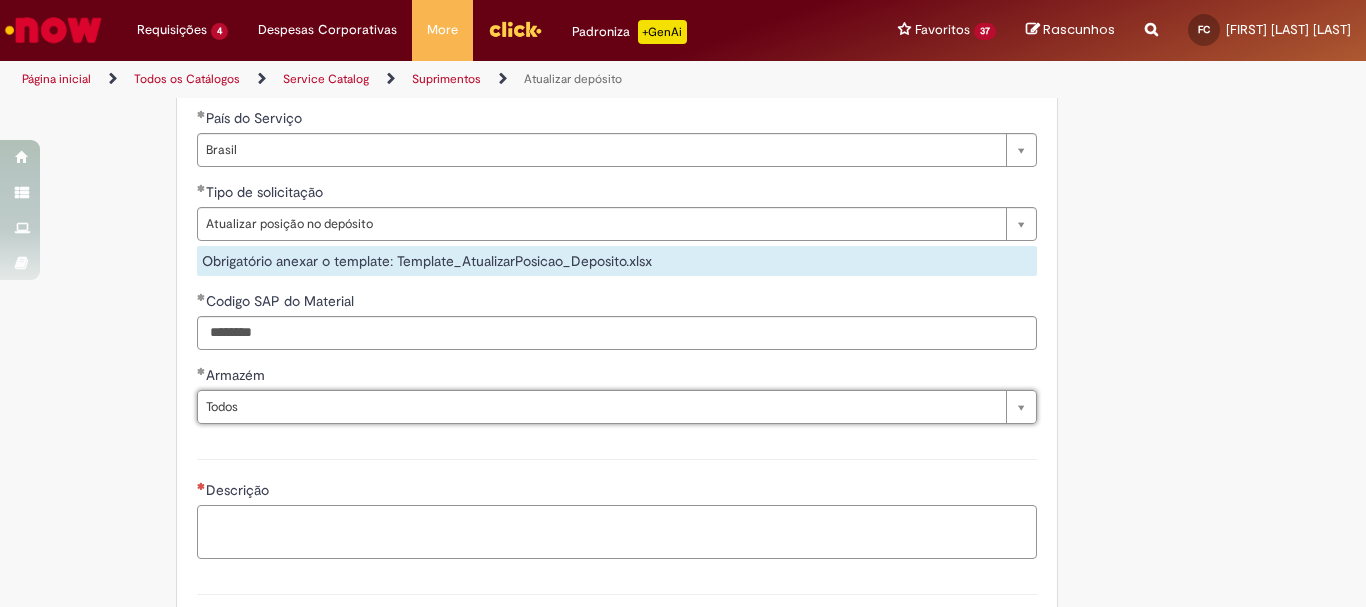 click on "Descrição" at bounding box center [617, 532] 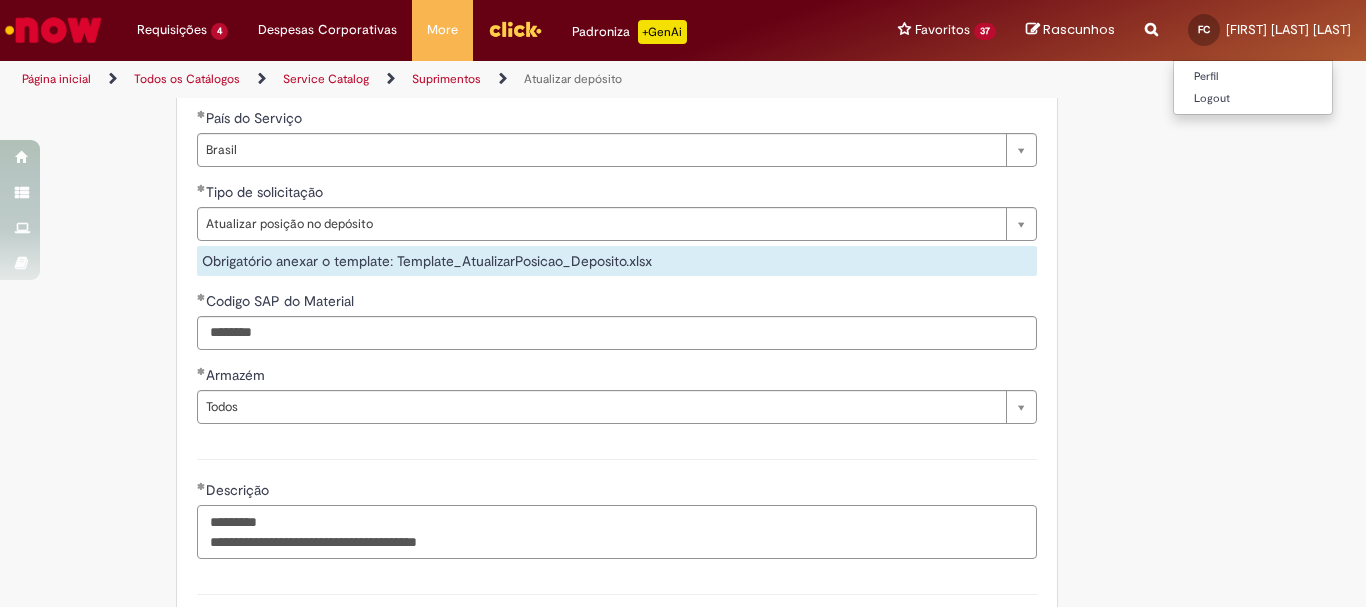 type on "**********" 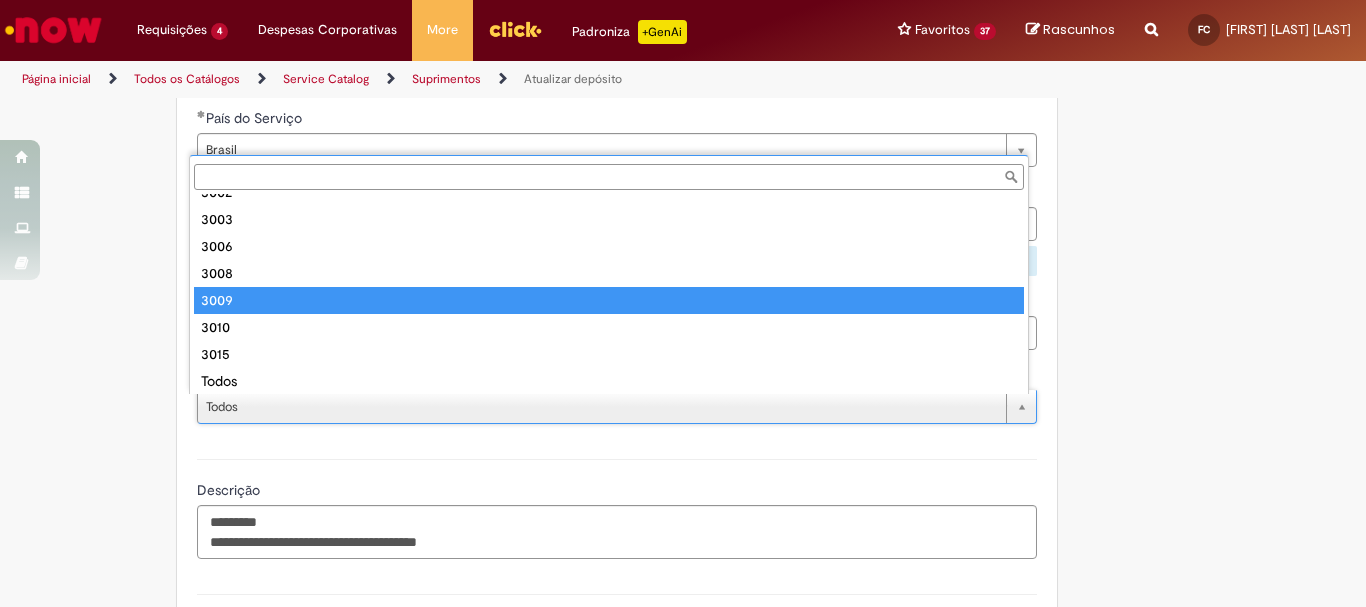 scroll, scrollTop: 105, scrollLeft: 0, axis: vertical 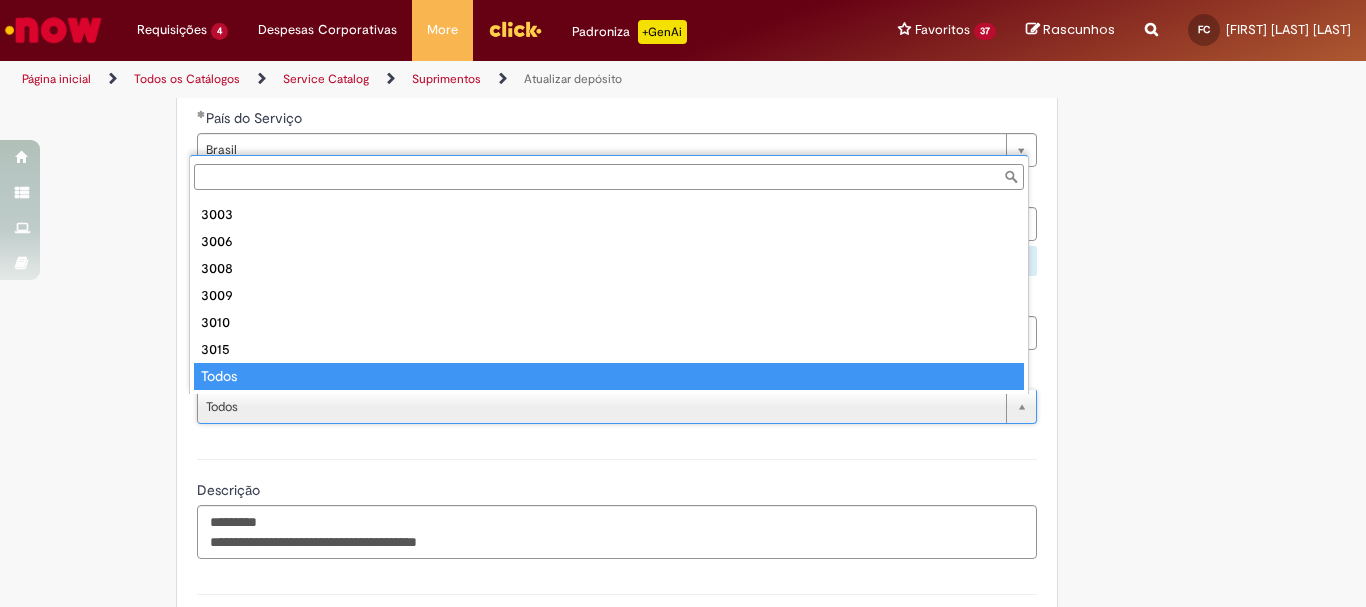 type on "*****" 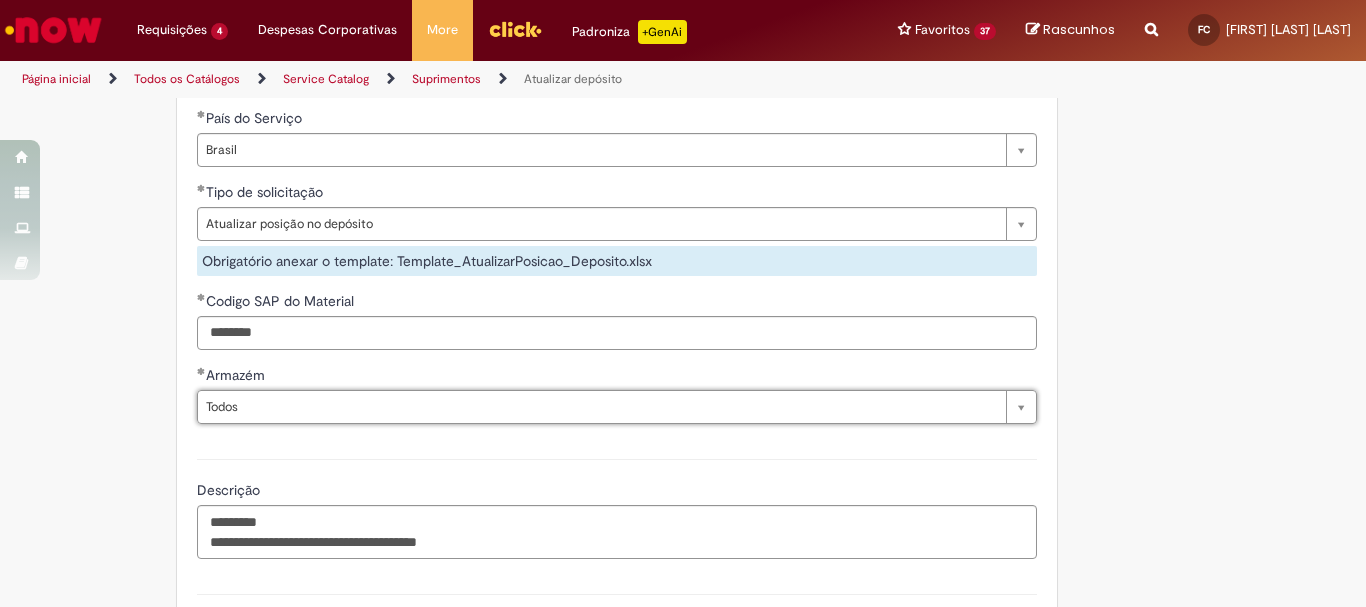 scroll, scrollTop: 0, scrollLeft: 36, axis: horizontal 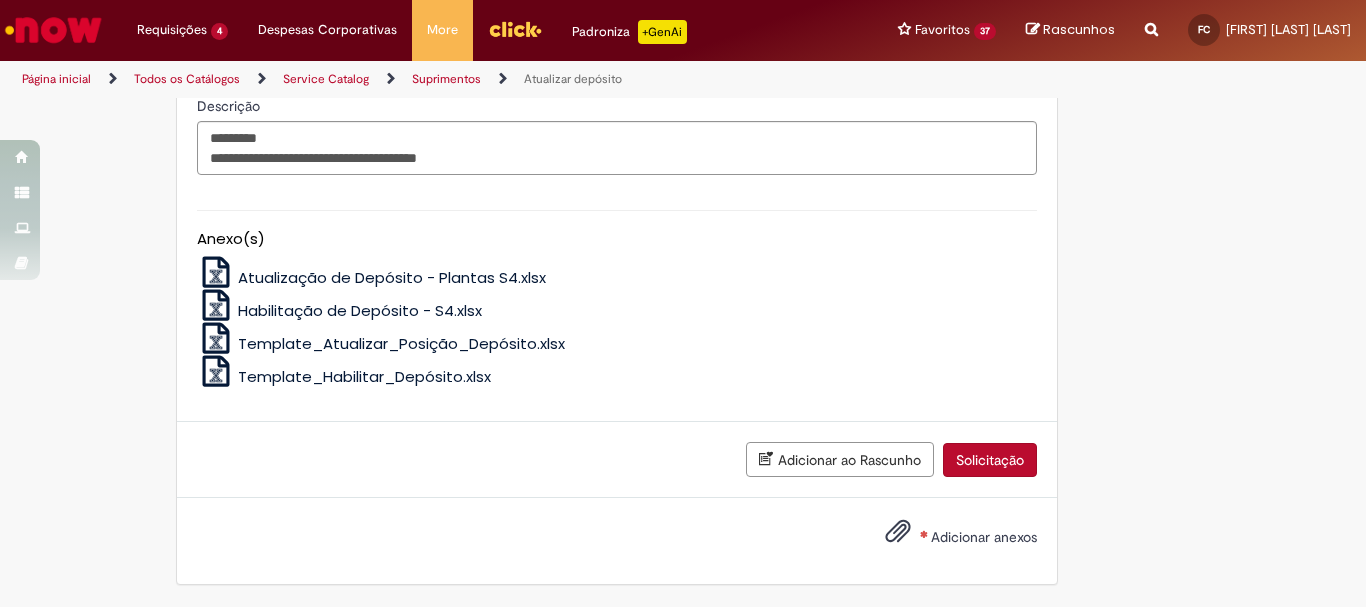 click on "Adicionar anexos" at bounding box center (984, 537) 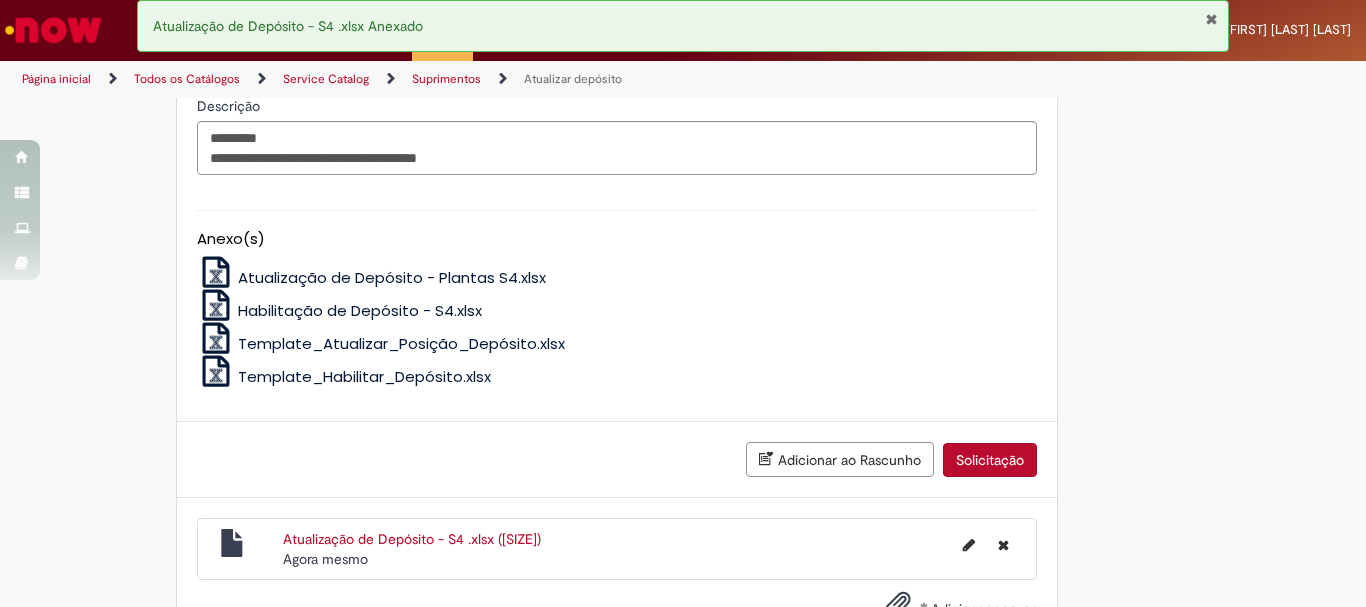 scroll, scrollTop: 1156, scrollLeft: 0, axis: vertical 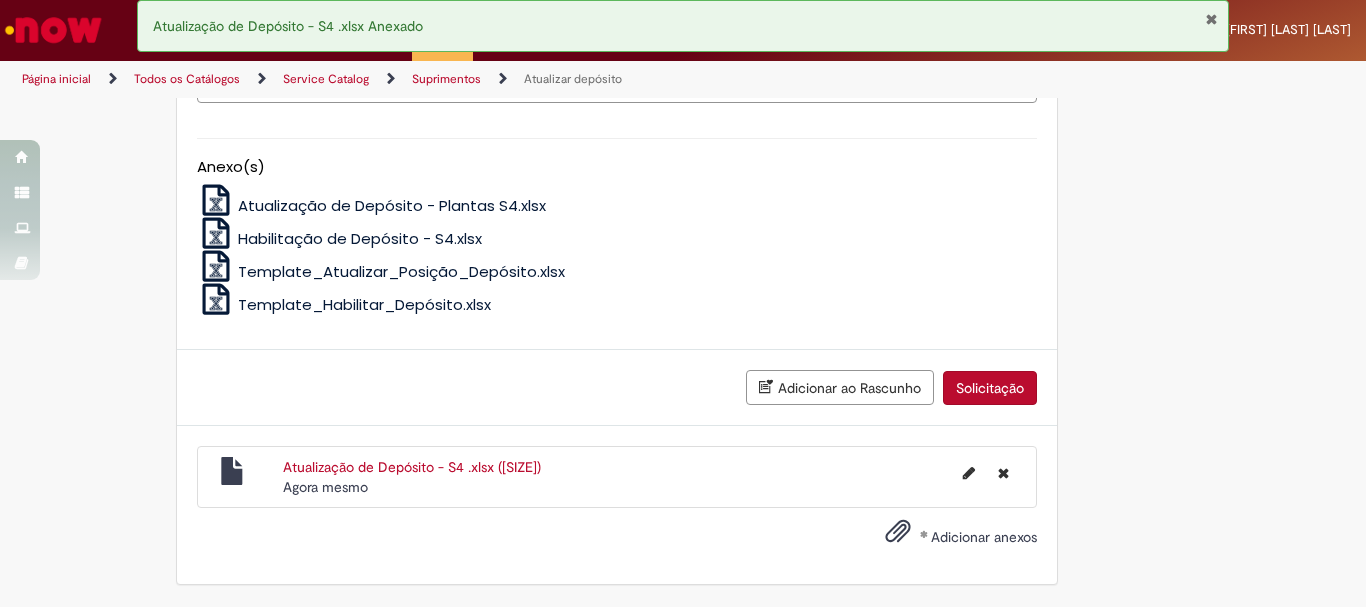 click on "Solicitação" at bounding box center (990, 388) 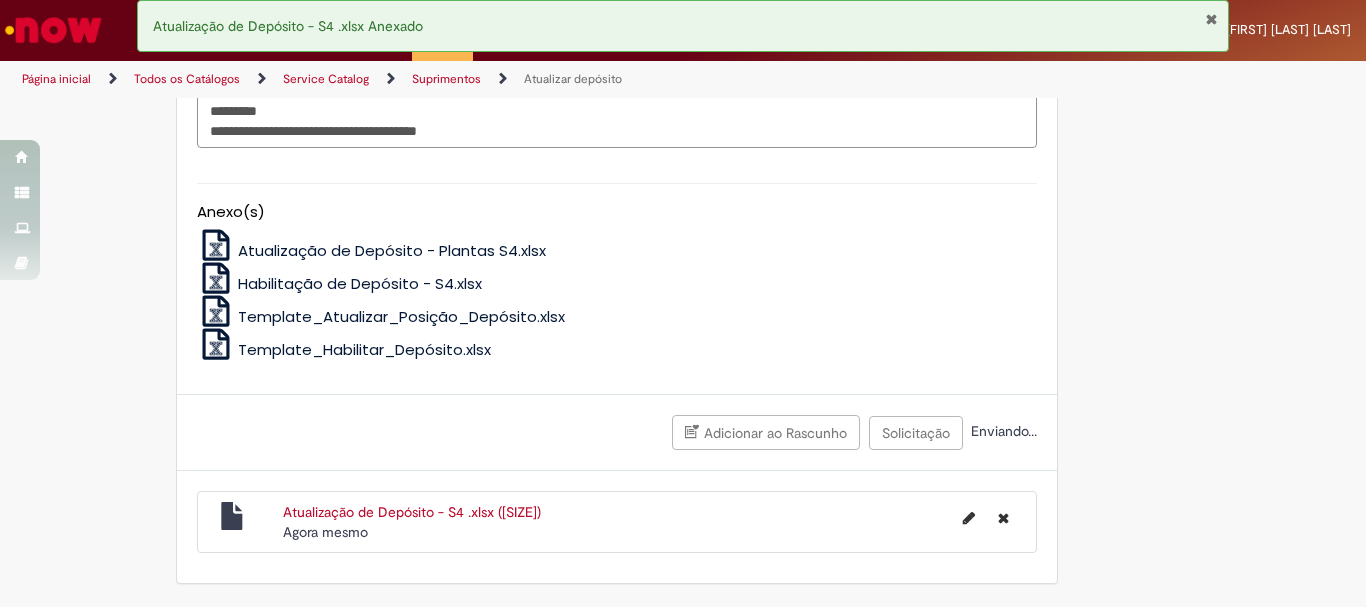 scroll, scrollTop: 1111, scrollLeft: 0, axis: vertical 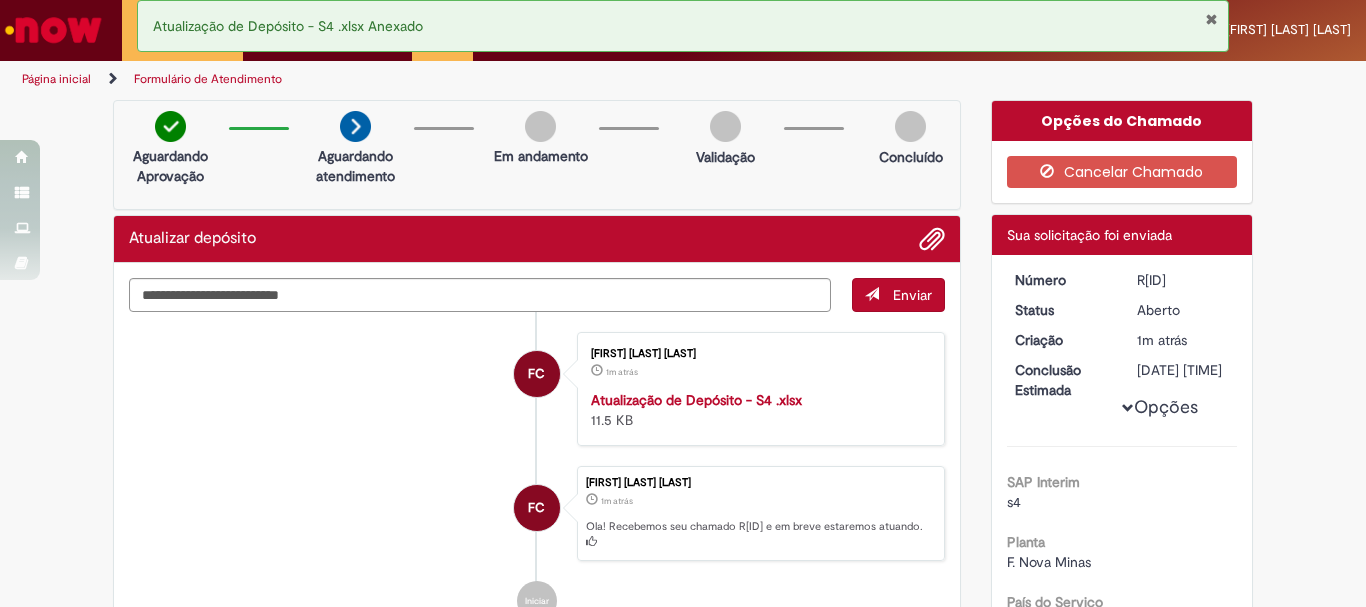 click at bounding box center [1211, 19] 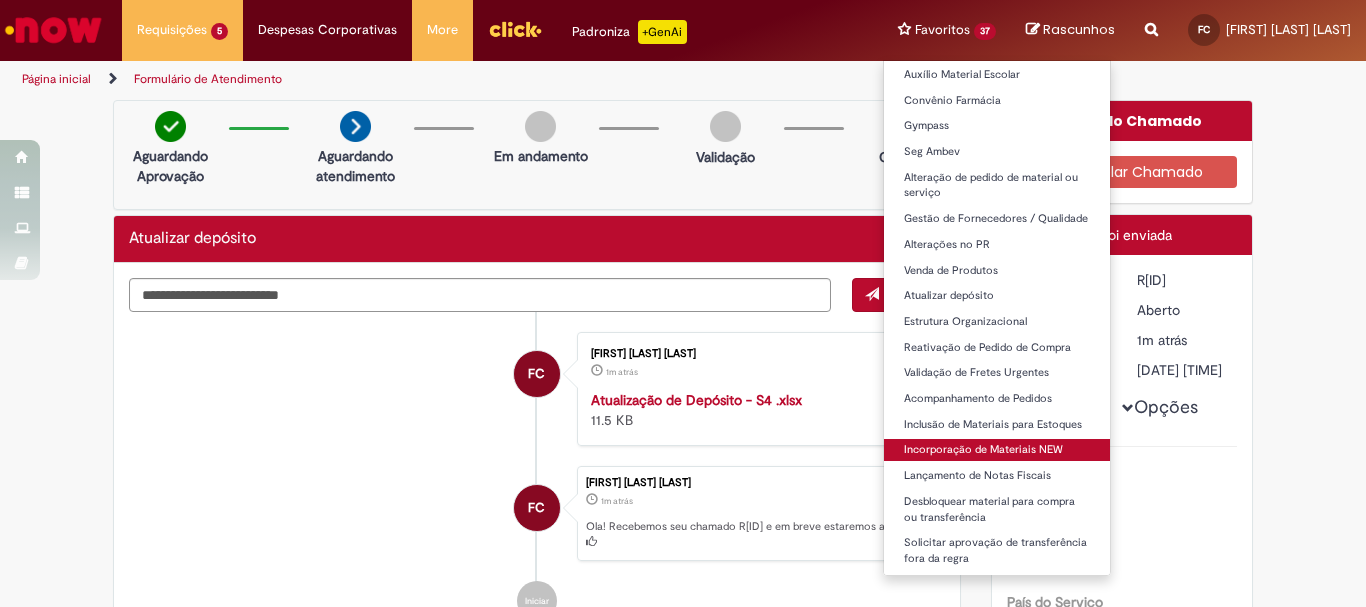 scroll, scrollTop: 614, scrollLeft: 0, axis: vertical 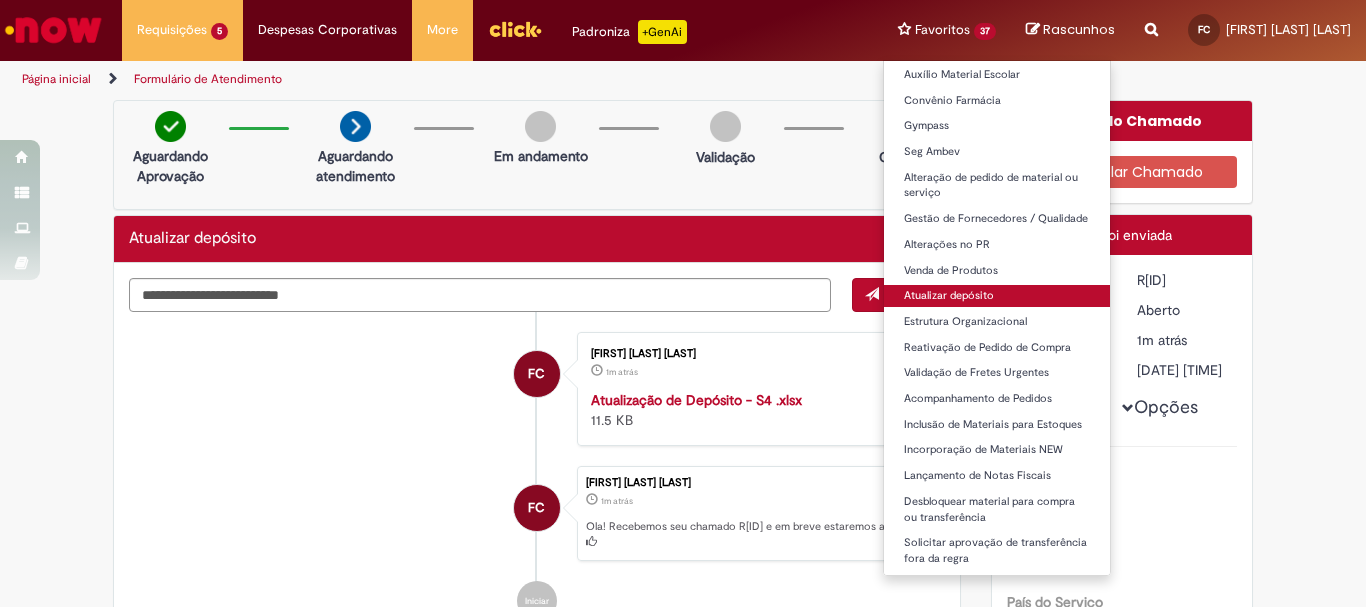 click on "Atualizar depósito" at bounding box center [997, 296] 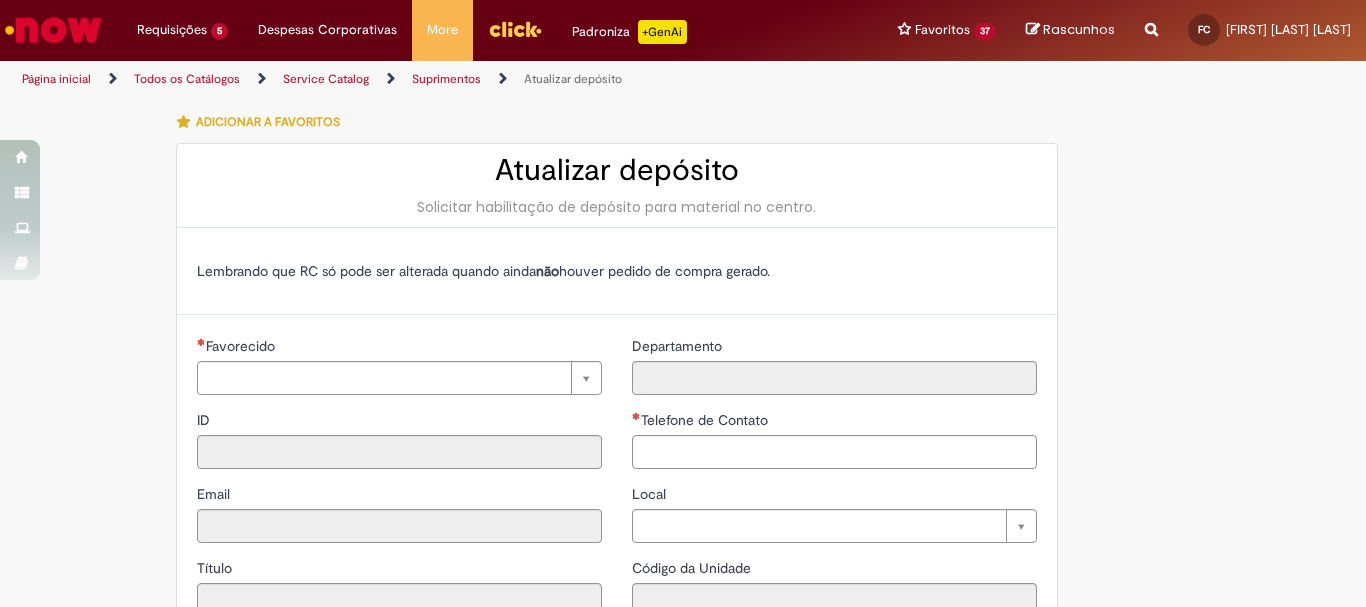 type on "********" 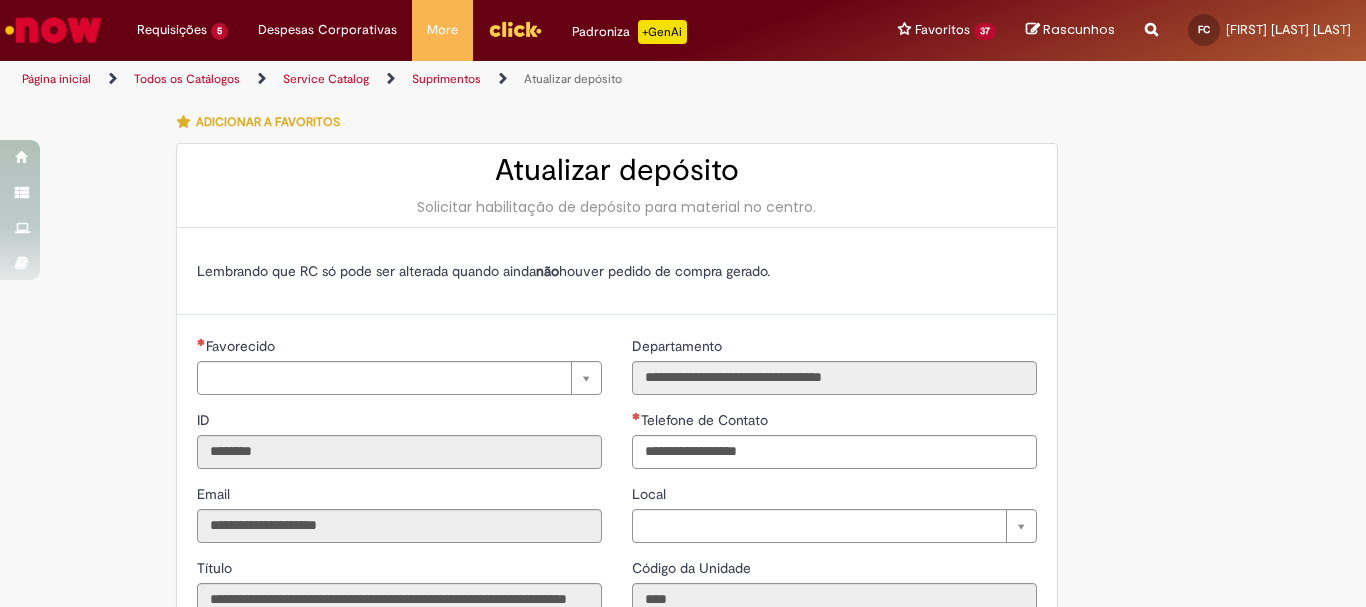 type on "**********" 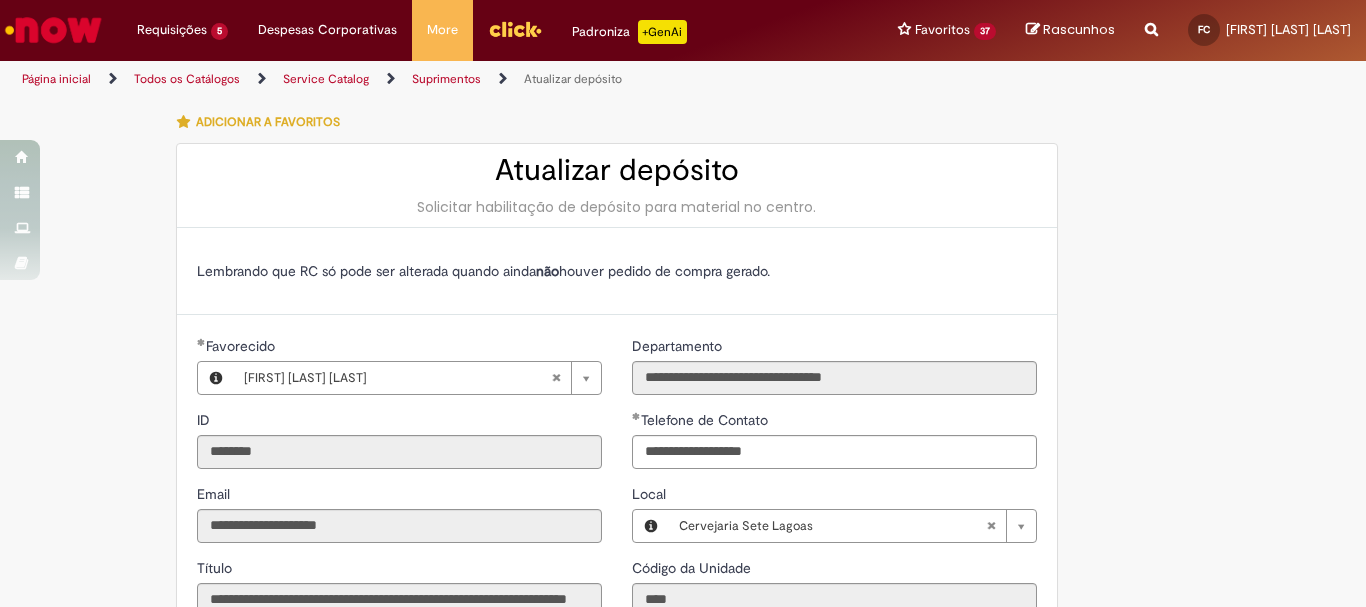 scroll, scrollTop: 400, scrollLeft: 0, axis: vertical 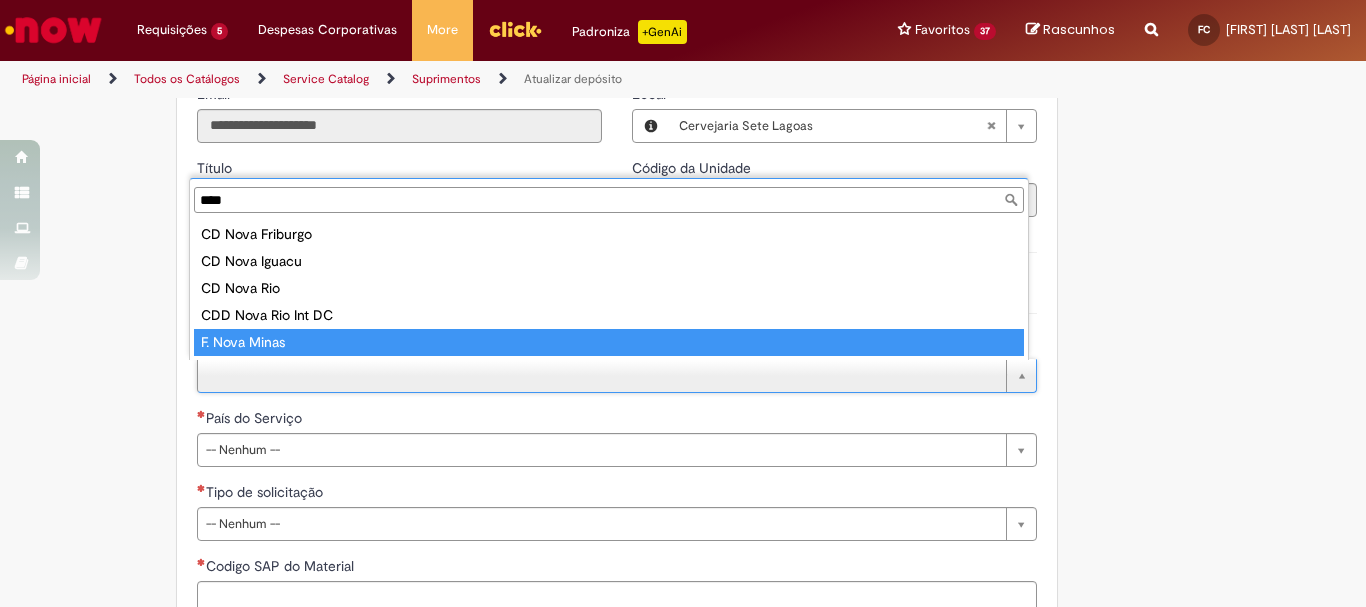 type on "****" 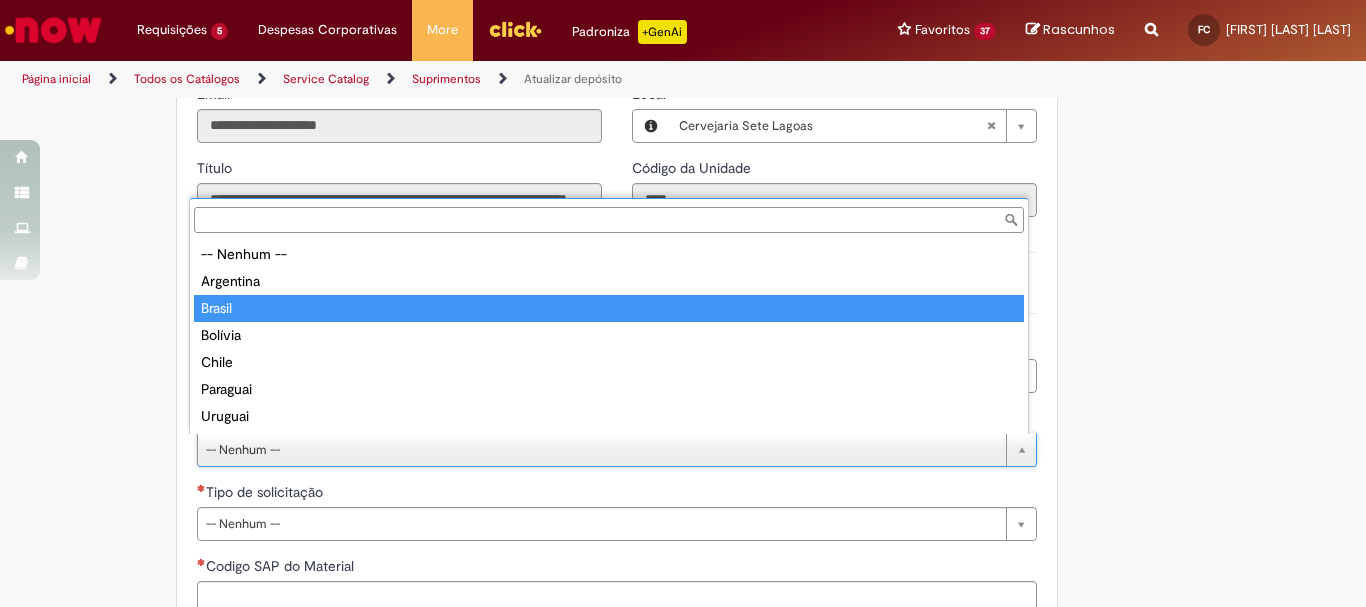 type on "******" 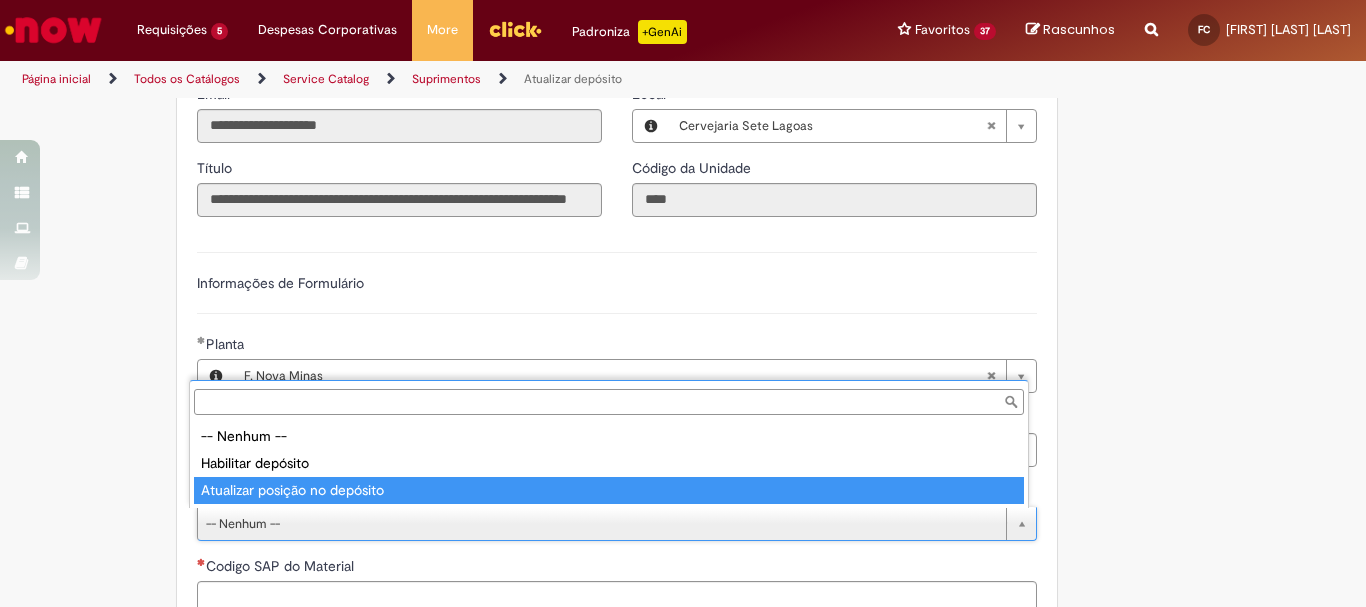 type on "**********" 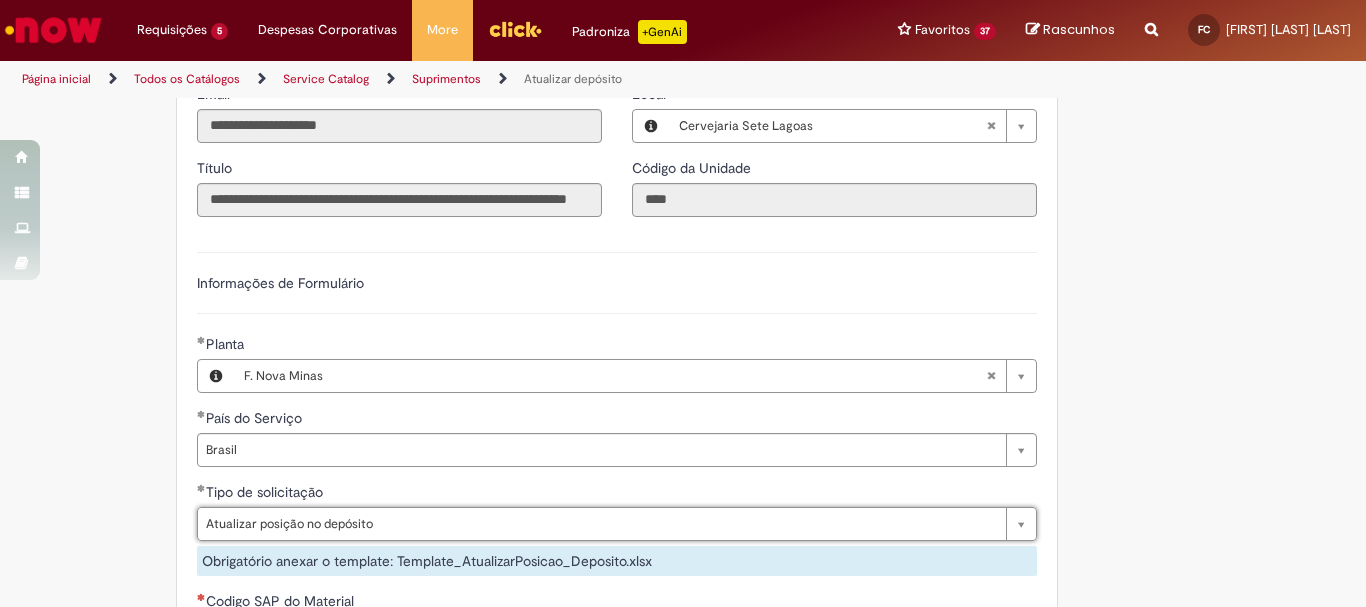scroll, scrollTop: 700, scrollLeft: 0, axis: vertical 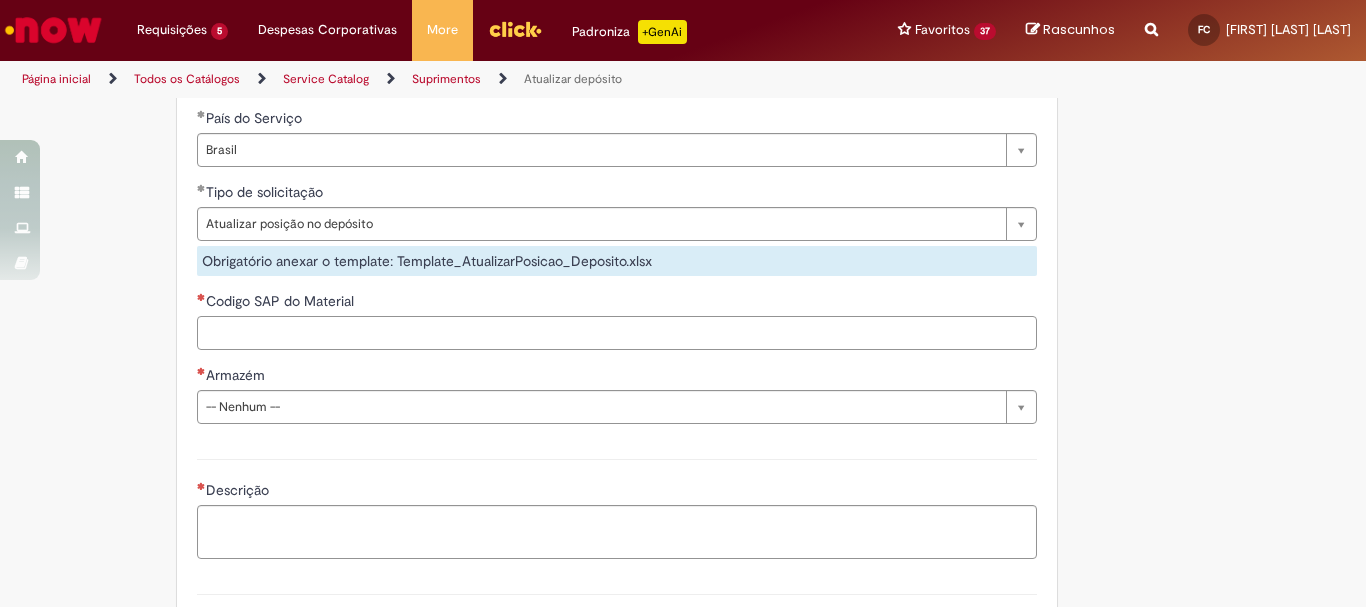 click on "Codigo SAP do Material" at bounding box center [617, 333] 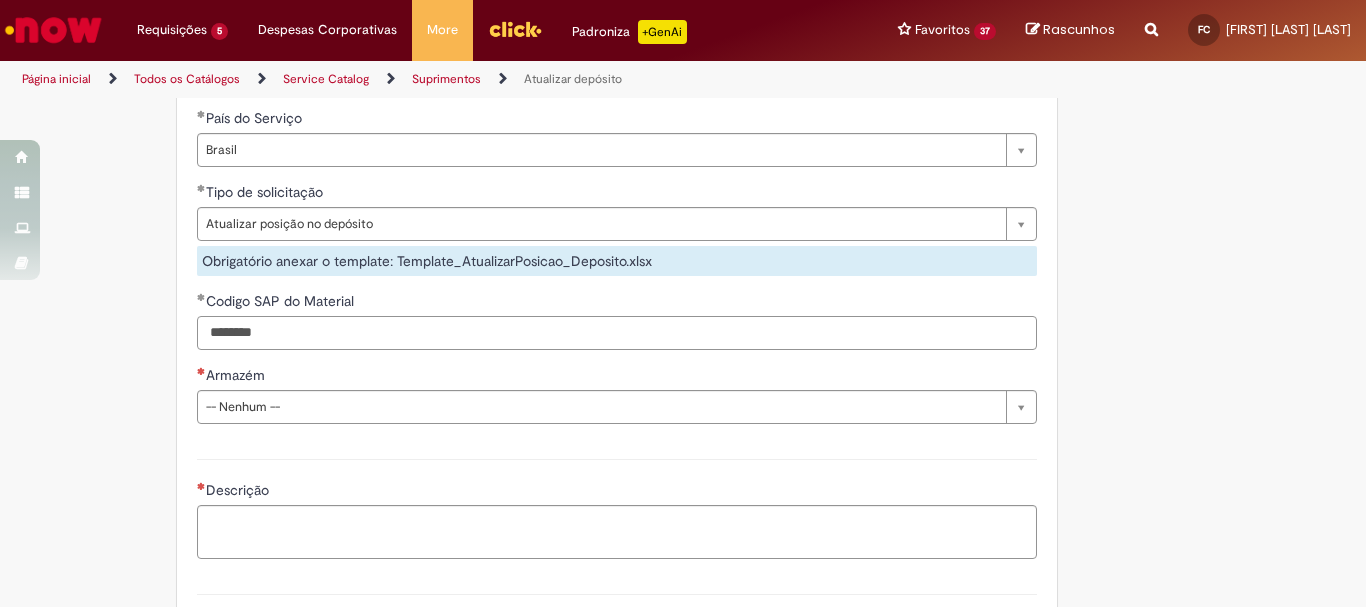 type on "********" 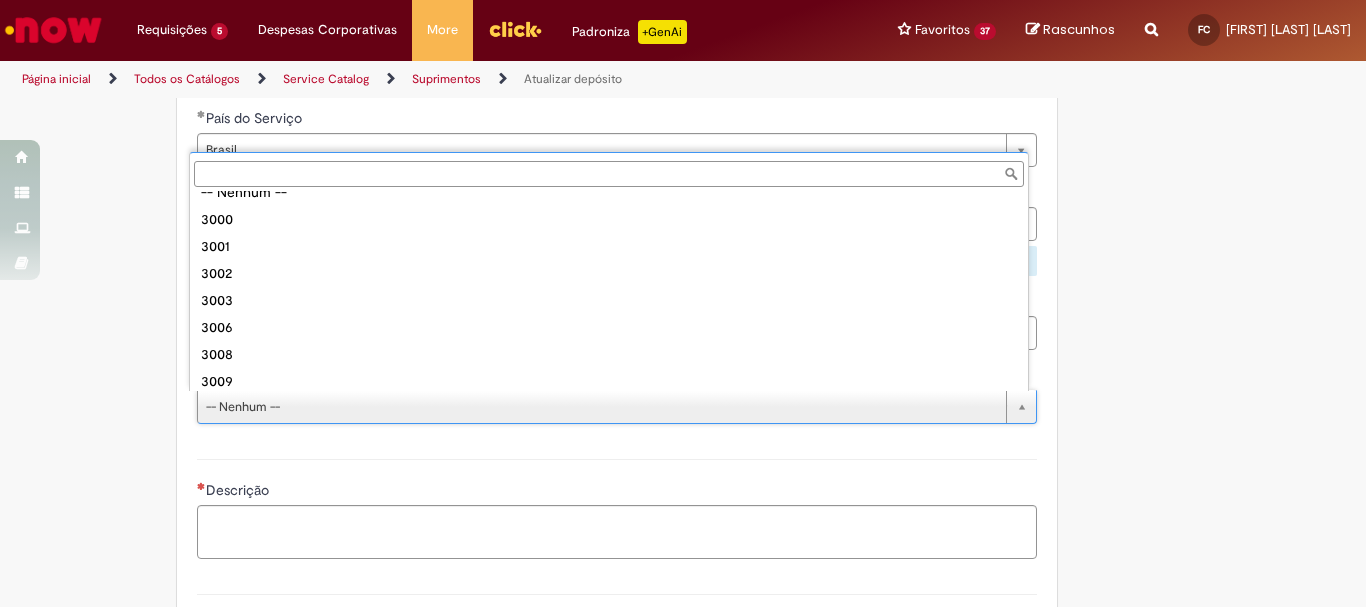 scroll, scrollTop: 105, scrollLeft: 0, axis: vertical 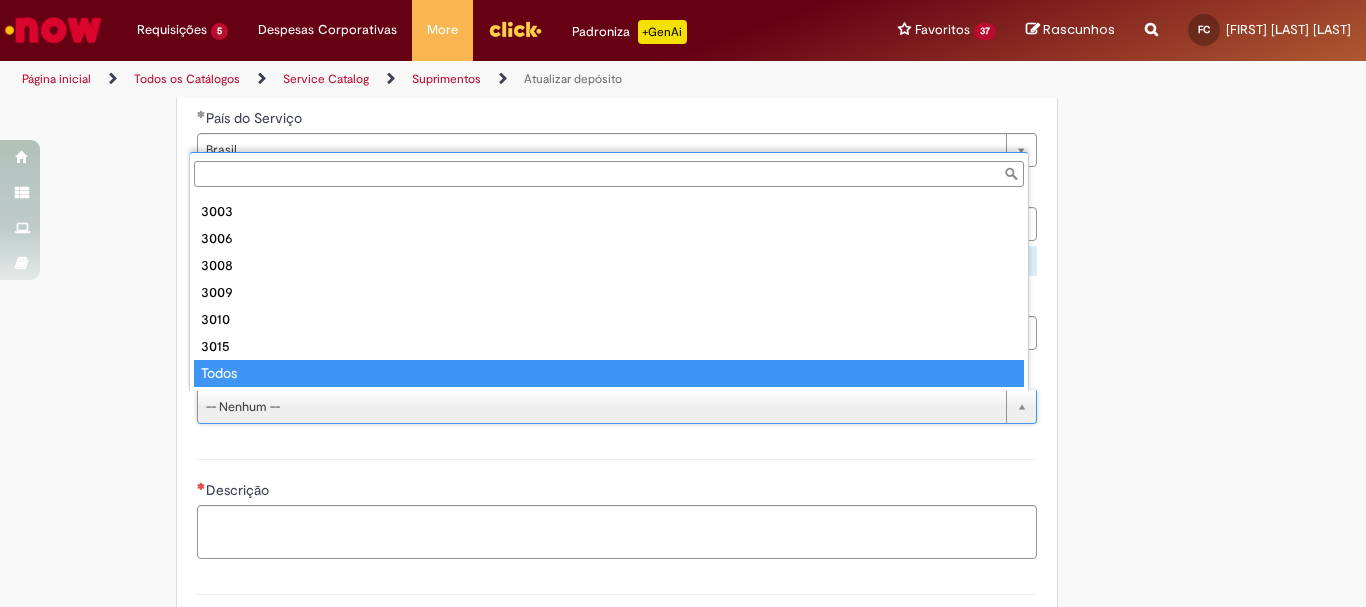 type on "*****" 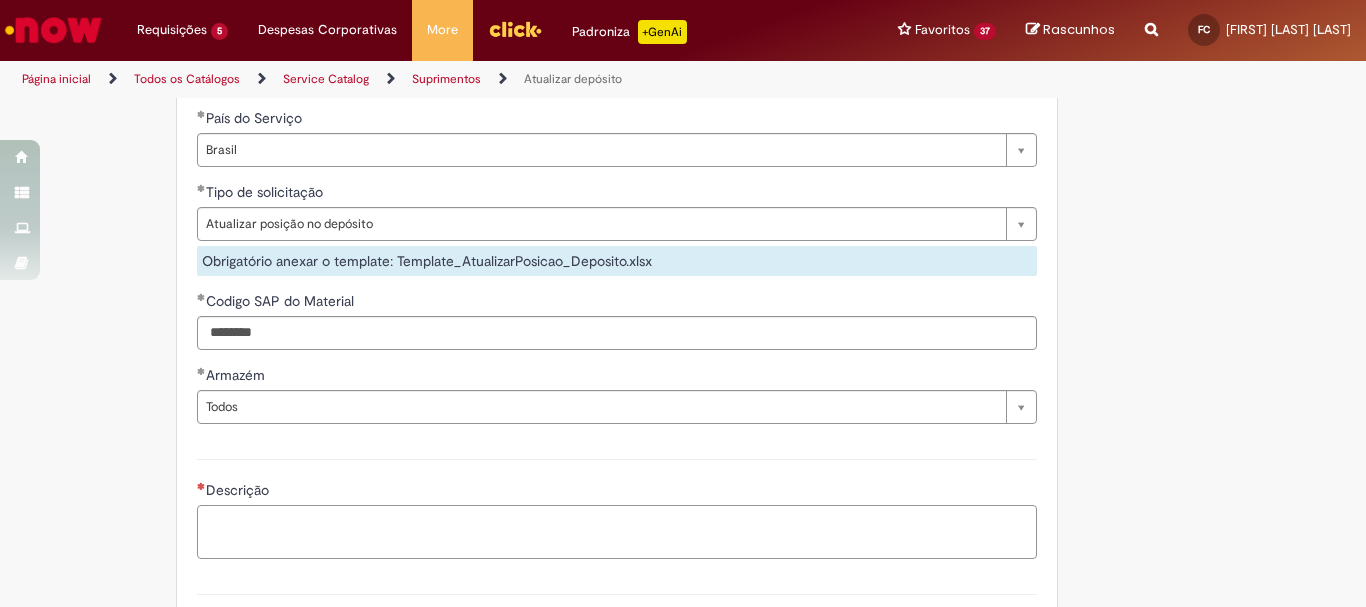 click on "Descrição" at bounding box center [617, 532] 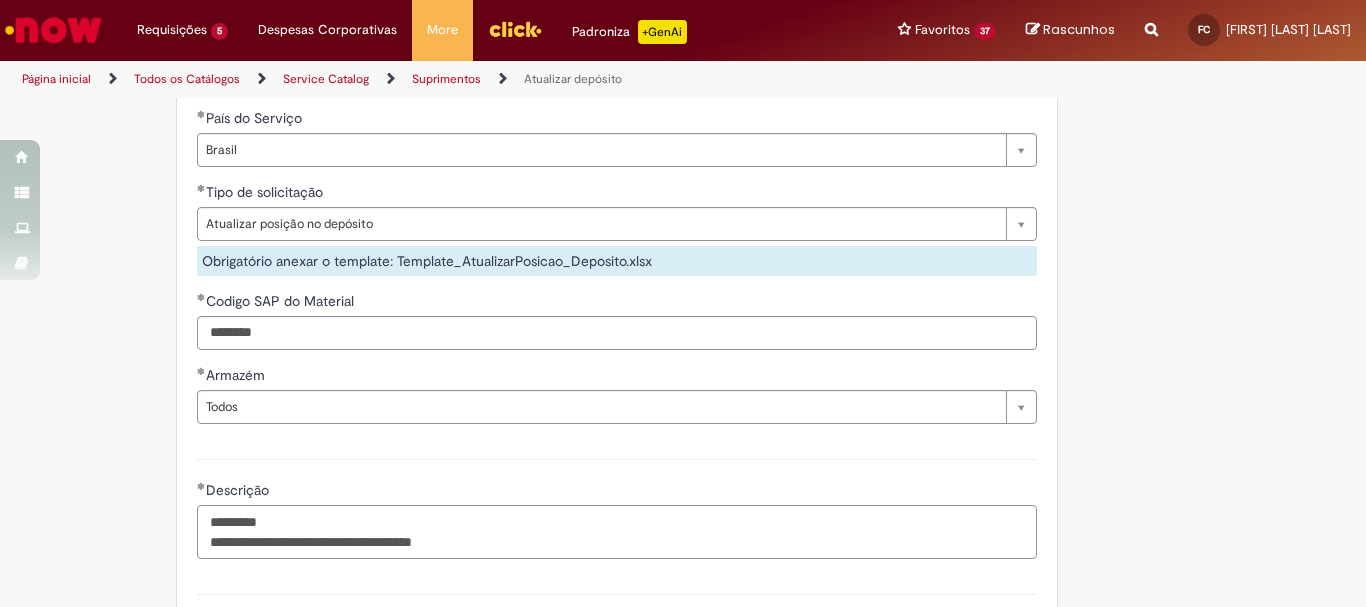 scroll, scrollTop: 1084, scrollLeft: 0, axis: vertical 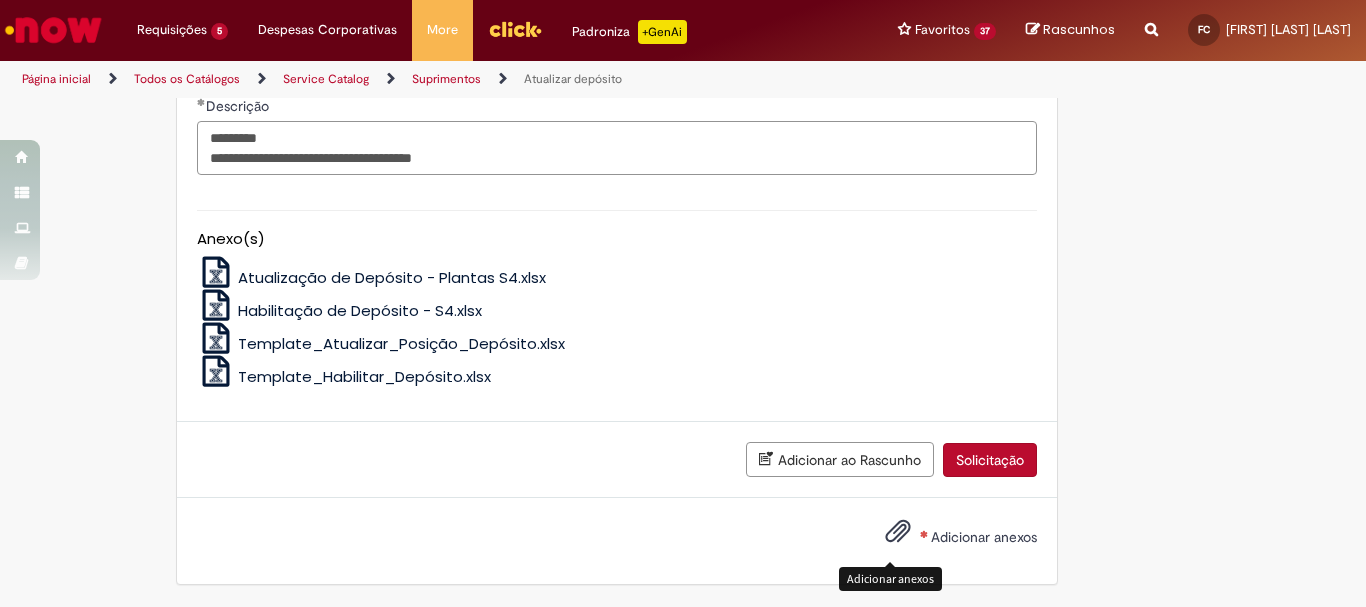 type on "*********" 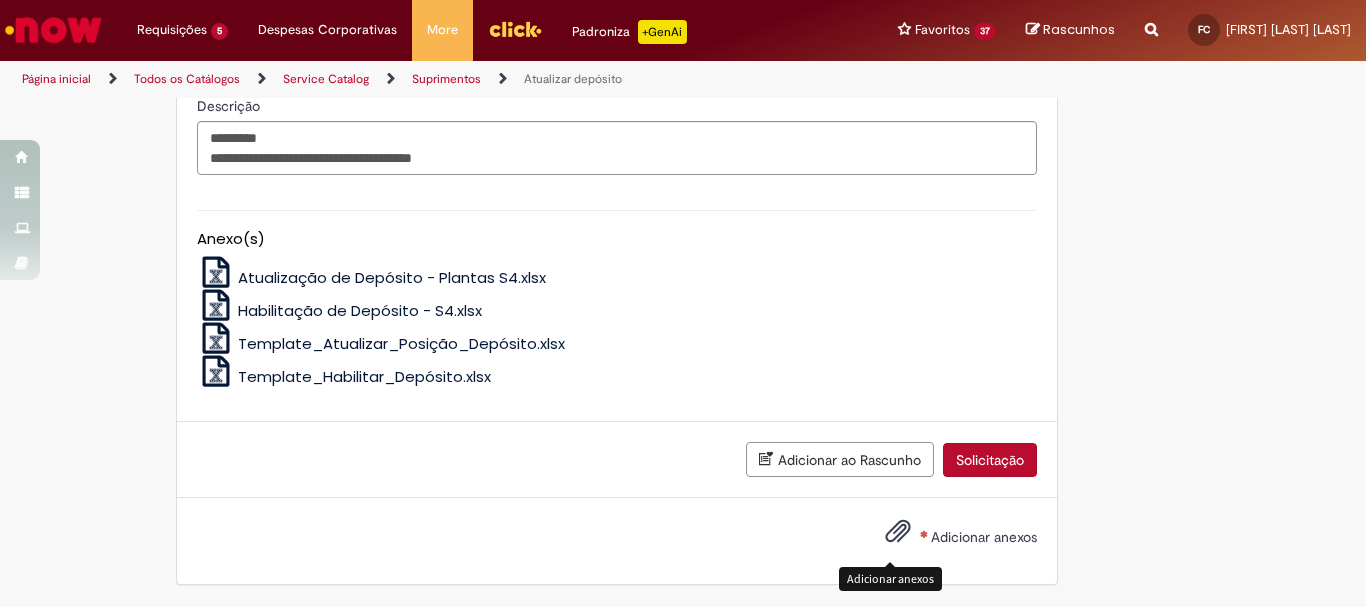 click on "Adicionar anexos" at bounding box center (898, 536) 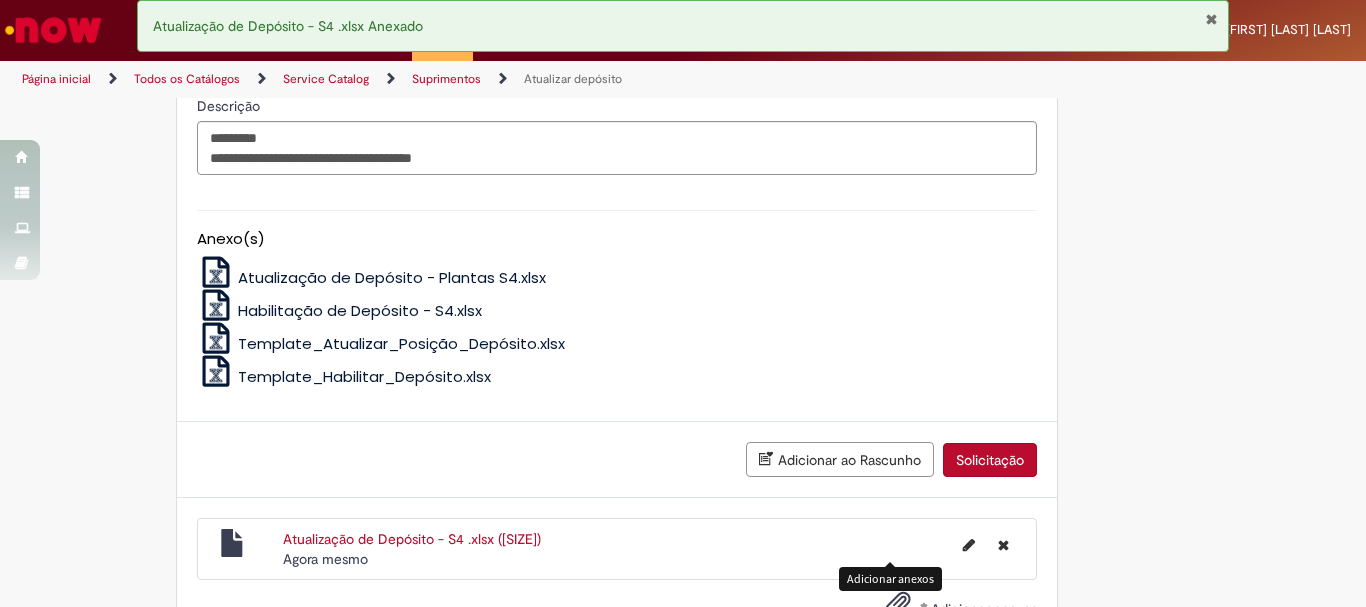 click at bounding box center [1211, 19] 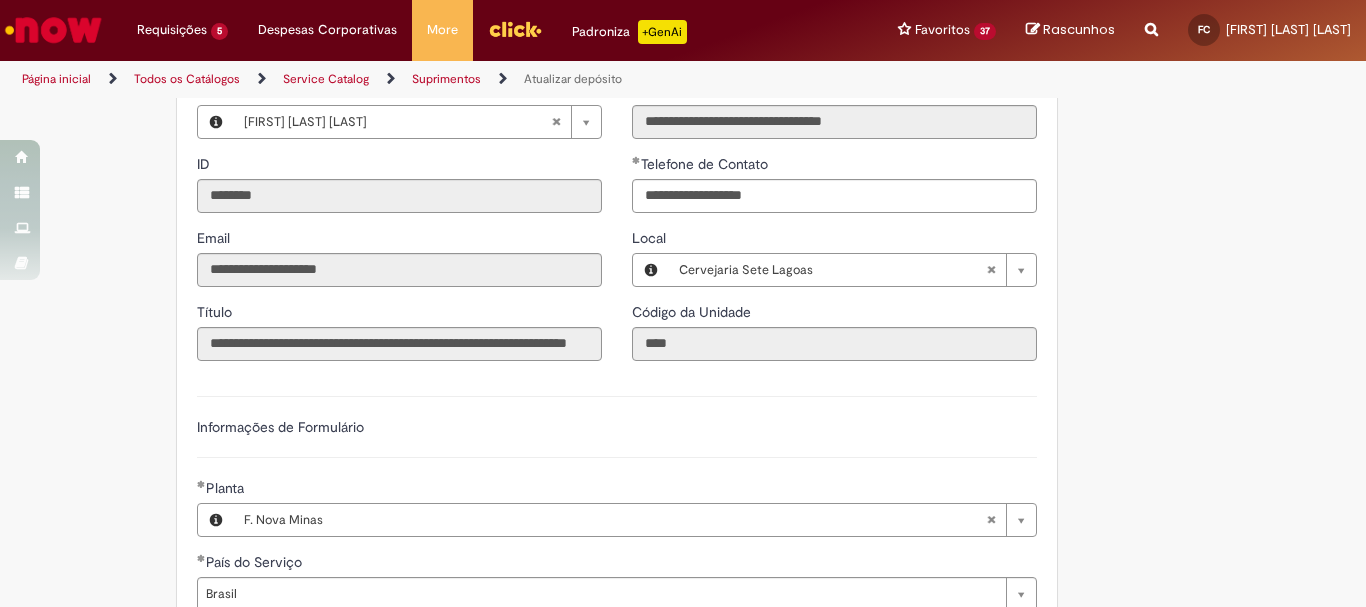 scroll, scrollTop: 0, scrollLeft: 0, axis: both 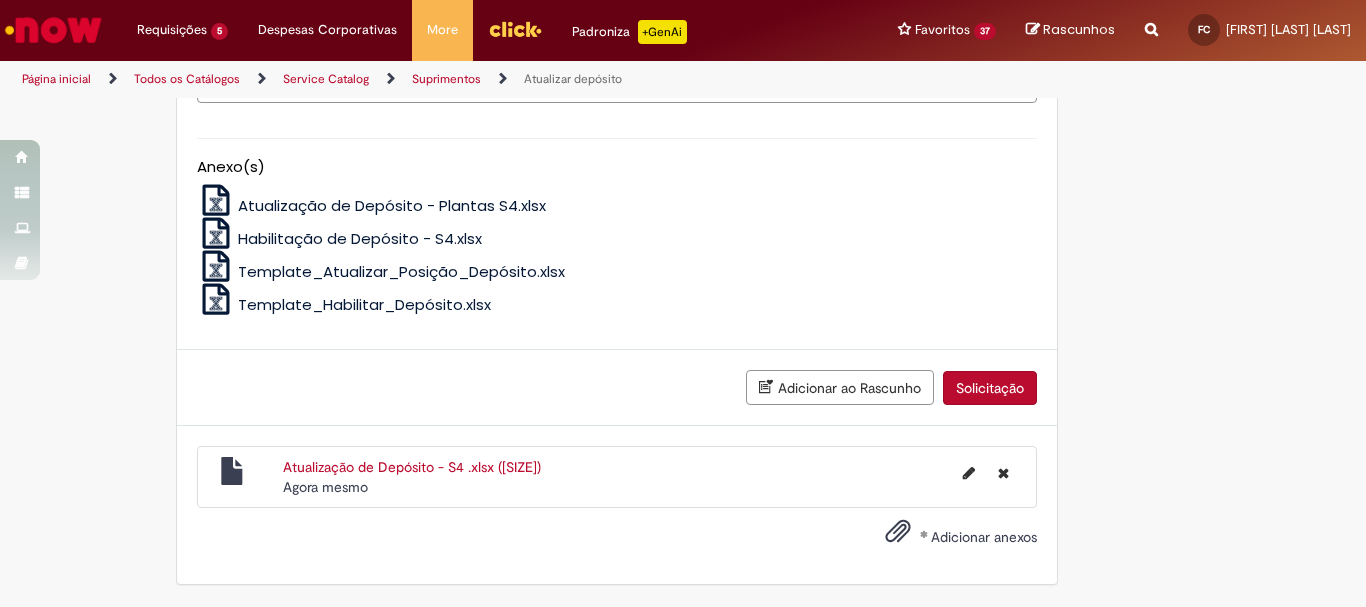 click on "Solicitação" at bounding box center [990, 388] 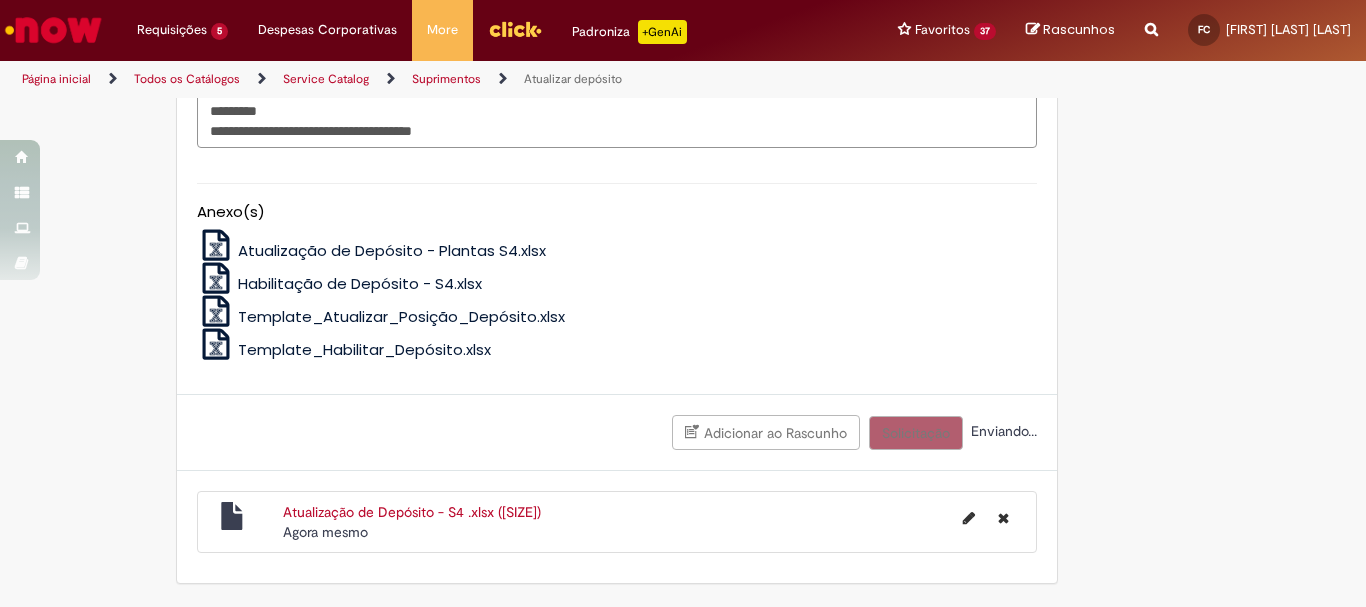 scroll, scrollTop: 1111, scrollLeft: 0, axis: vertical 